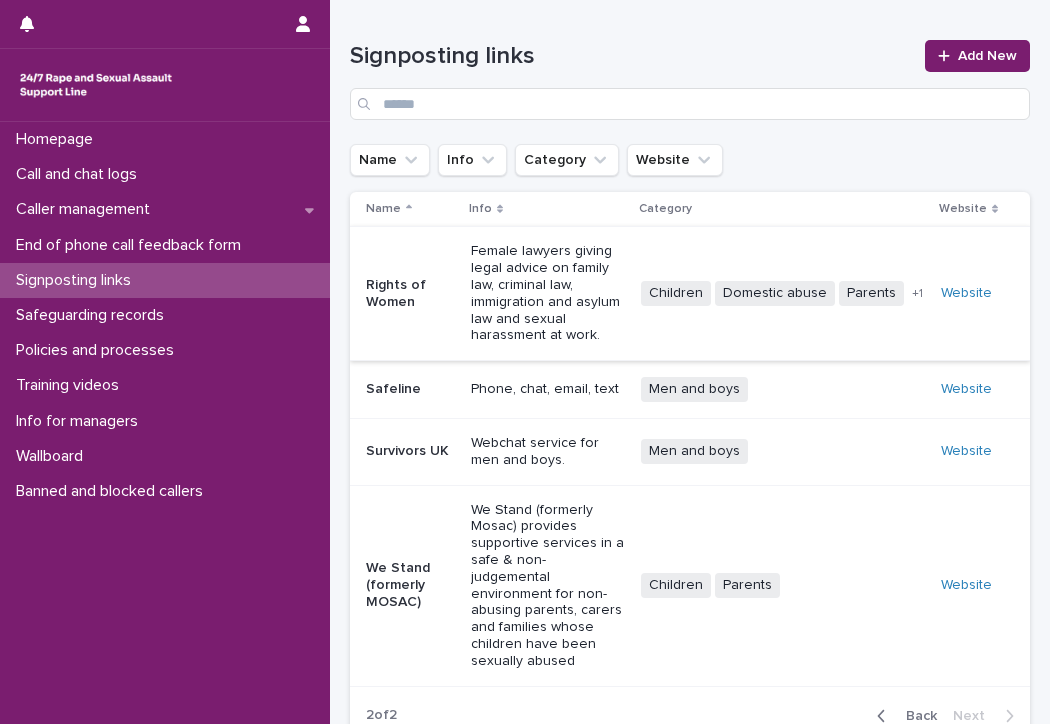 scroll, scrollTop: 0, scrollLeft: 0, axis: both 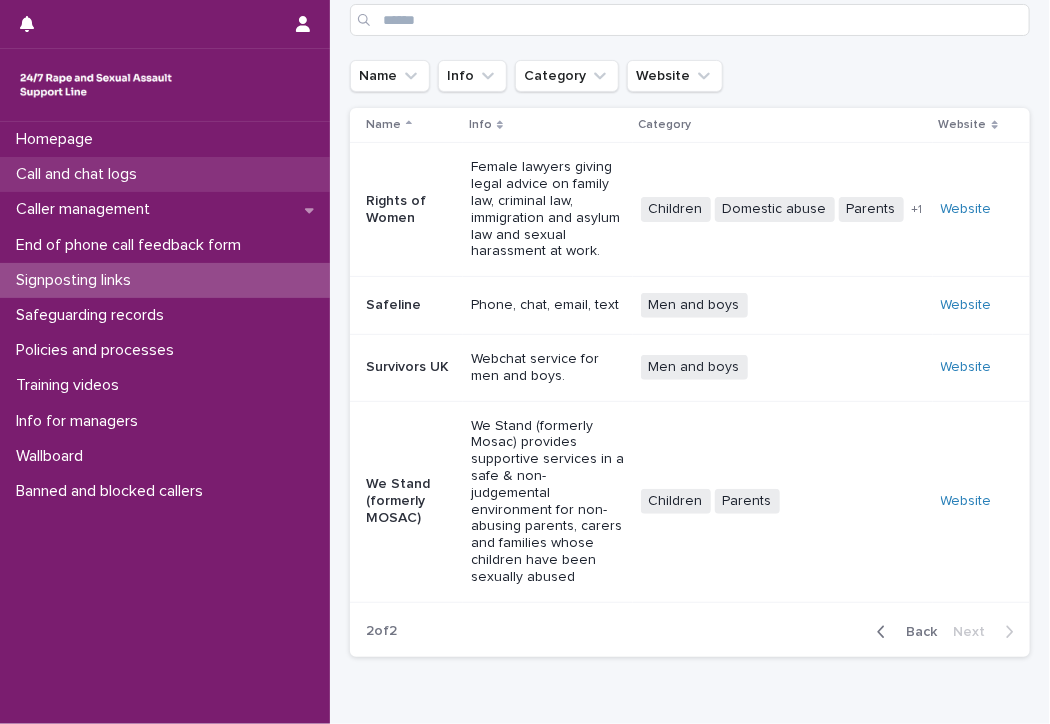 click on "Call and chat logs" at bounding box center (165, 174) 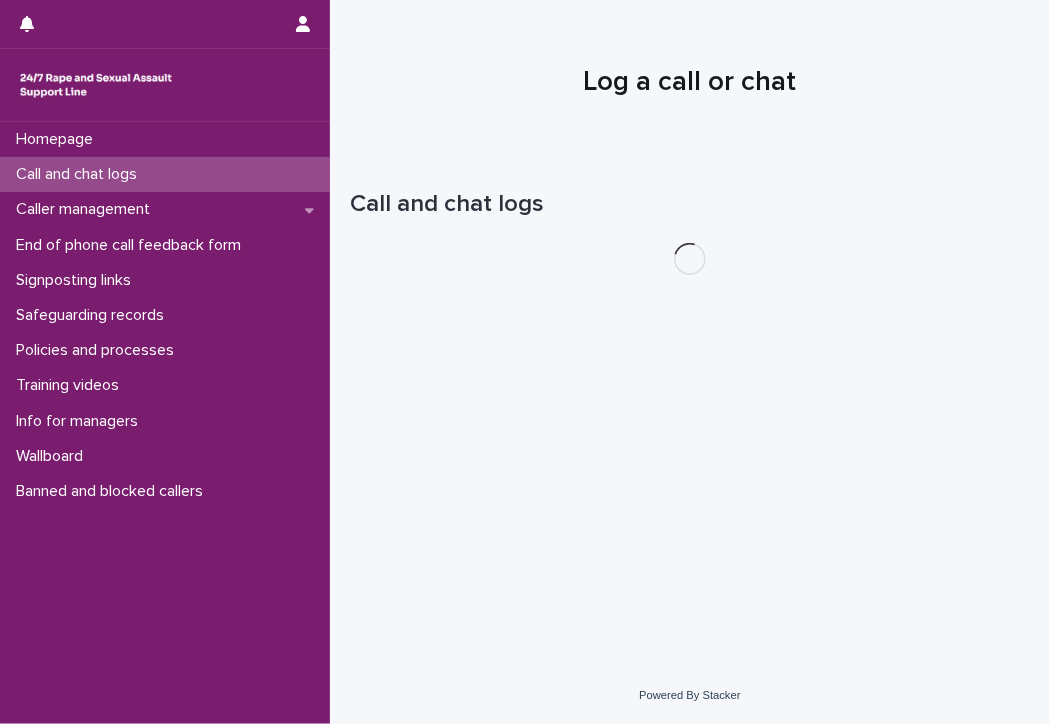 scroll, scrollTop: 0, scrollLeft: 0, axis: both 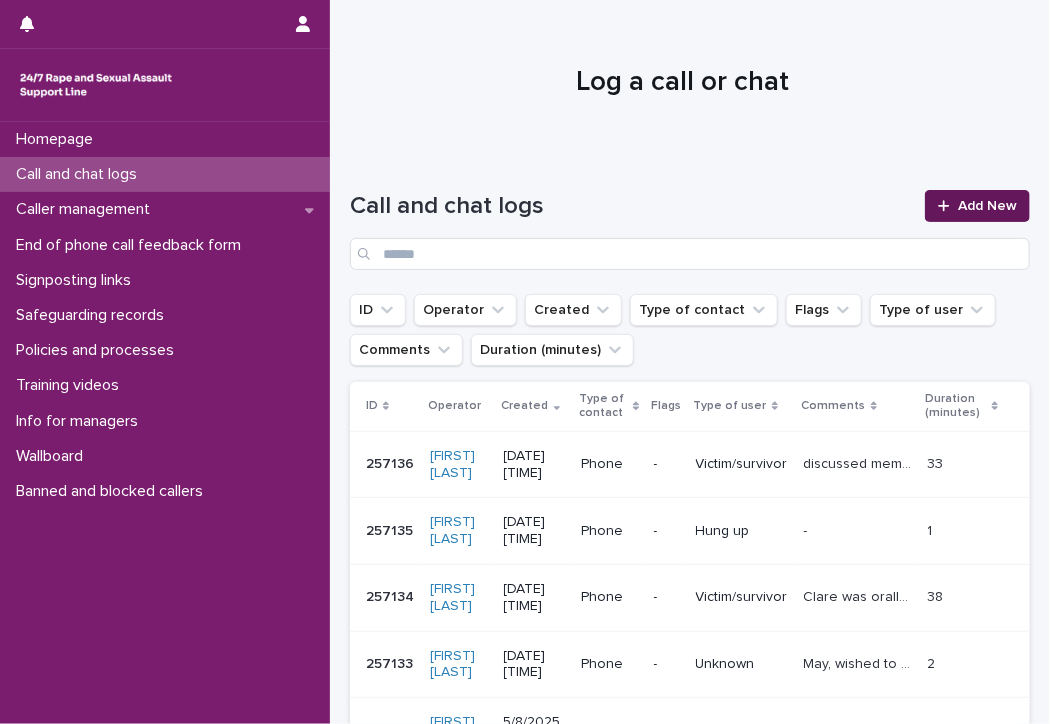 click on "Add New" at bounding box center (987, 206) 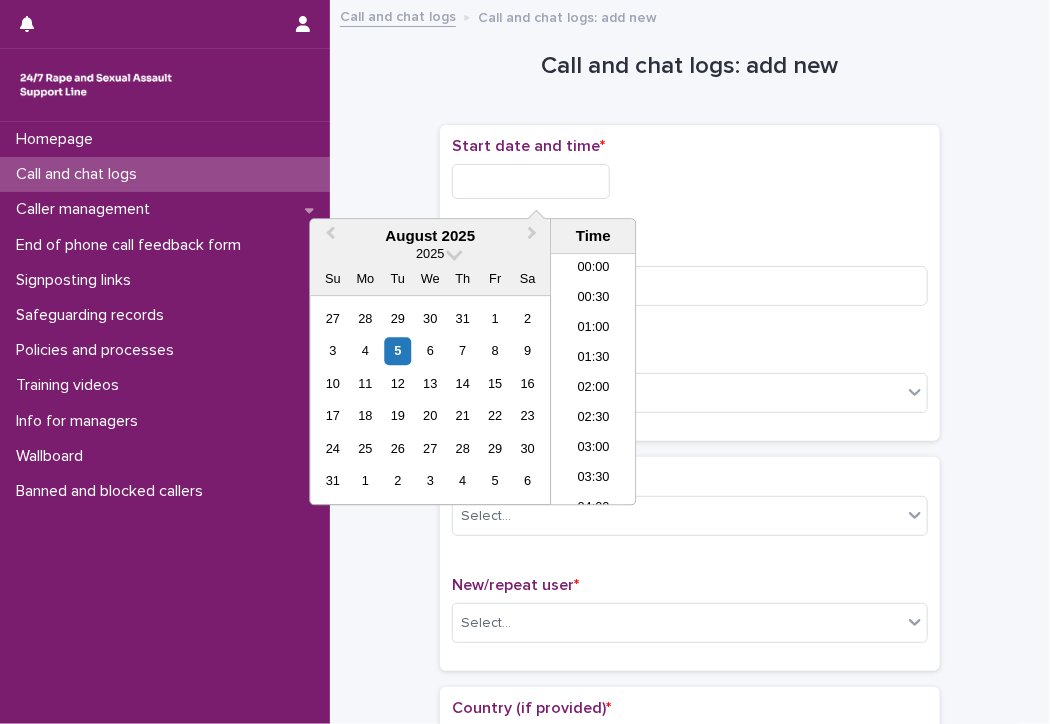 click at bounding box center [531, 181] 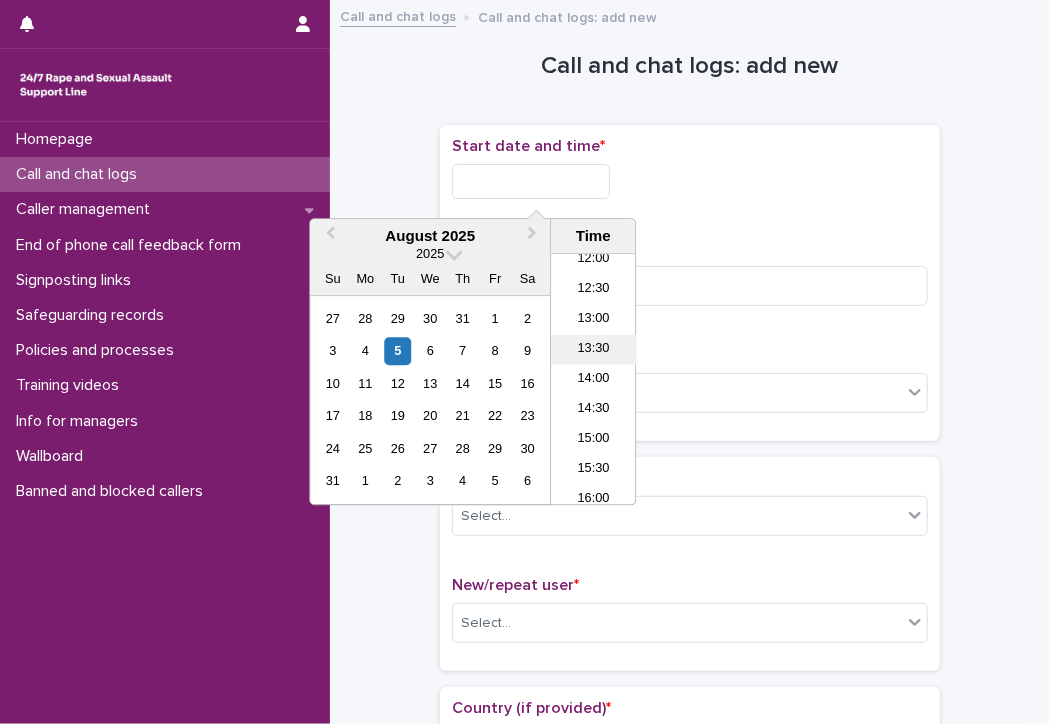 click on "13:30" at bounding box center [593, 350] 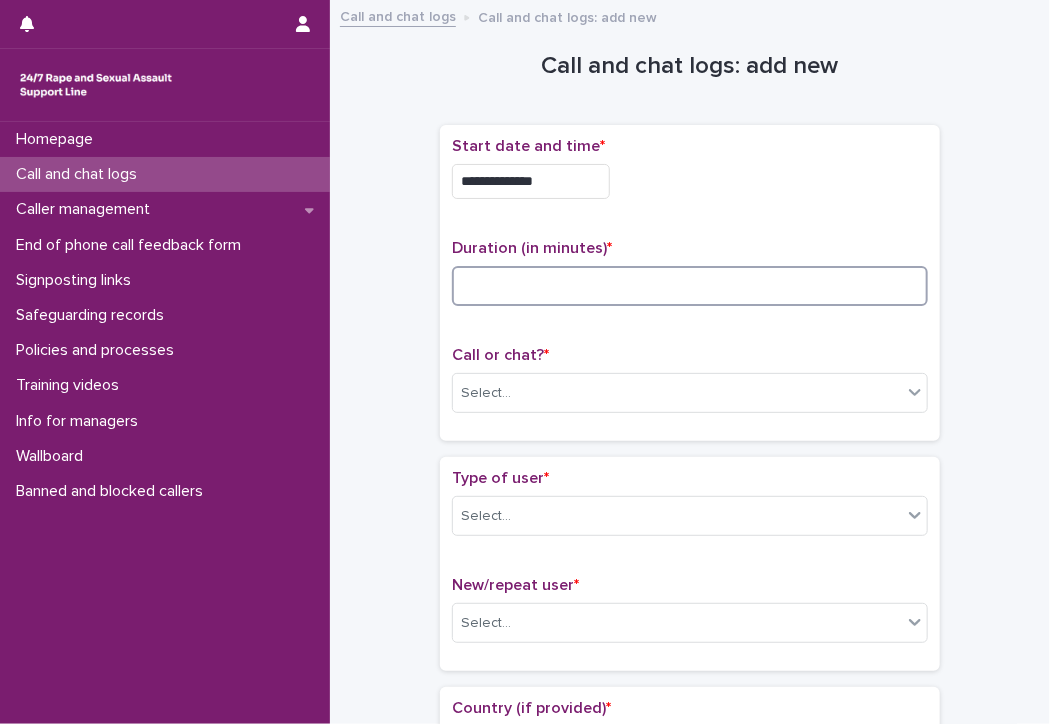 click at bounding box center [690, 286] 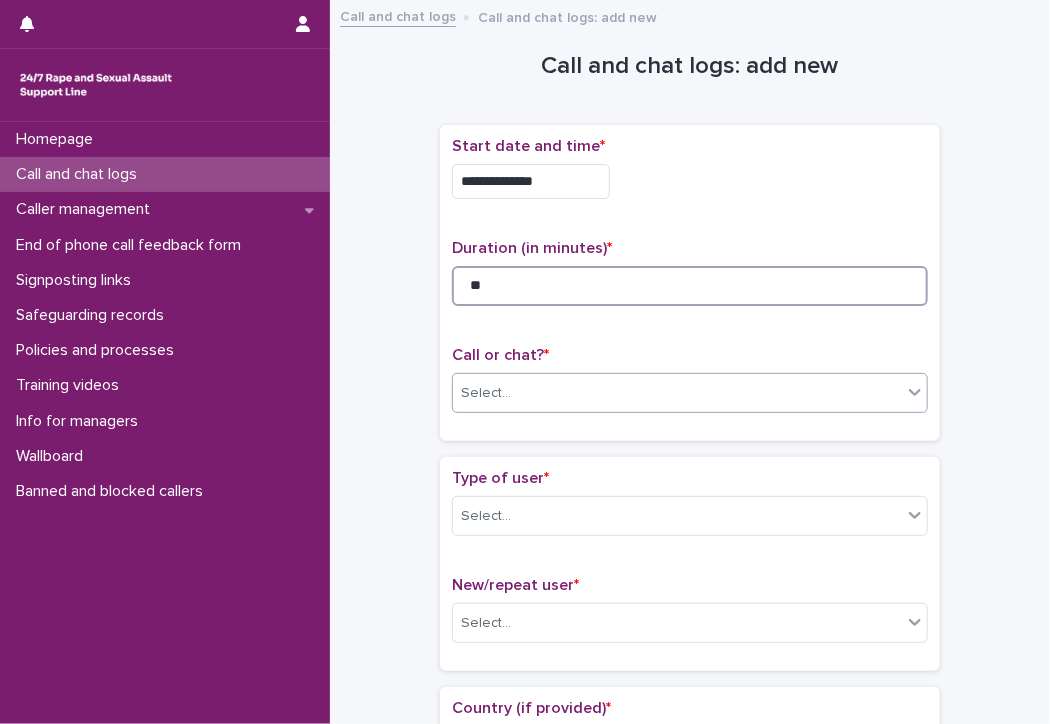 type on "**" 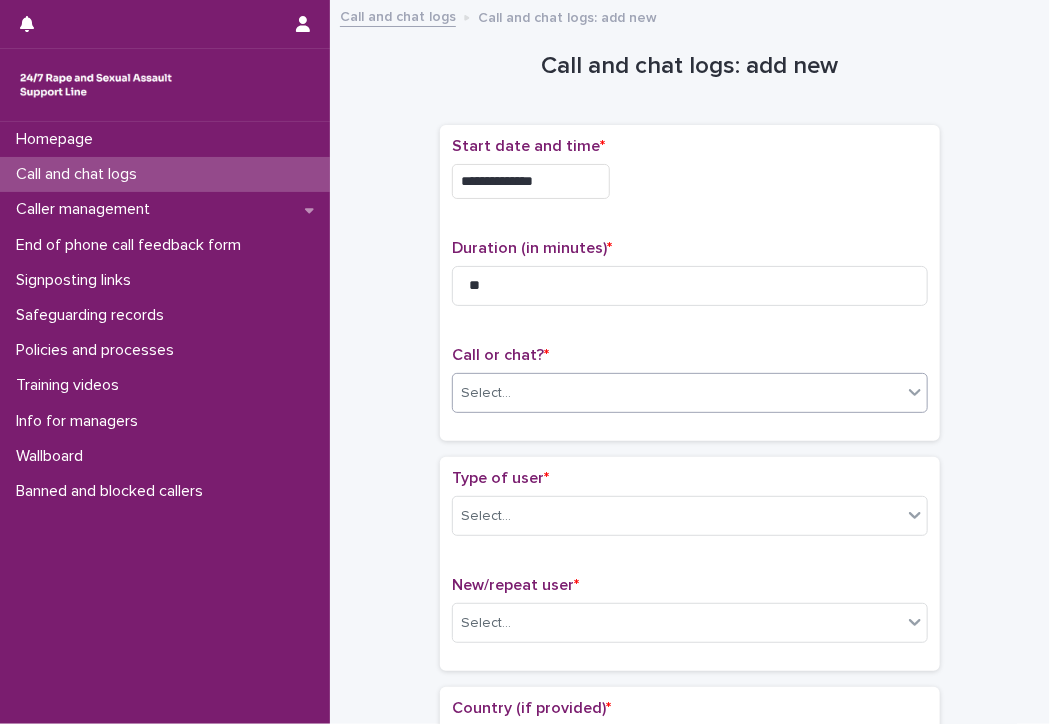 click on "Select..." at bounding box center [677, 393] 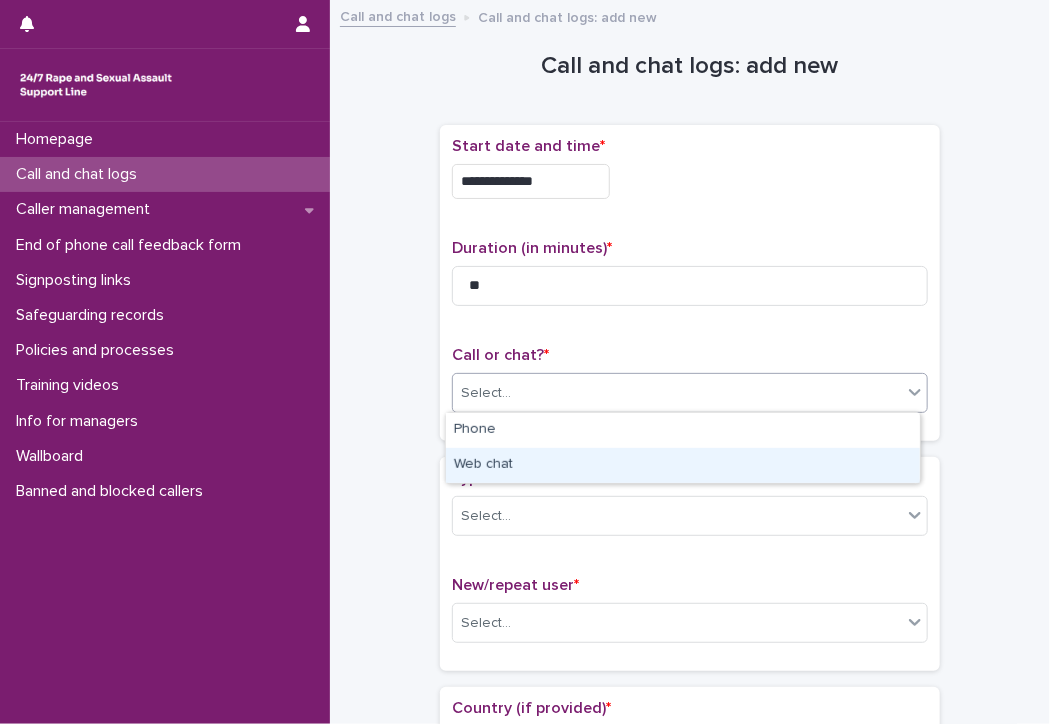 click on "Web chat" at bounding box center [683, 465] 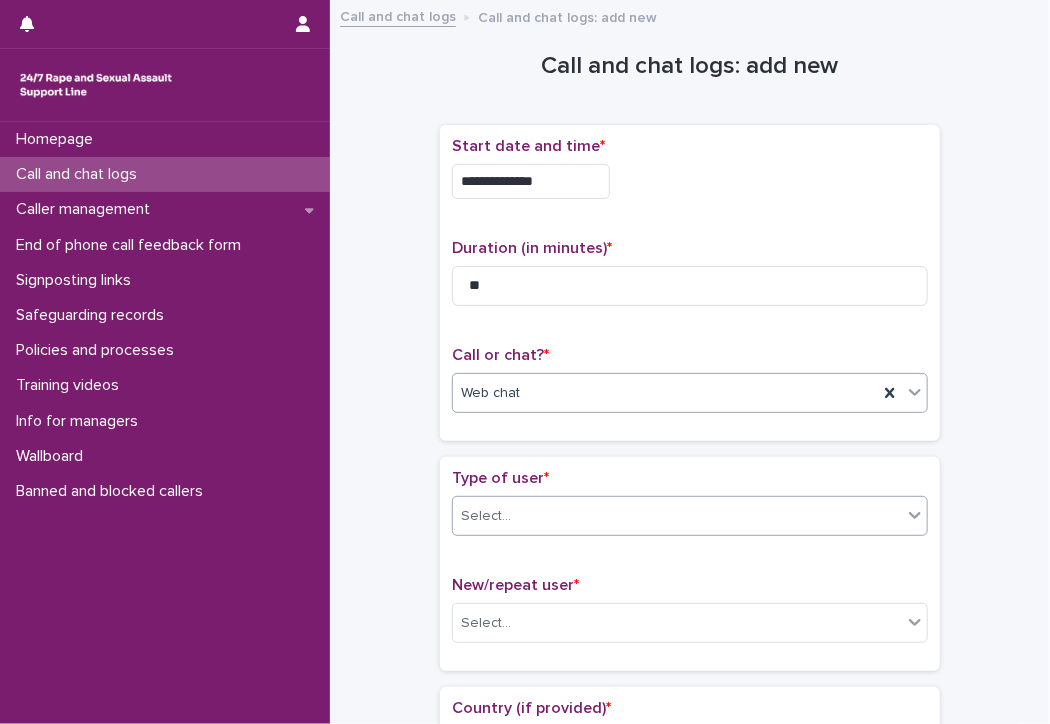 click on "Select..." at bounding box center (677, 516) 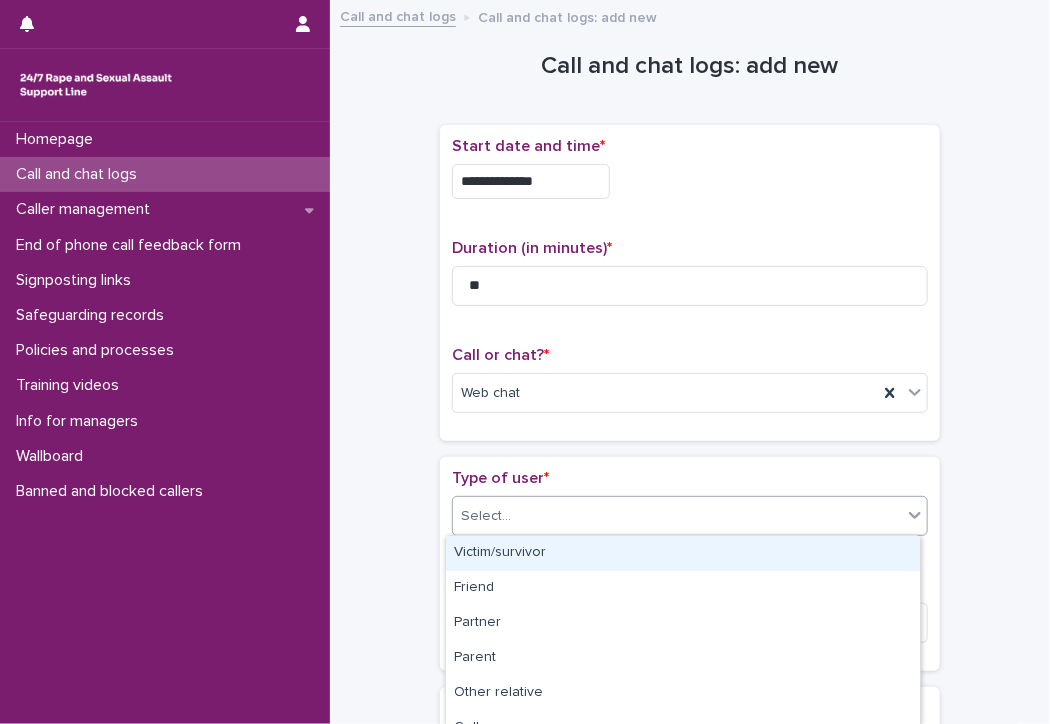 click on "Victim/survivor" at bounding box center (683, 553) 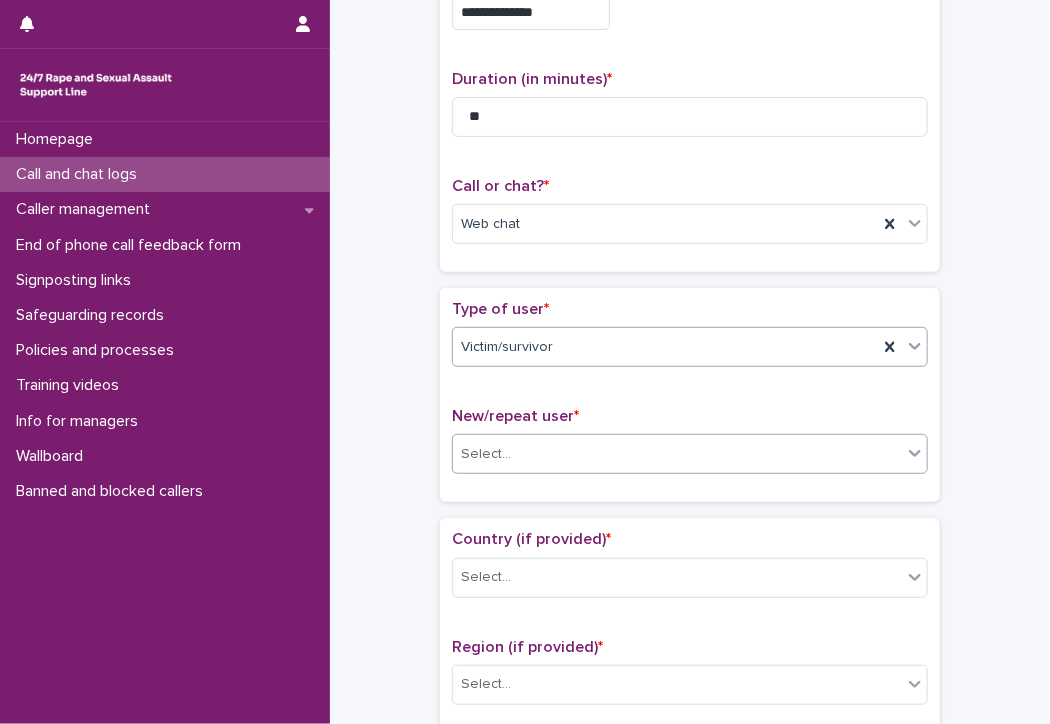 scroll, scrollTop: 100, scrollLeft: 0, axis: vertical 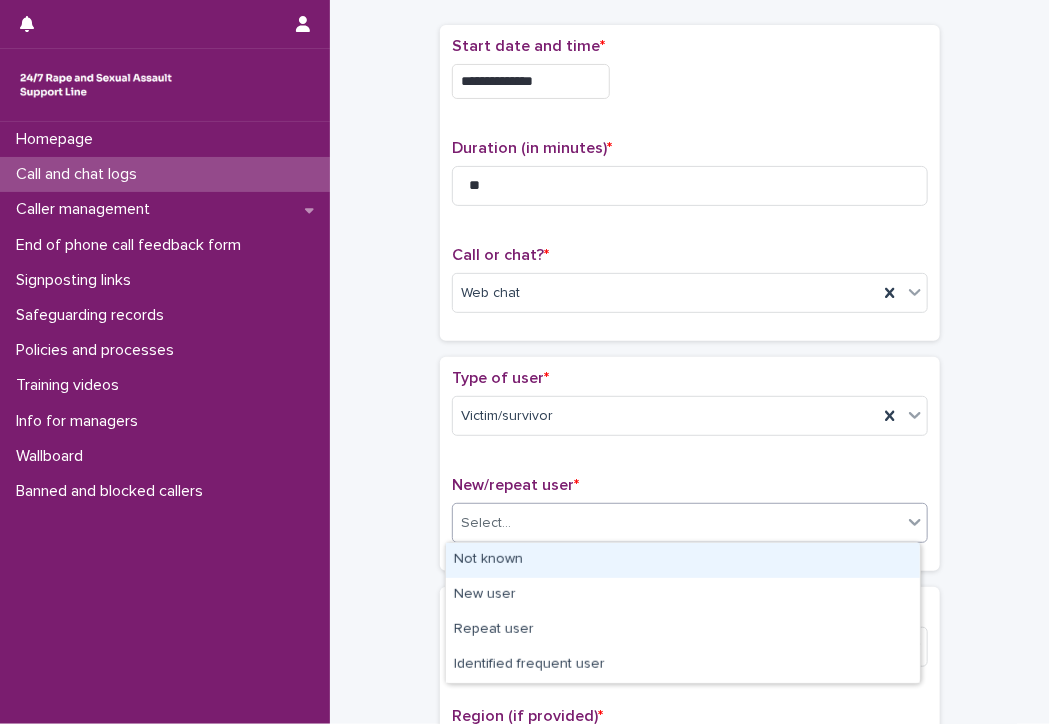 click on "Select..." at bounding box center (677, 523) 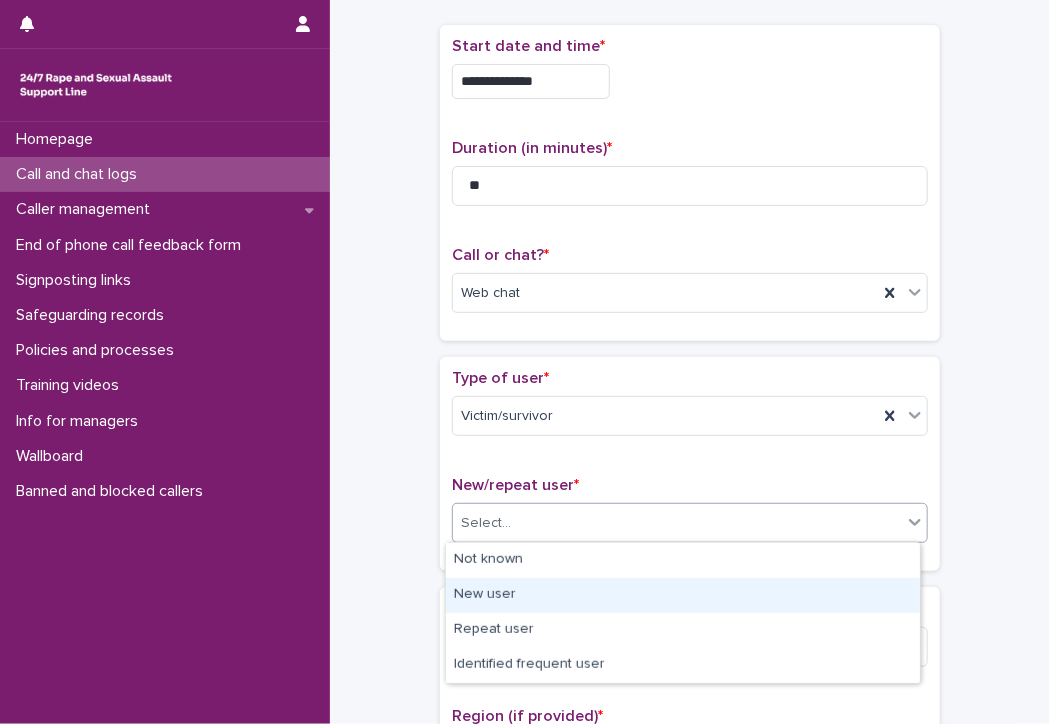 click on "New user" at bounding box center (683, 595) 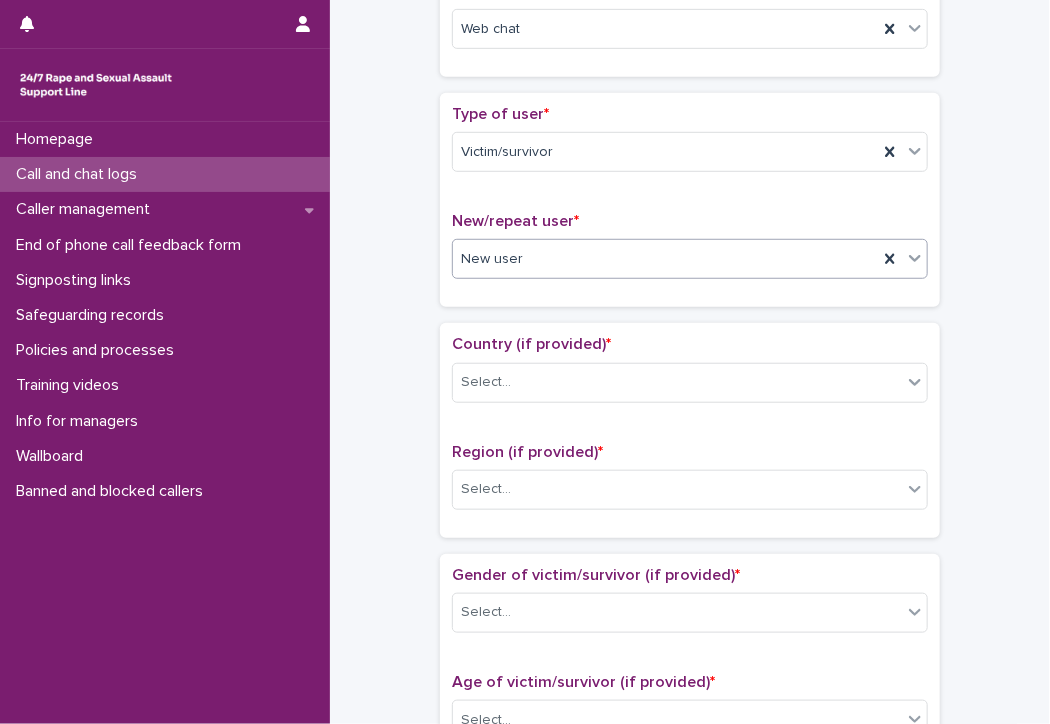 scroll, scrollTop: 400, scrollLeft: 0, axis: vertical 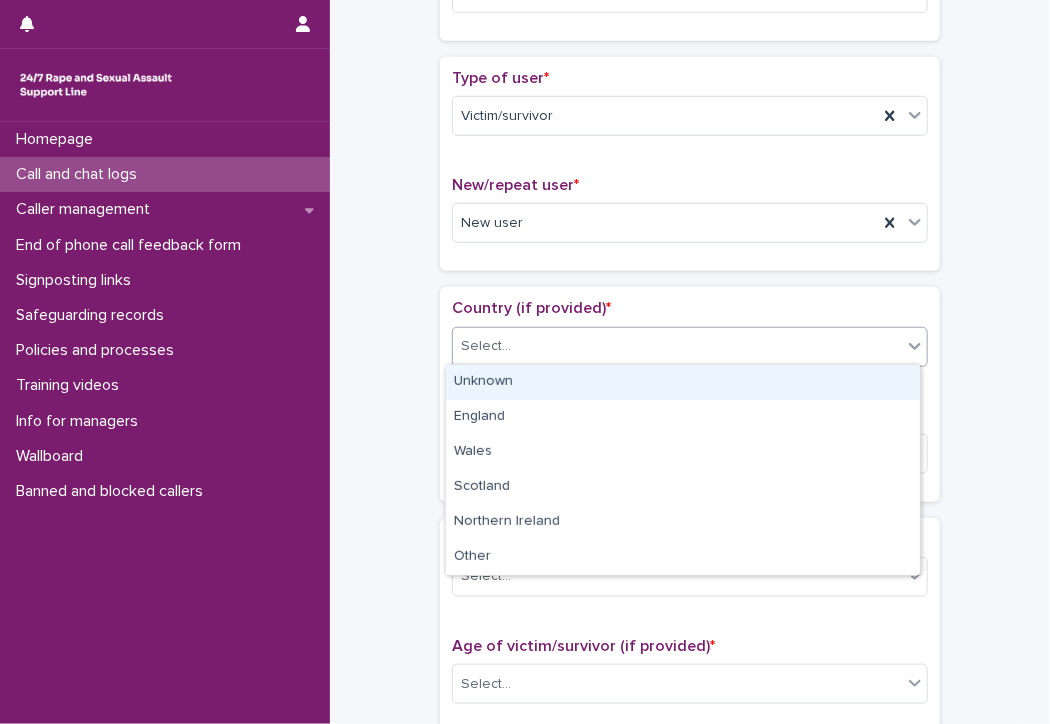 click on "Select..." at bounding box center (486, 346) 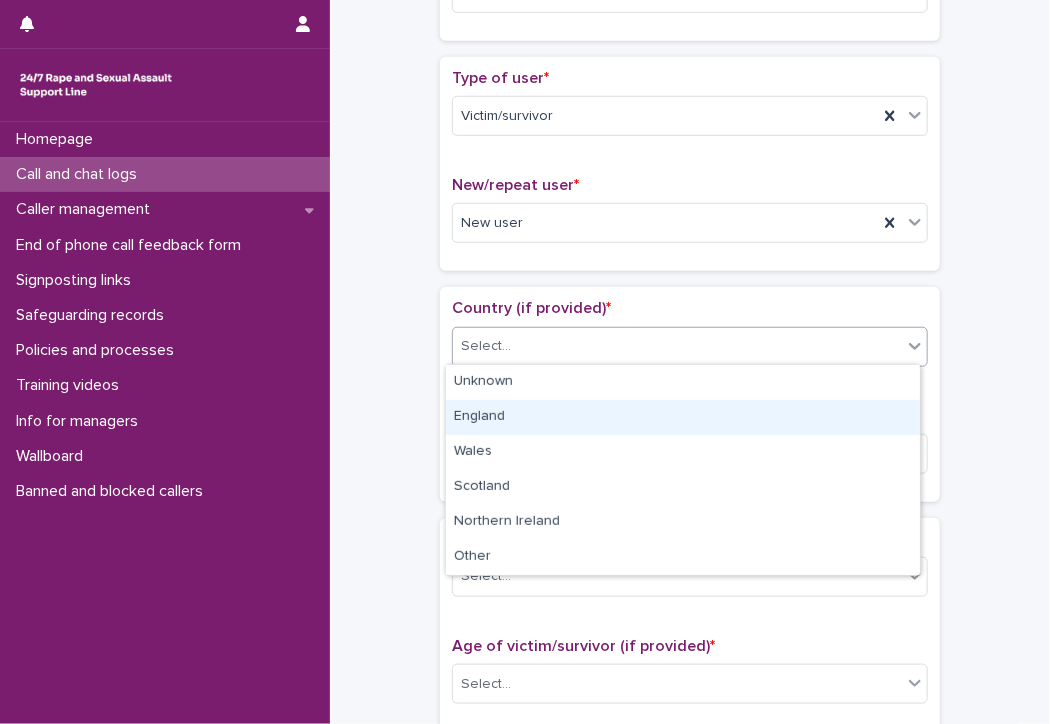 click on "England" at bounding box center (683, 417) 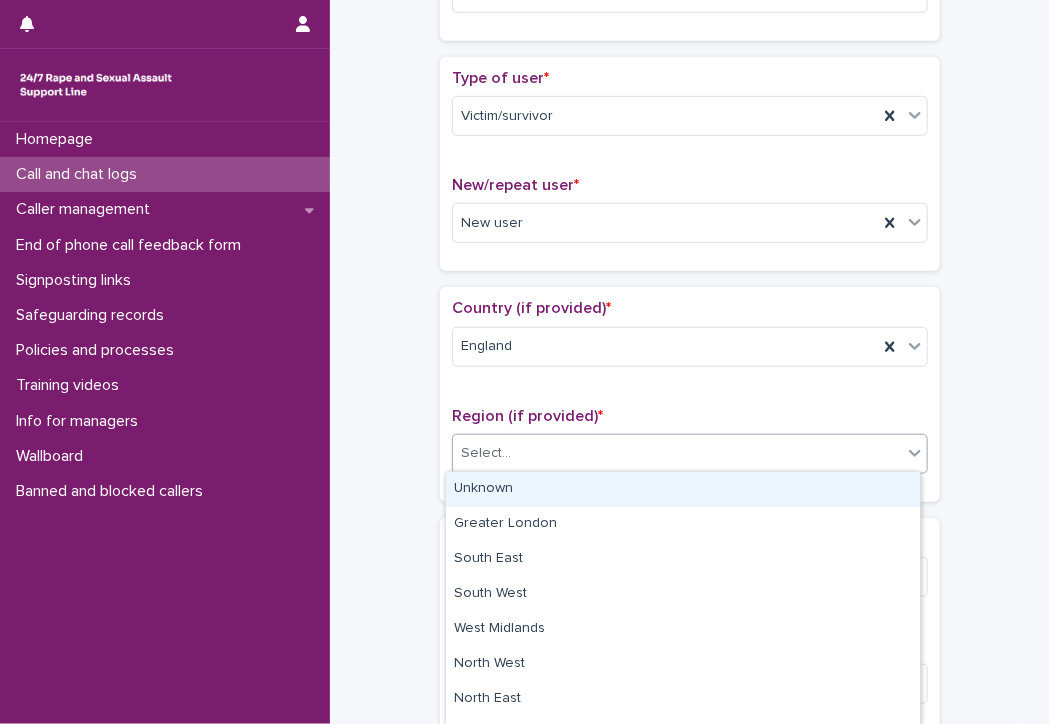 click on "Select..." at bounding box center [677, 453] 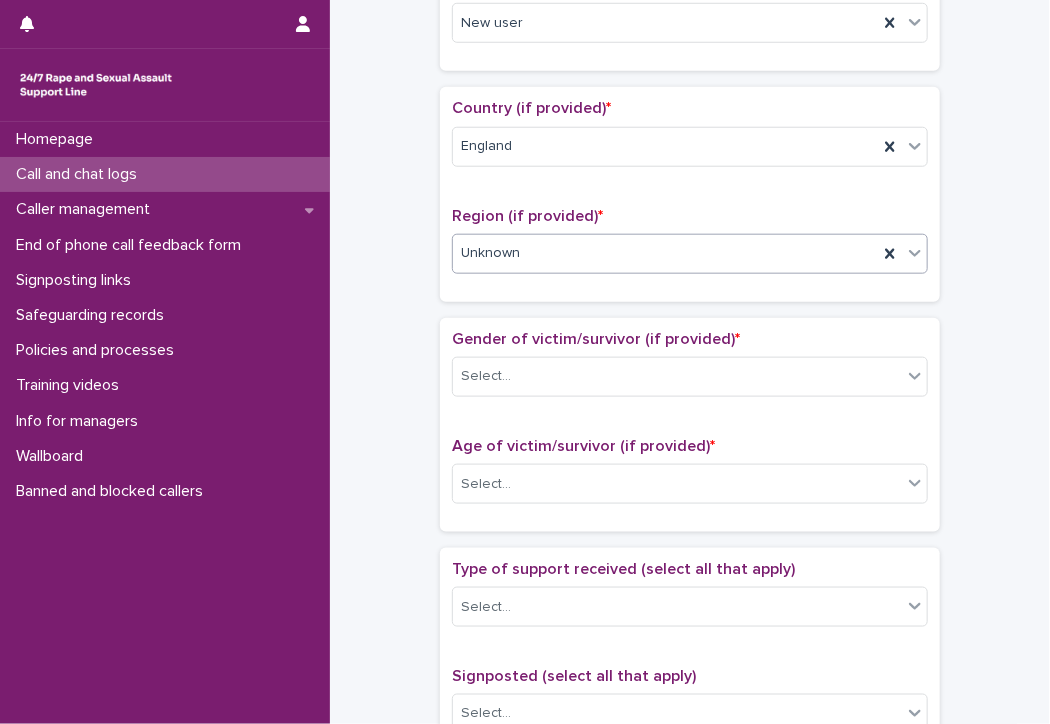 scroll, scrollTop: 800, scrollLeft: 0, axis: vertical 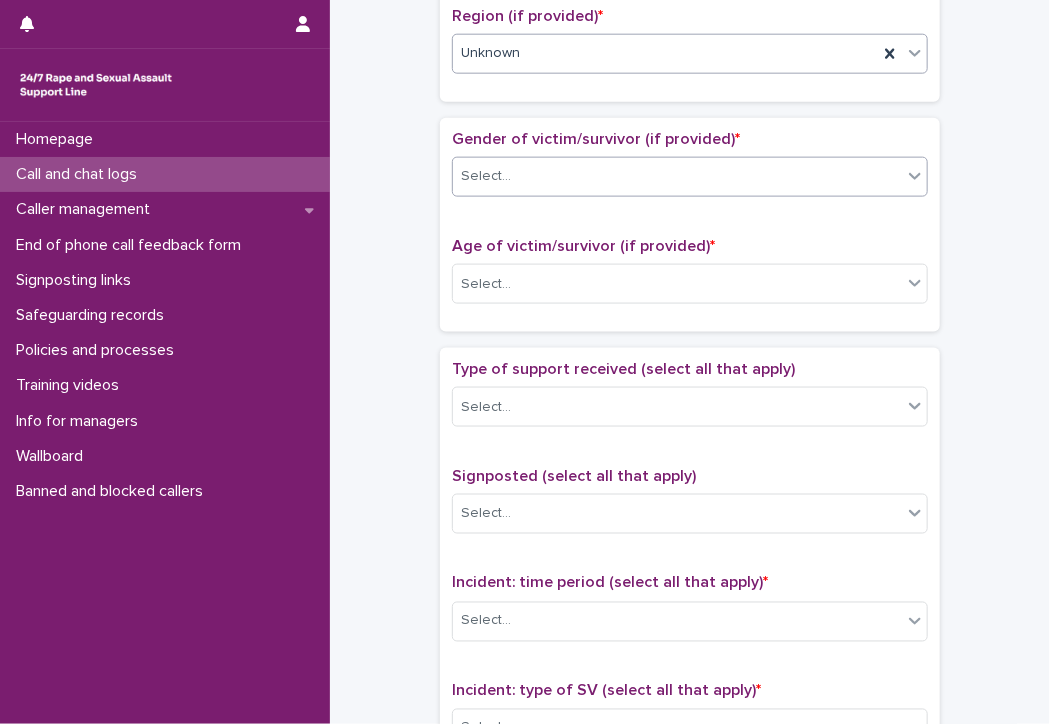 click on "Select..." at bounding box center [677, 176] 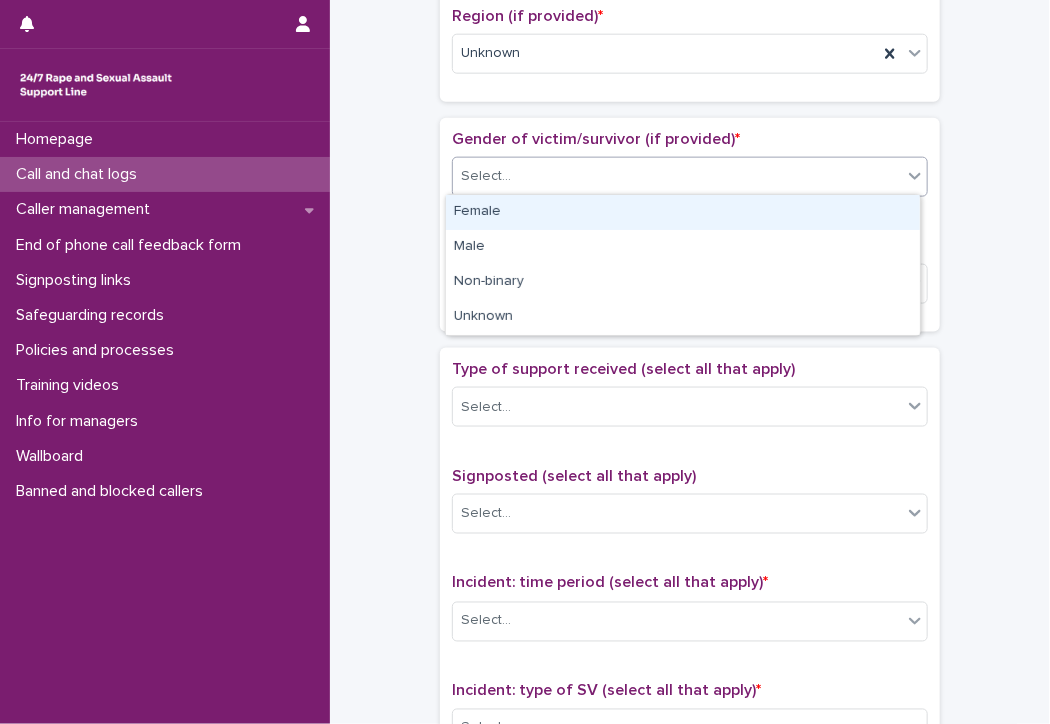 click on "Female" at bounding box center [683, 212] 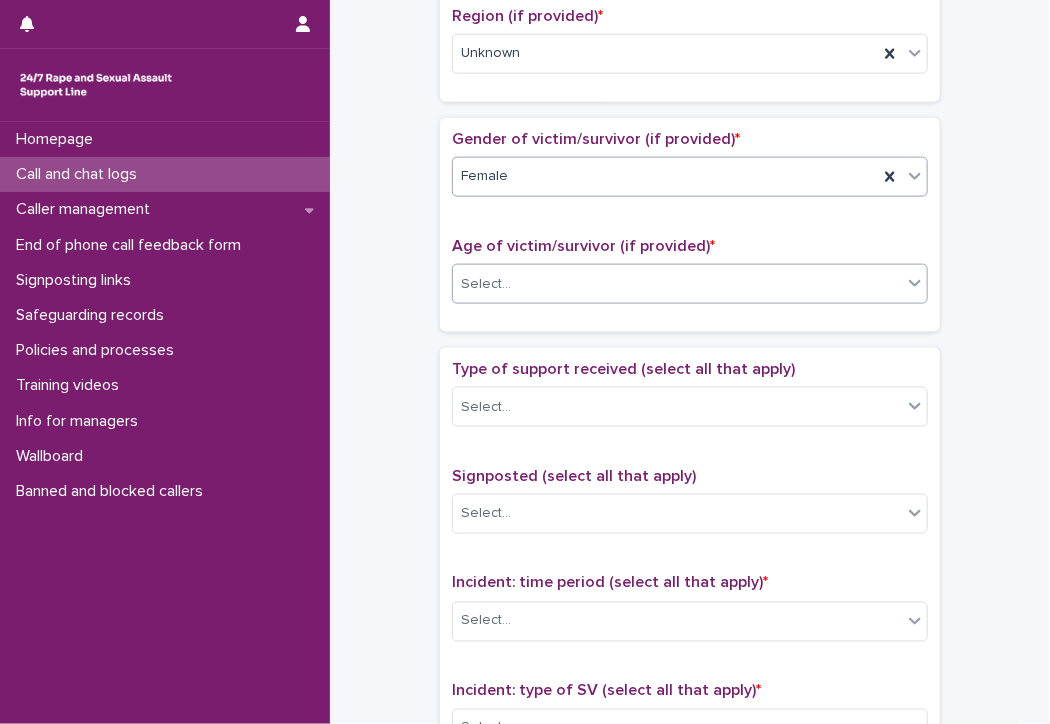 click on "Select..." at bounding box center (677, 284) 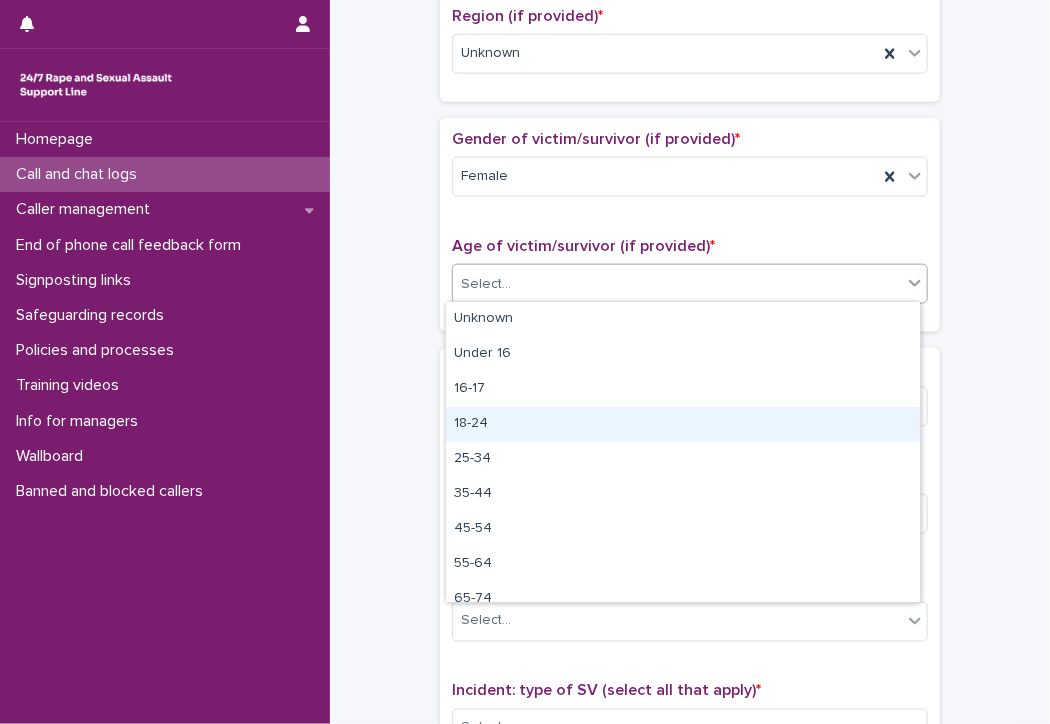click on "18-24" at bounding box center [683, 424] 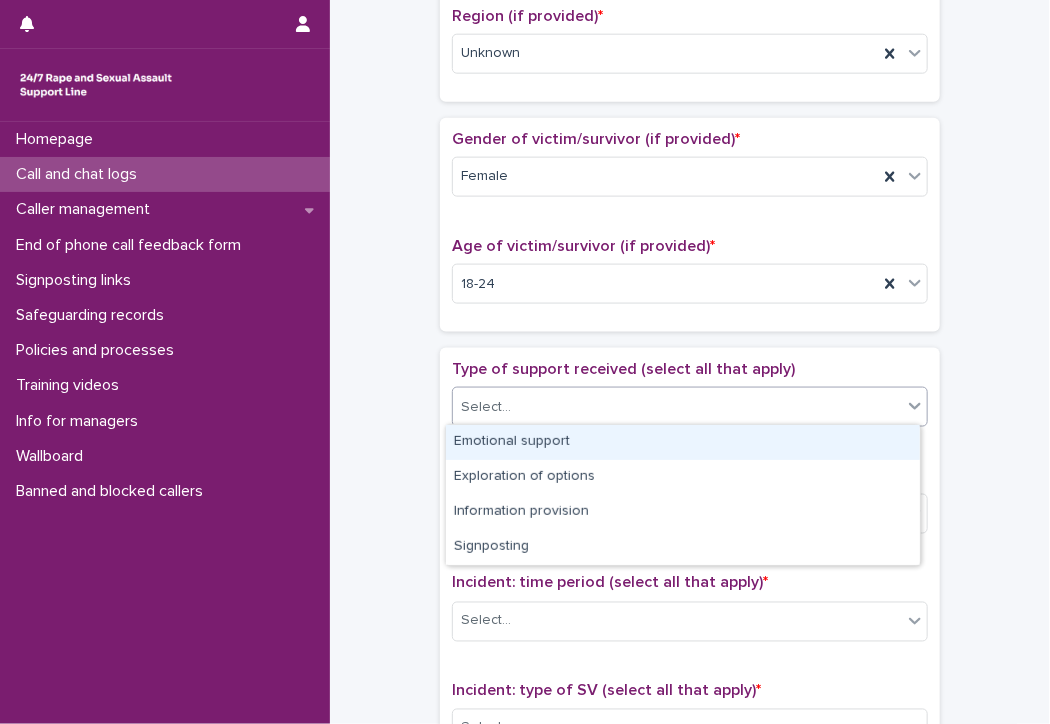 click on "Select..." at bounding box center [677, 407] 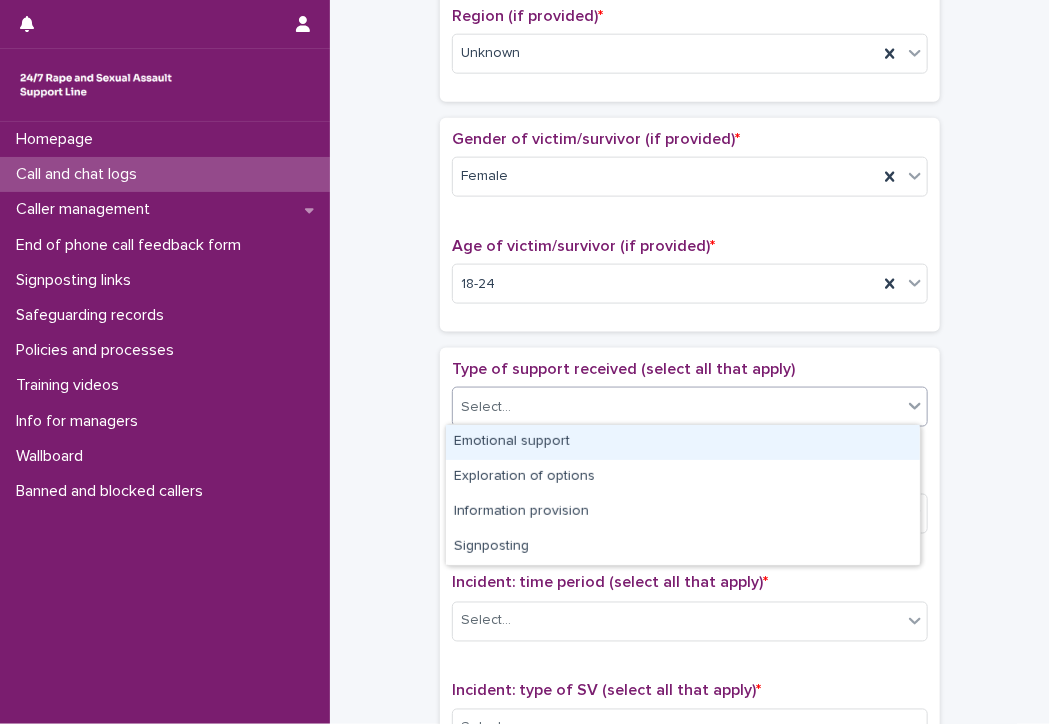 click on "Emotional support" at bounding box center [683, 442] 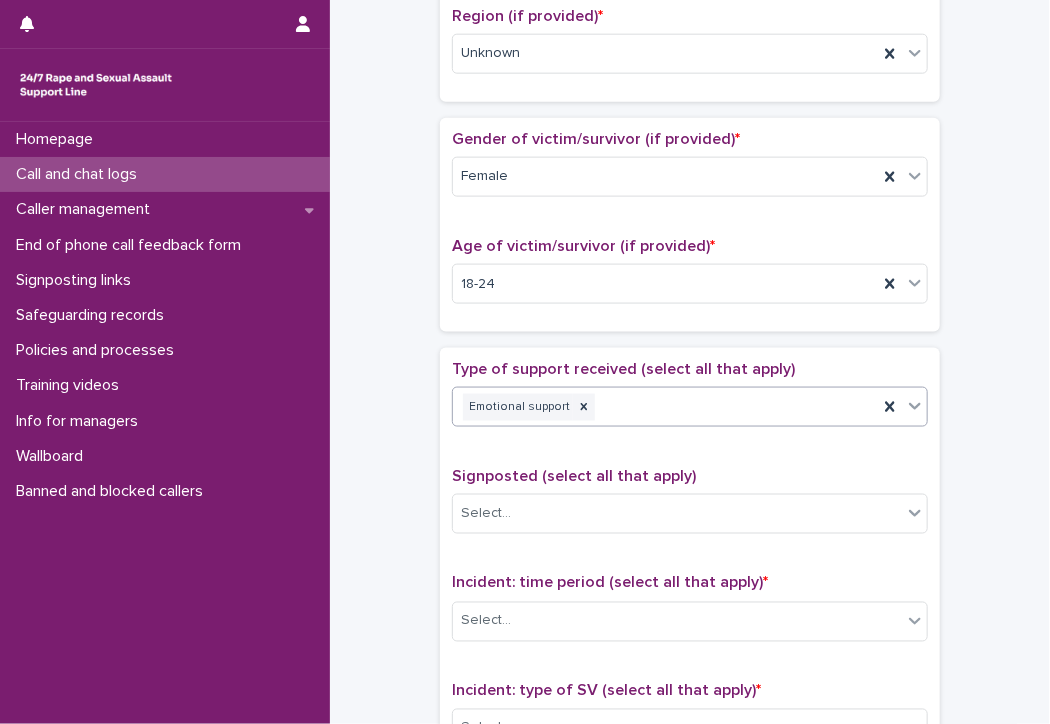 click on "Emotional support" at bounding box center [665, 407] 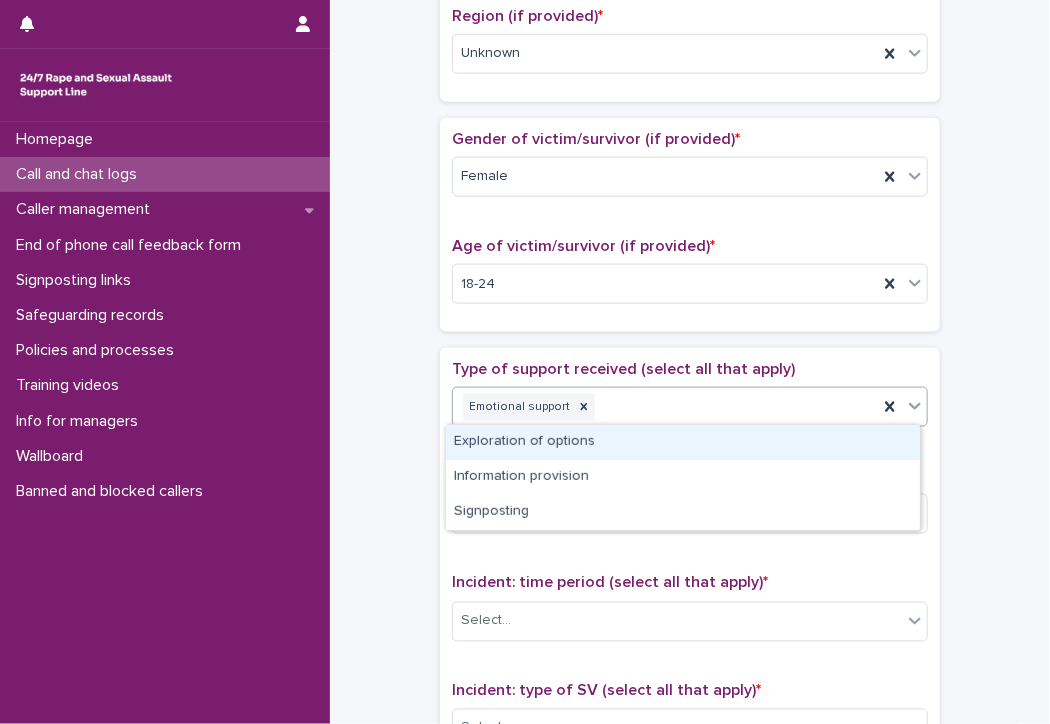 click on "Exploration of options" at bounding box center (683, 442) 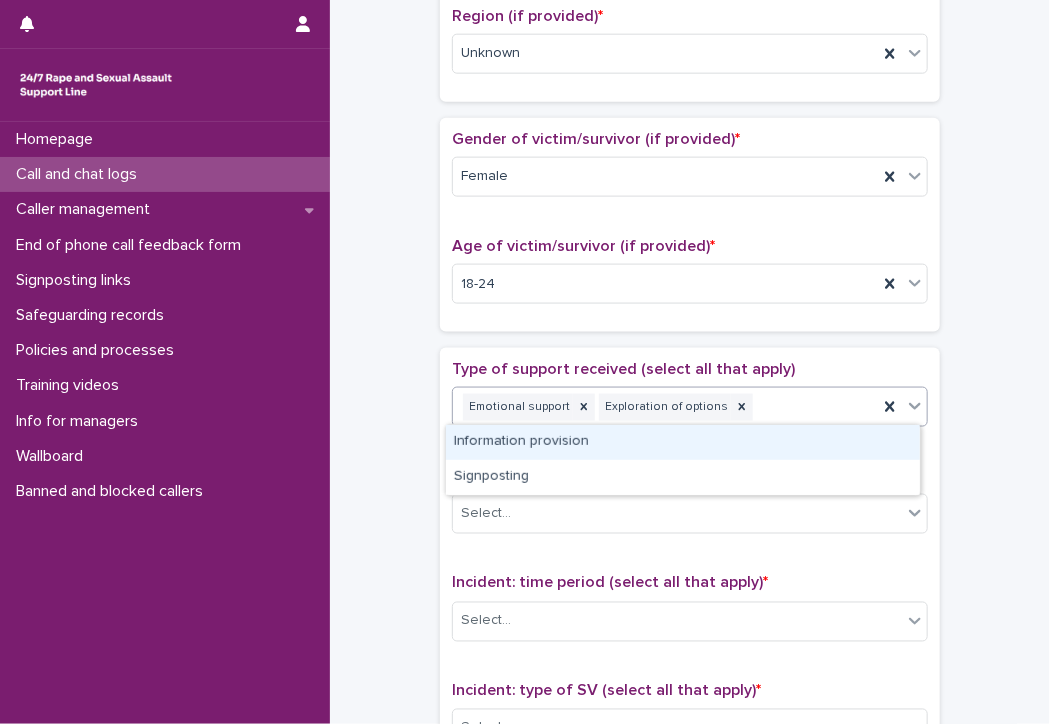 click on "Emotional support Exploration of options" at bounding box center [665, 407] 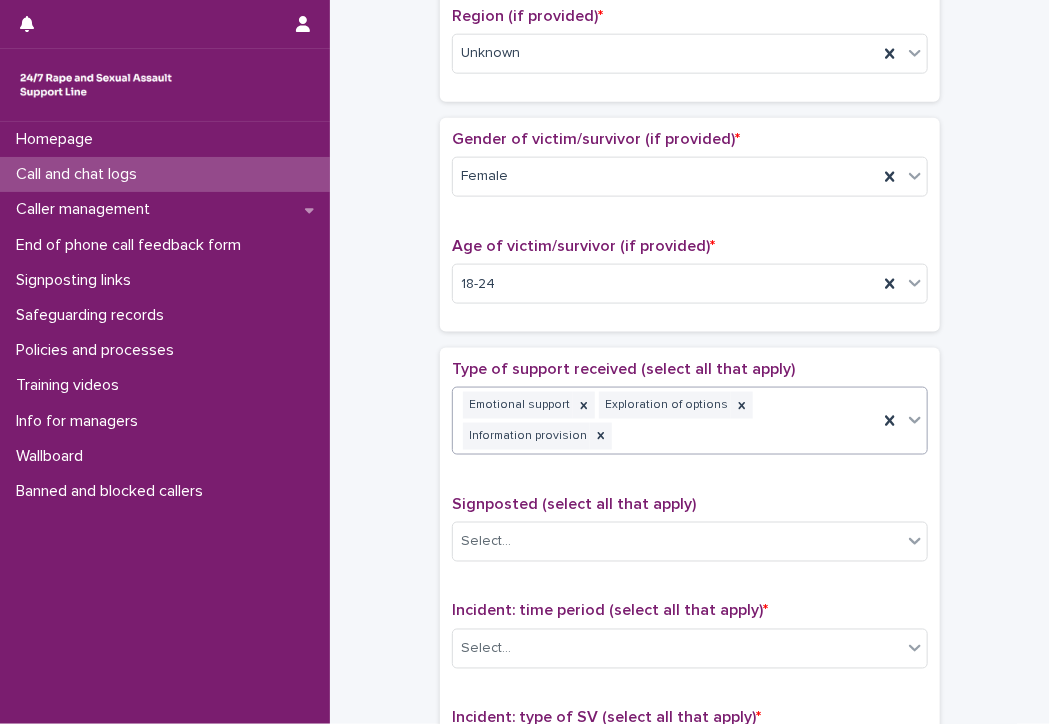 scroll, scrollTop: 813, scrollLeft: 0, axis: vertical 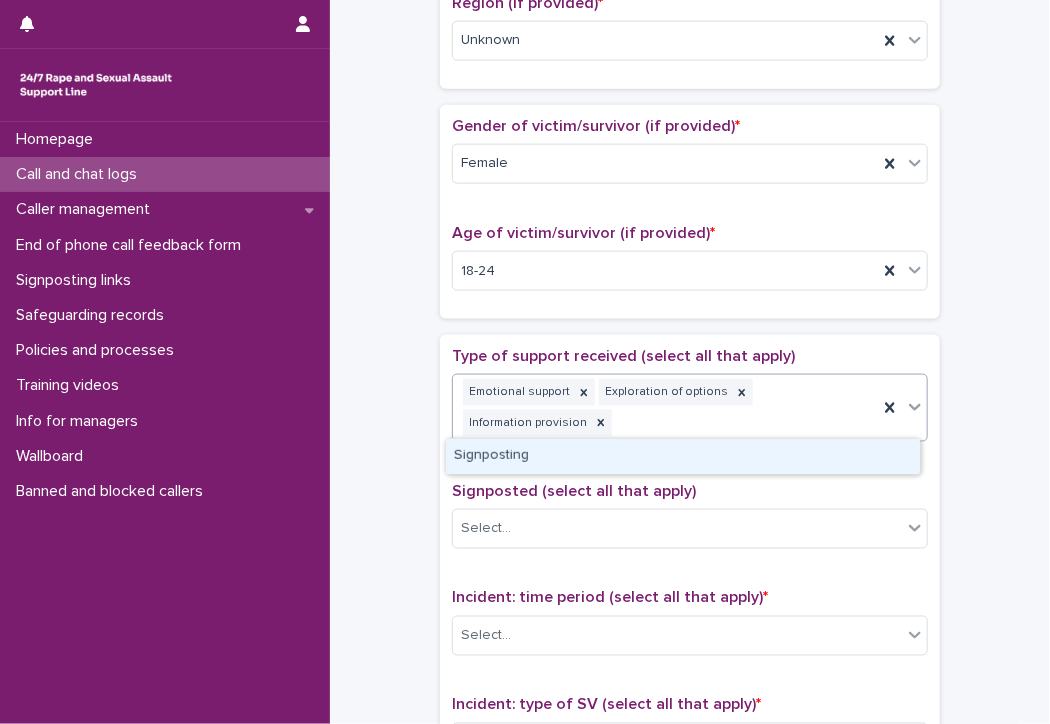 click on "Emotional support Exploration of options Information provision" at bounding box center (665, 408) 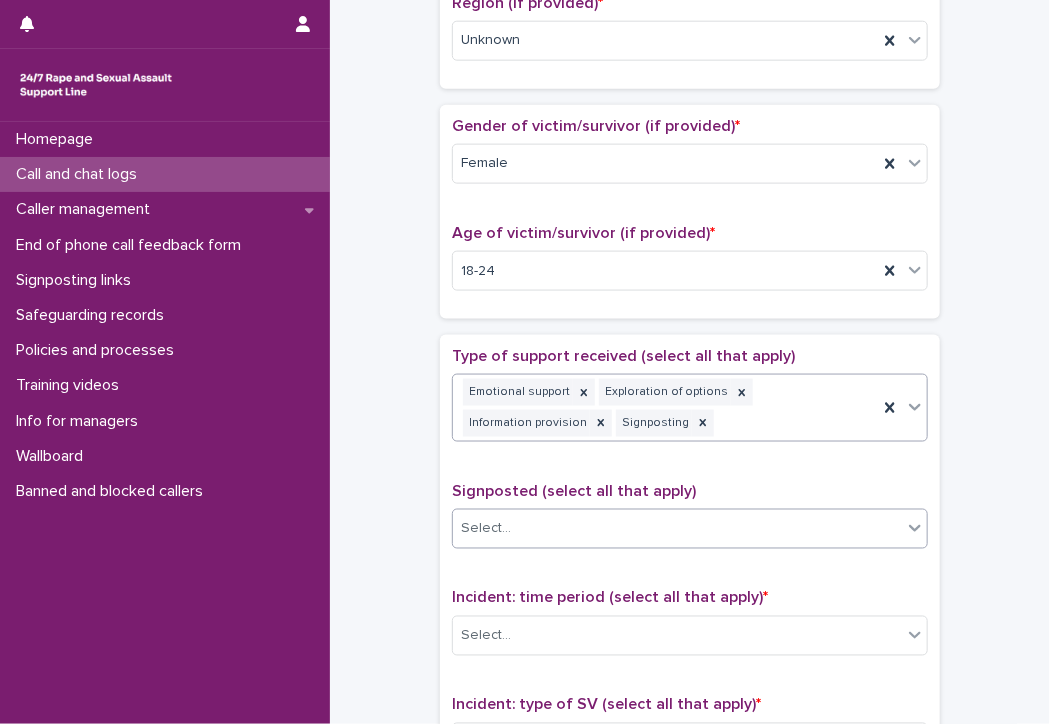 click on "Select..." at bounding box center (677, 529) 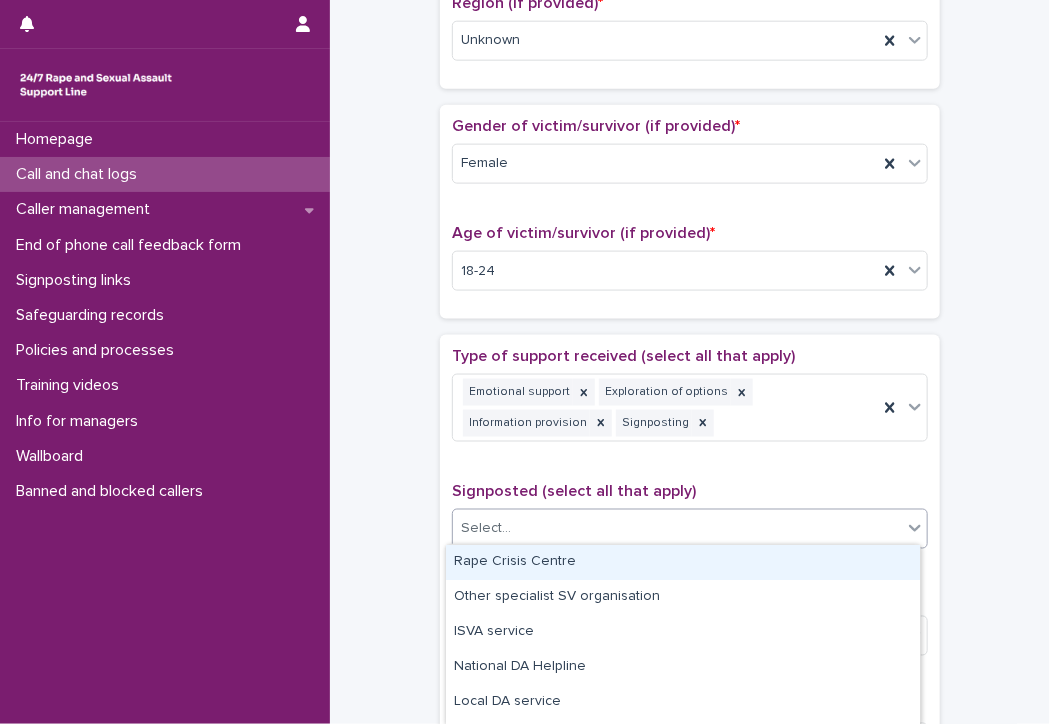 click on "Rape Crisis Centre" at bounding box center (683, 562) 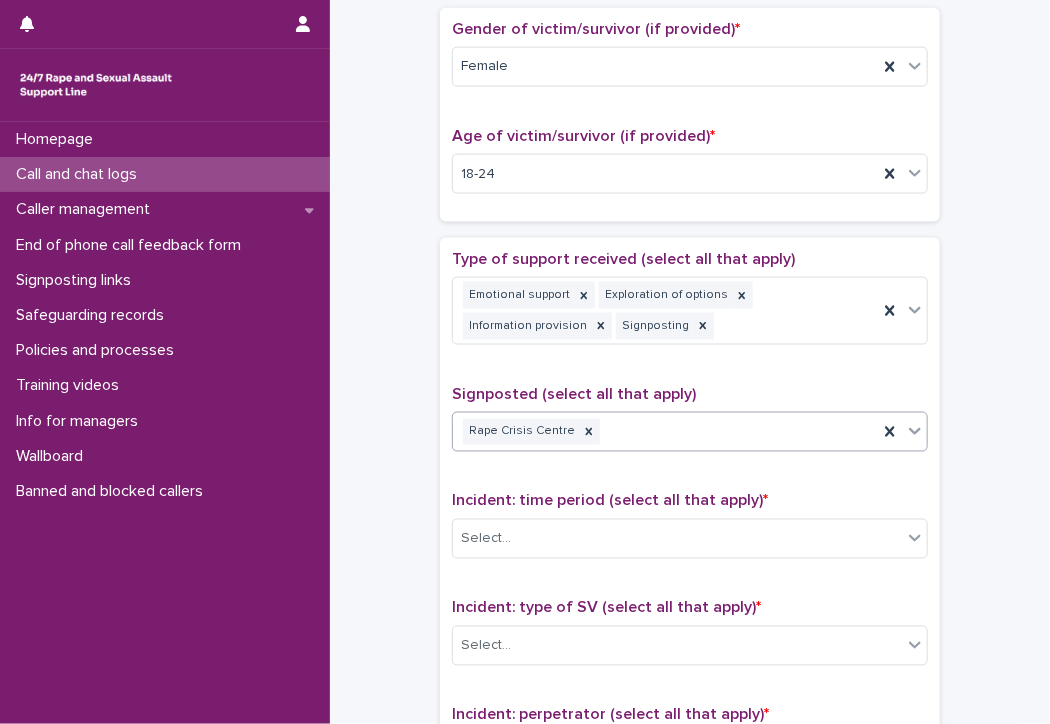 scroll, scrollTop: 813, scrollLeft: 0, axis: vertical 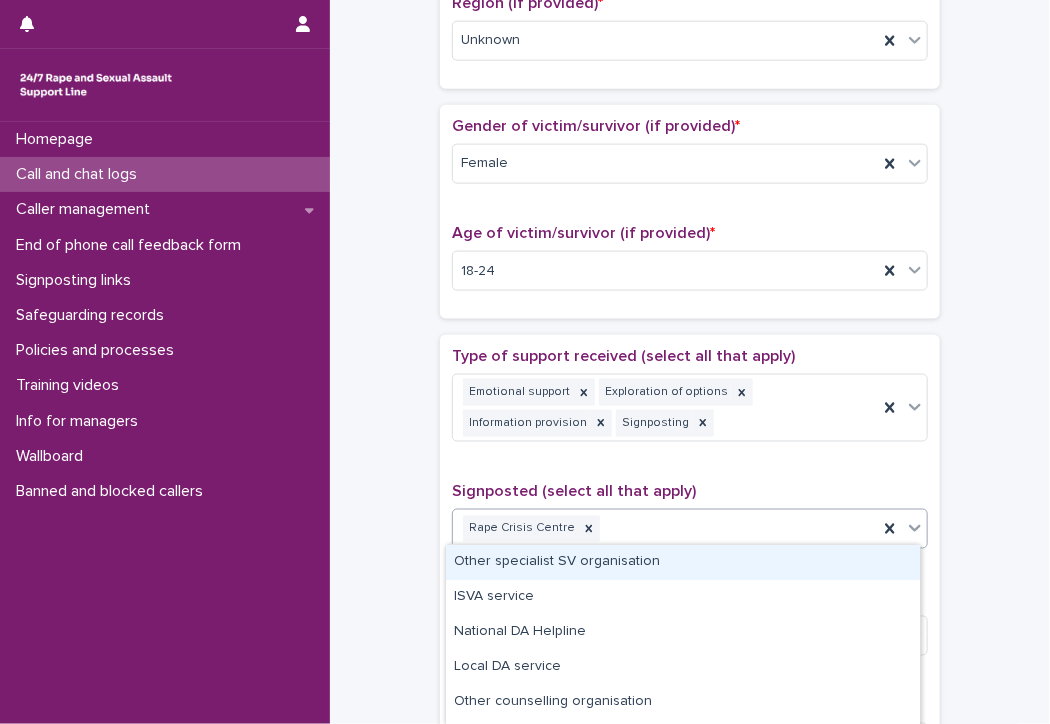 click on "Rape Crisis Centre" at bounding box center (665, 529) 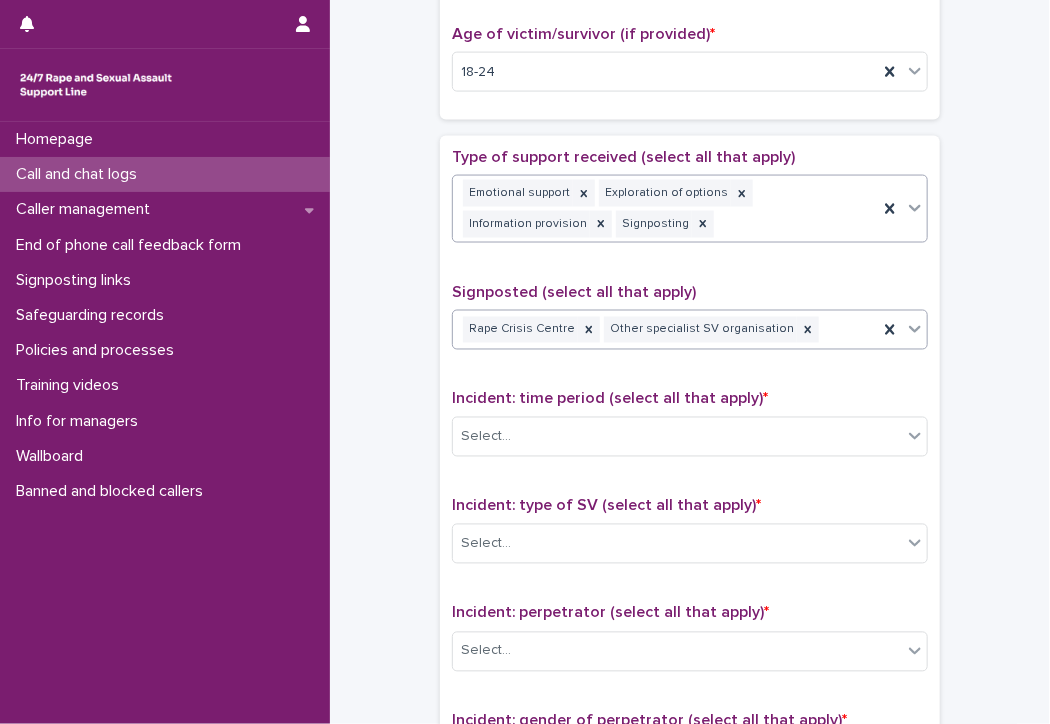scroll, scrollTop: 1013, scrollLeft: 0, axis: vertical 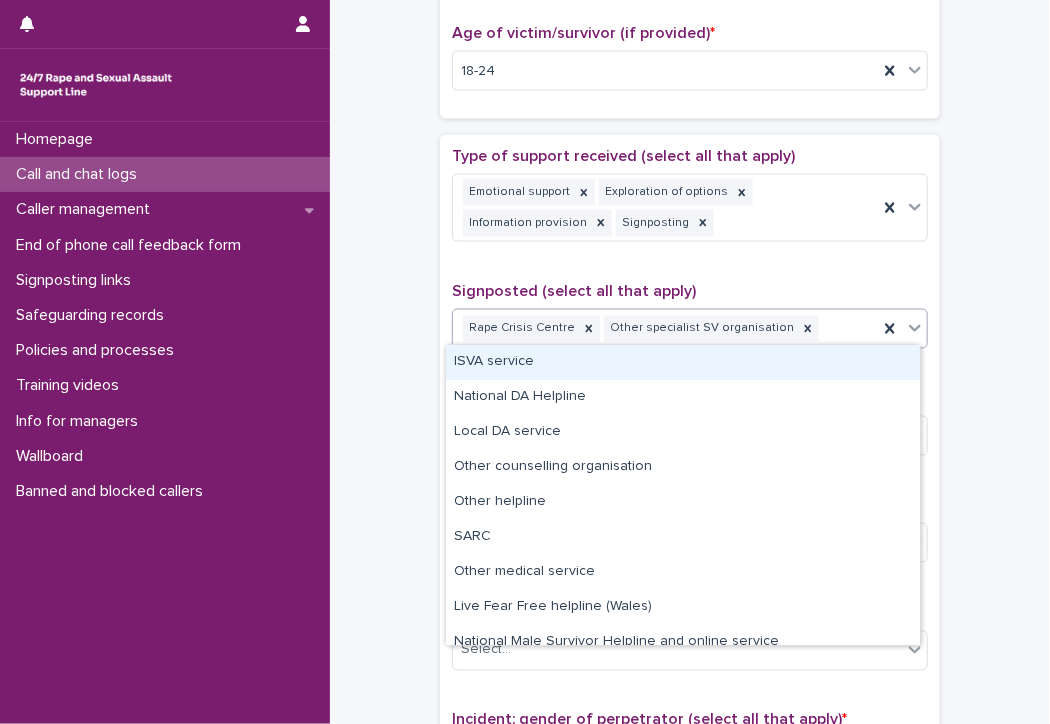 click on "Rape Crisis Centre Other specialist SV organisation" at bounding box center (665, 329) 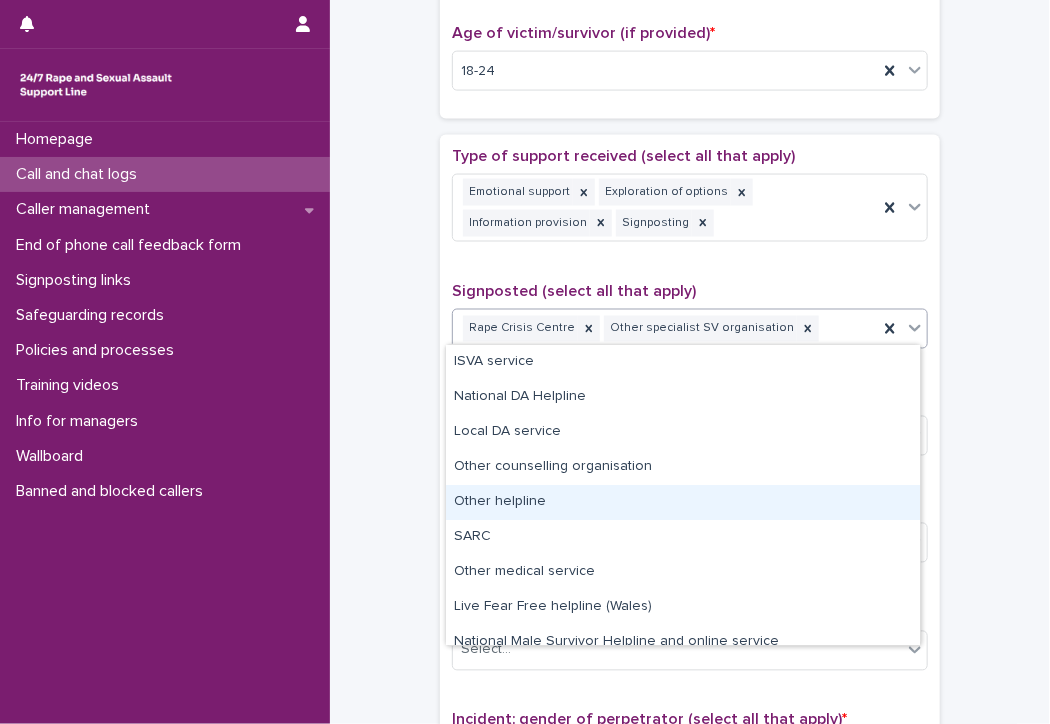 click on "Other helpline" at bounding box center [683, 502] 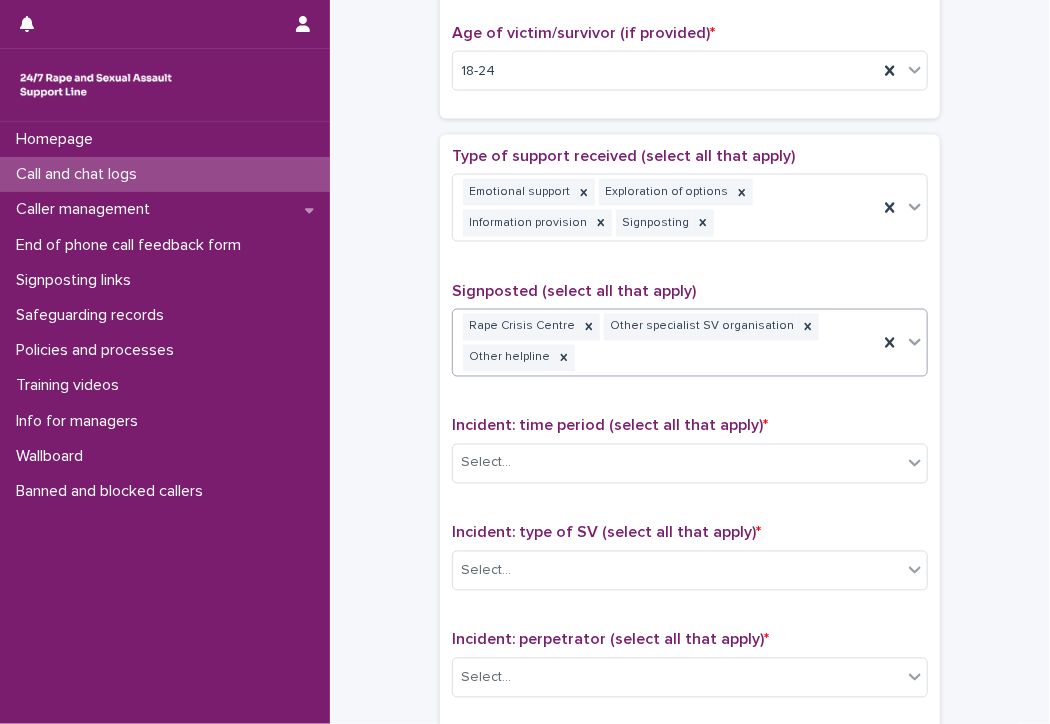 scroll, scrollTop: 1028, scrollLeft: 0, axis: vertical 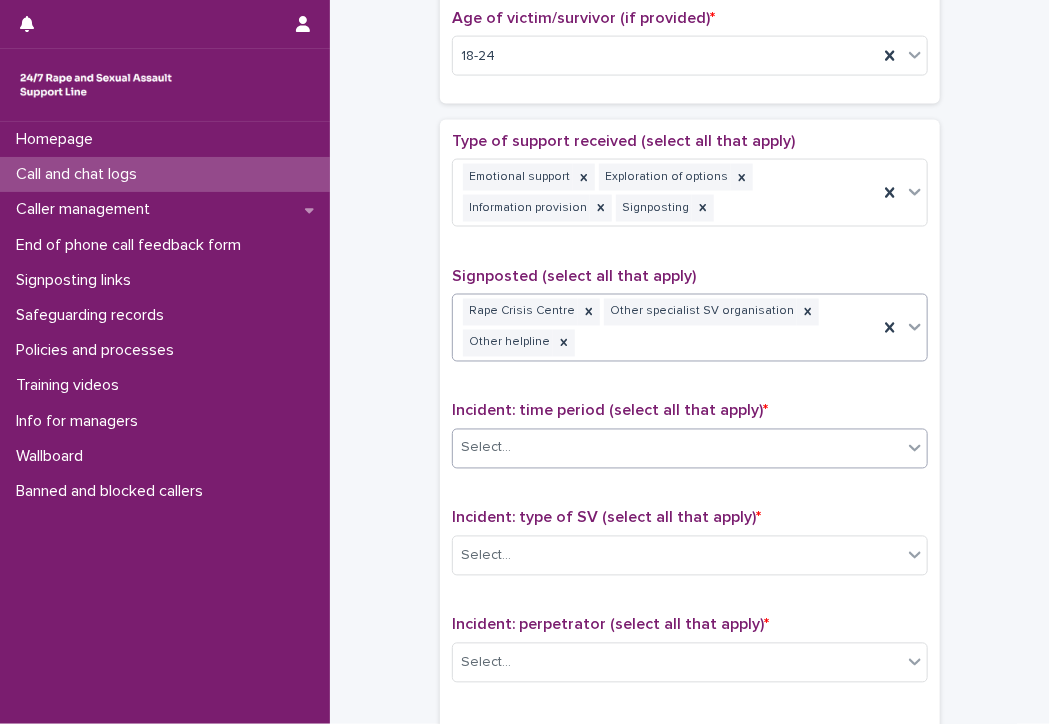 click on "Select..." at bounding box center (677, 448) 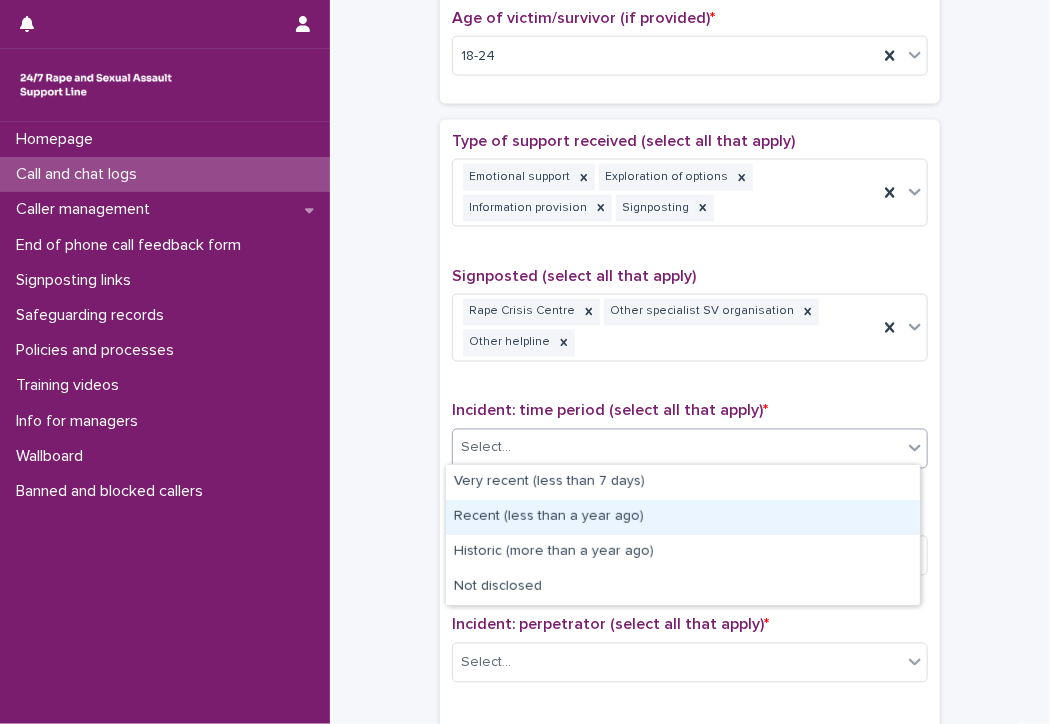 click on "Recent (less than a year ago)" at bounding box center (683, 517) 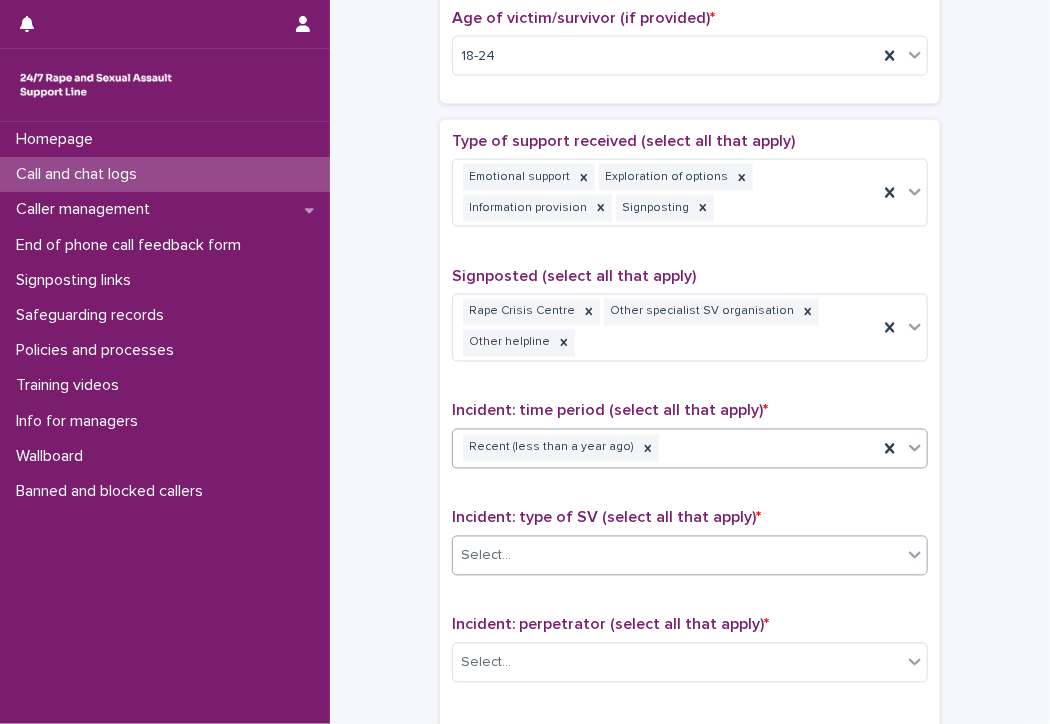click on "Select..." at bounding box center [677, 556] 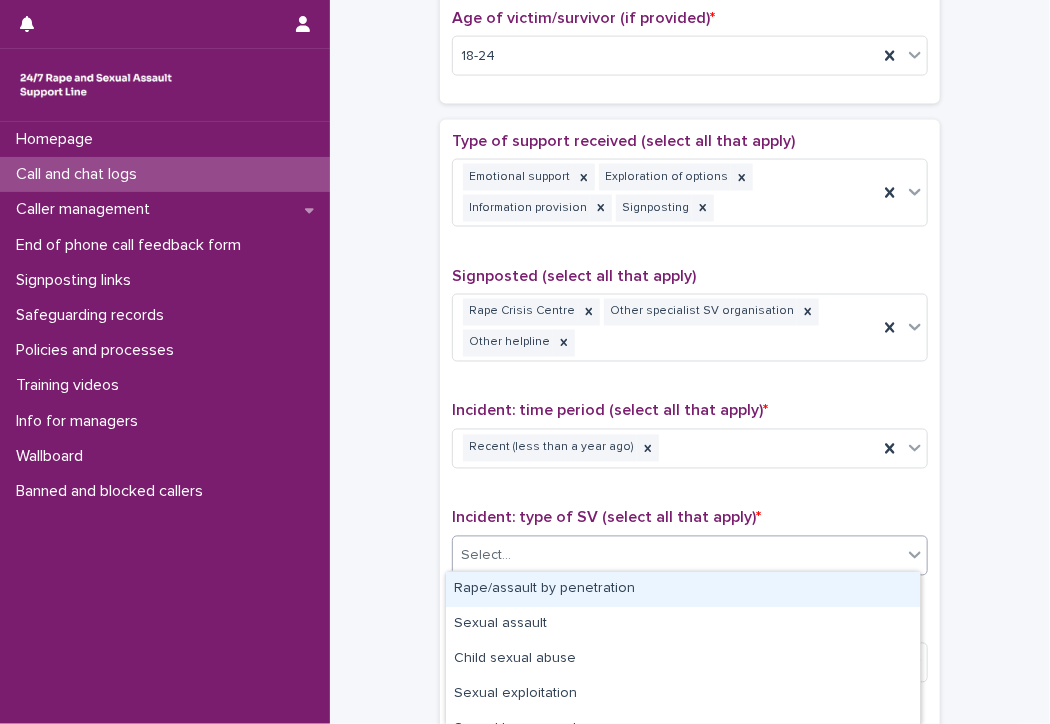 click on "Rape/assault by penetration" at bounding box center [683, 589] 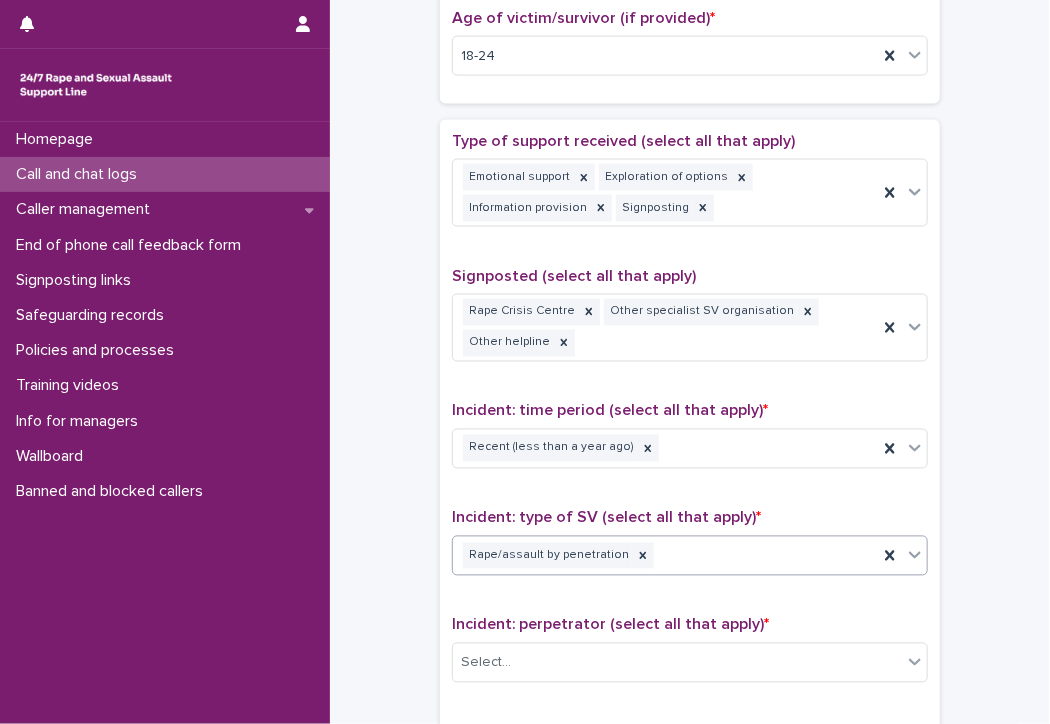 click on "Rape/assault by penetration" at bounding box center (665, 556) 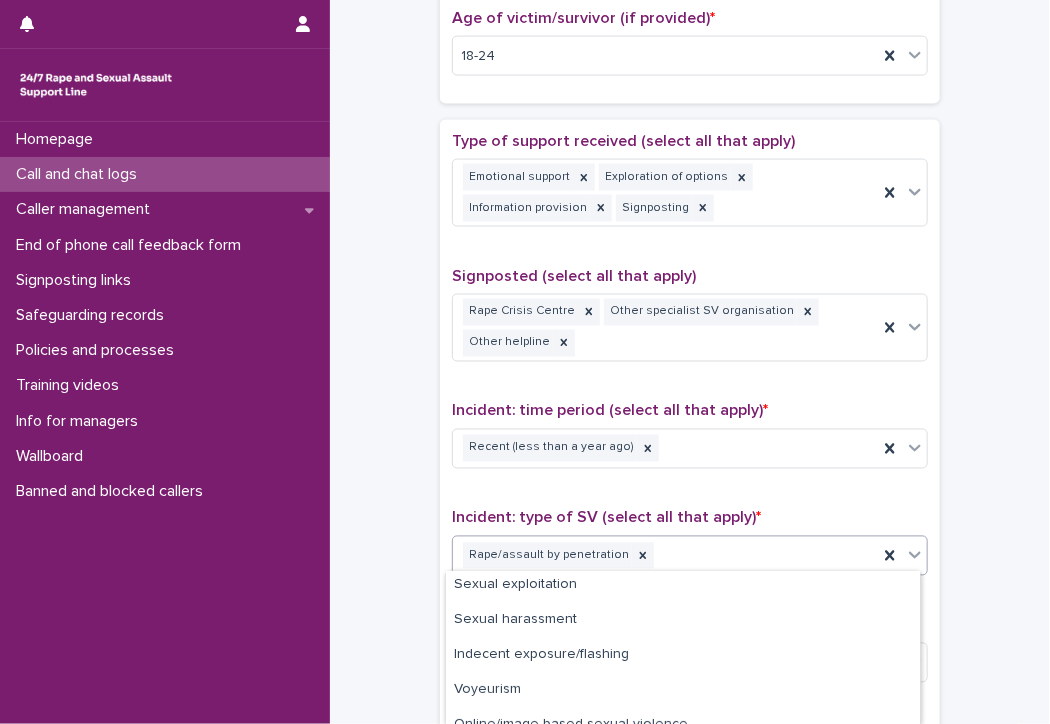scroll, scrollTop: 100, scrollLeft: 0, axis: vertical 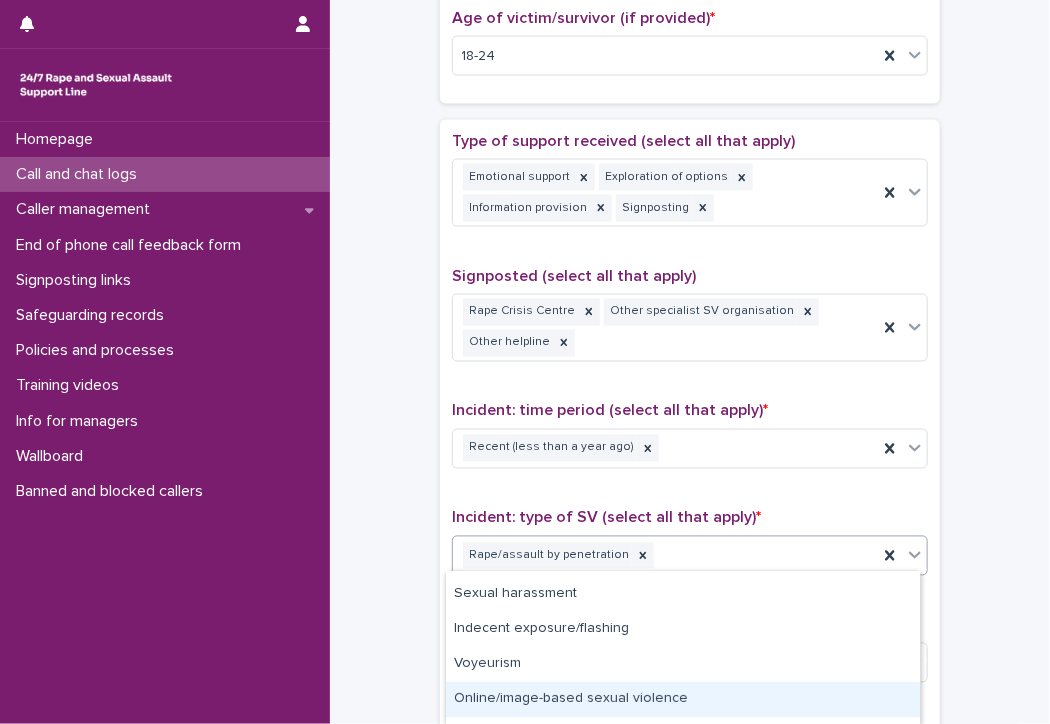 click on "Online/image-based sexual violence" at bounding box center [683, 699] 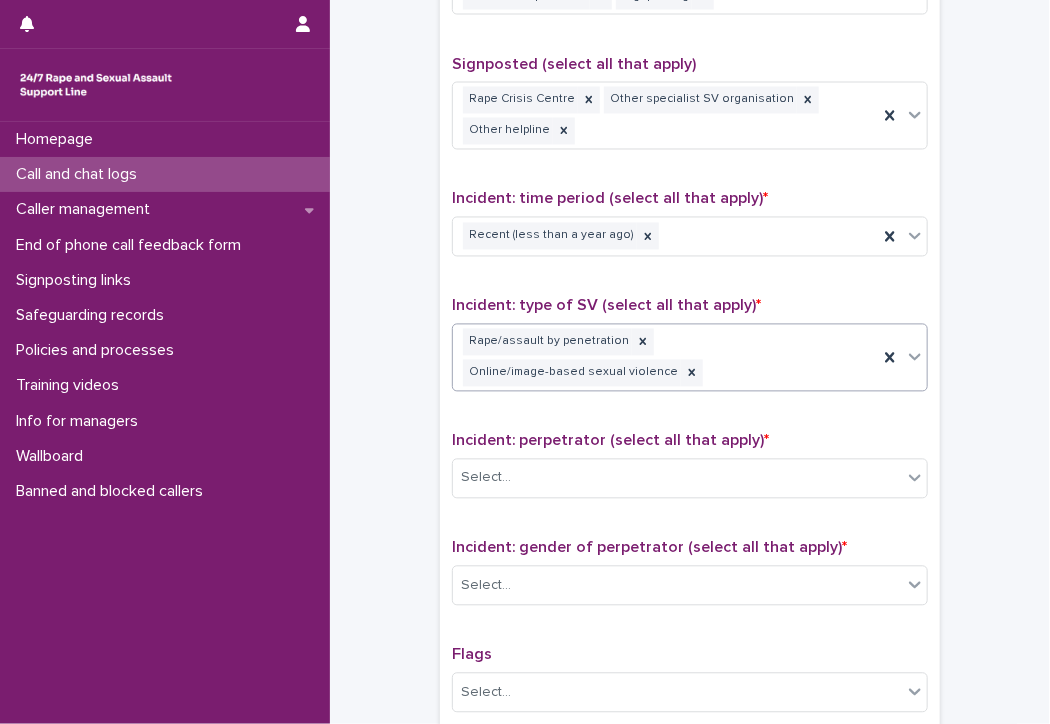 scroll, scrollTop: 1564, scrollLeft: 0, axis: vertical 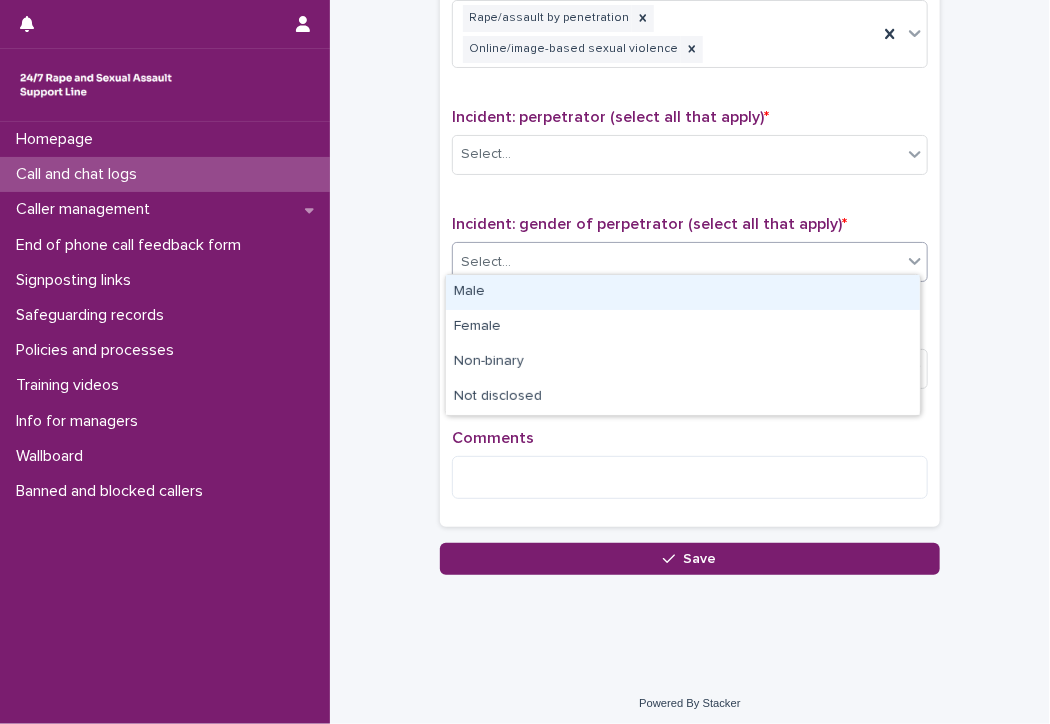 click on "Select..." at bounding box center [677, 262] 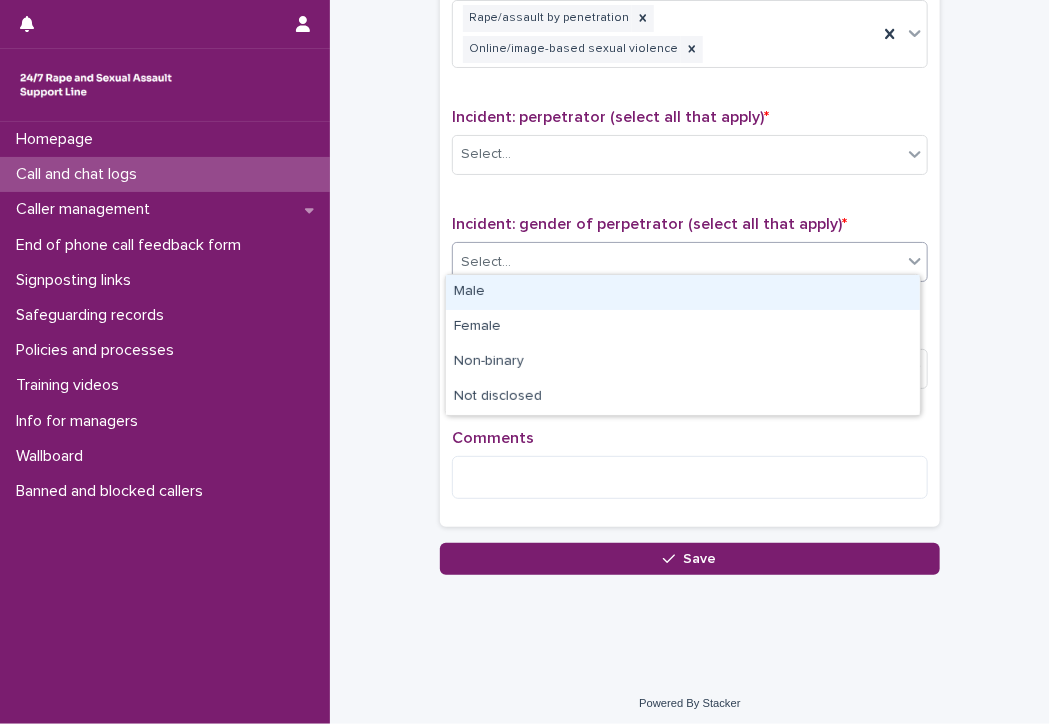 click on "Male" at bounding box center [683, 292] 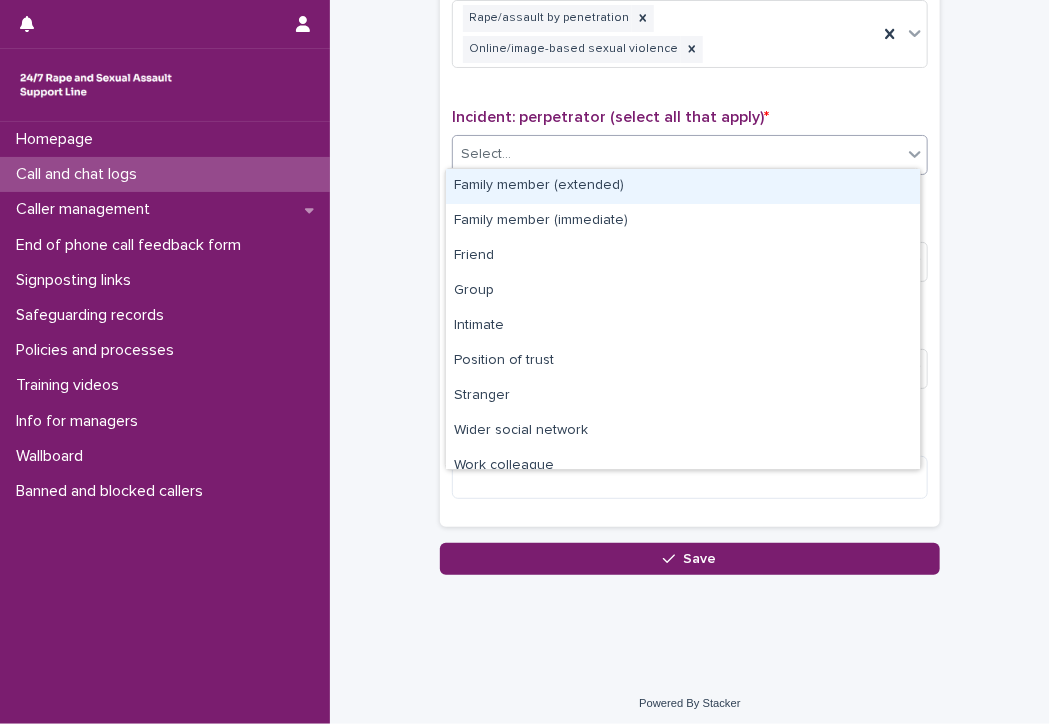 click on "Select..." at bounding box center [677, 154] 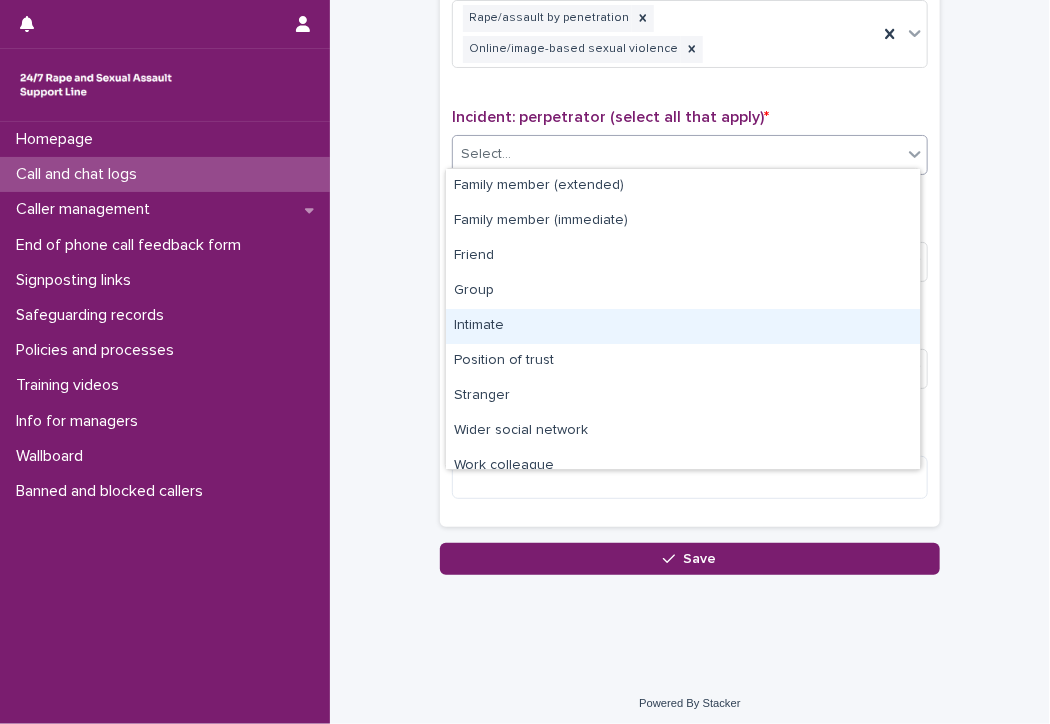 click on "Intimate" at bounding box center [683, 326] 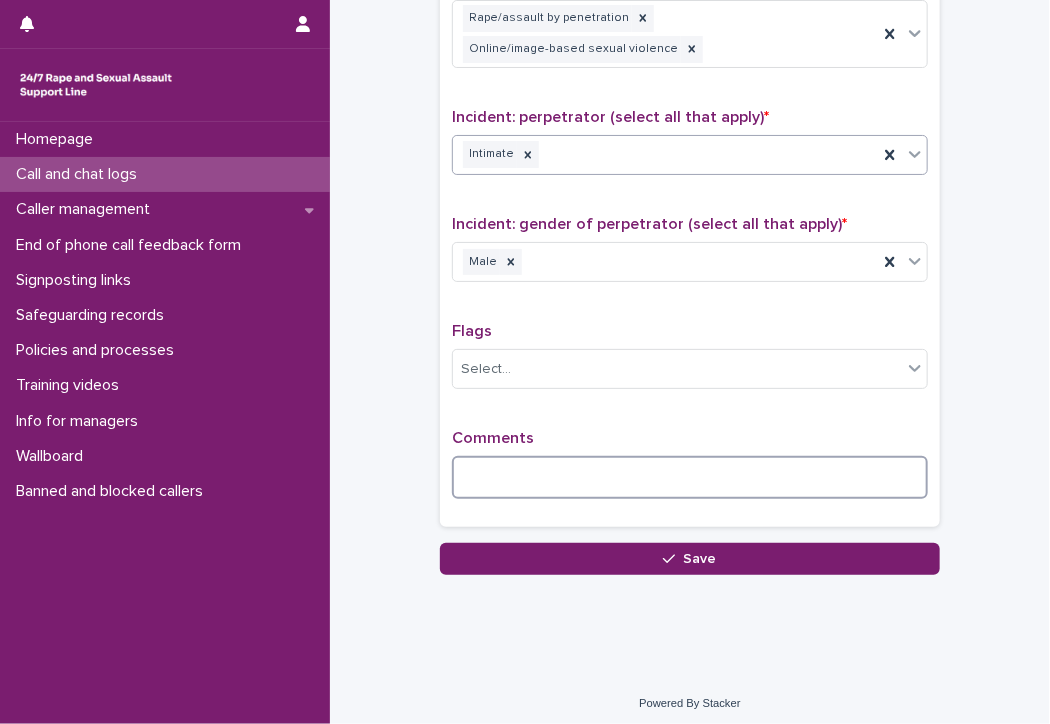 click at bounding box center [690, 477] 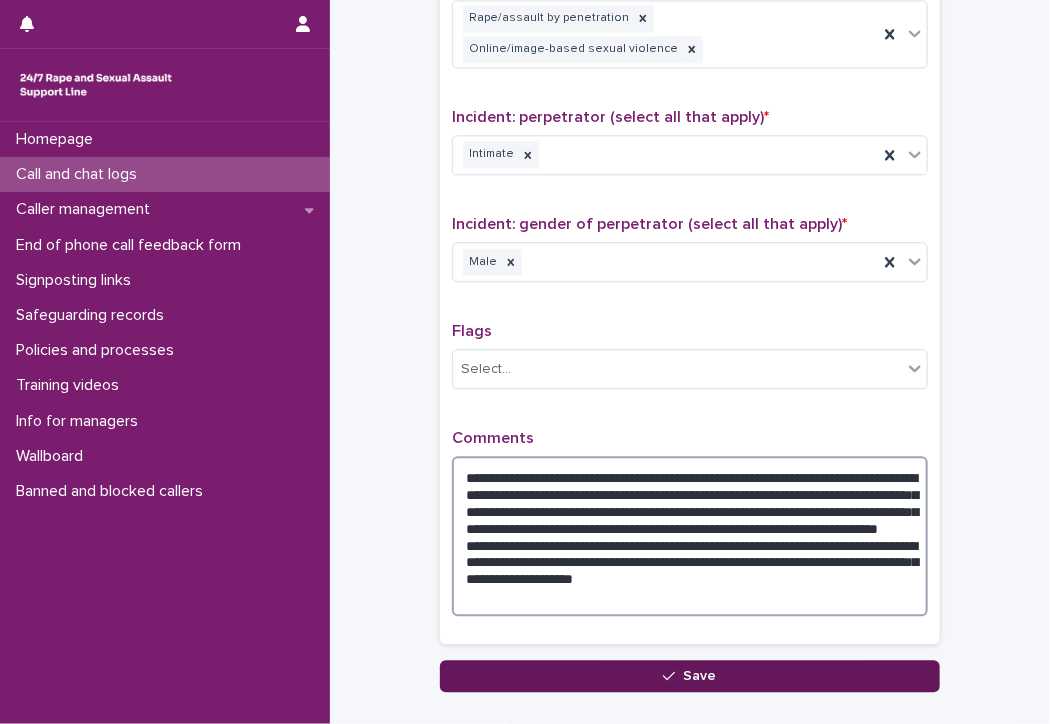 type on "**********" 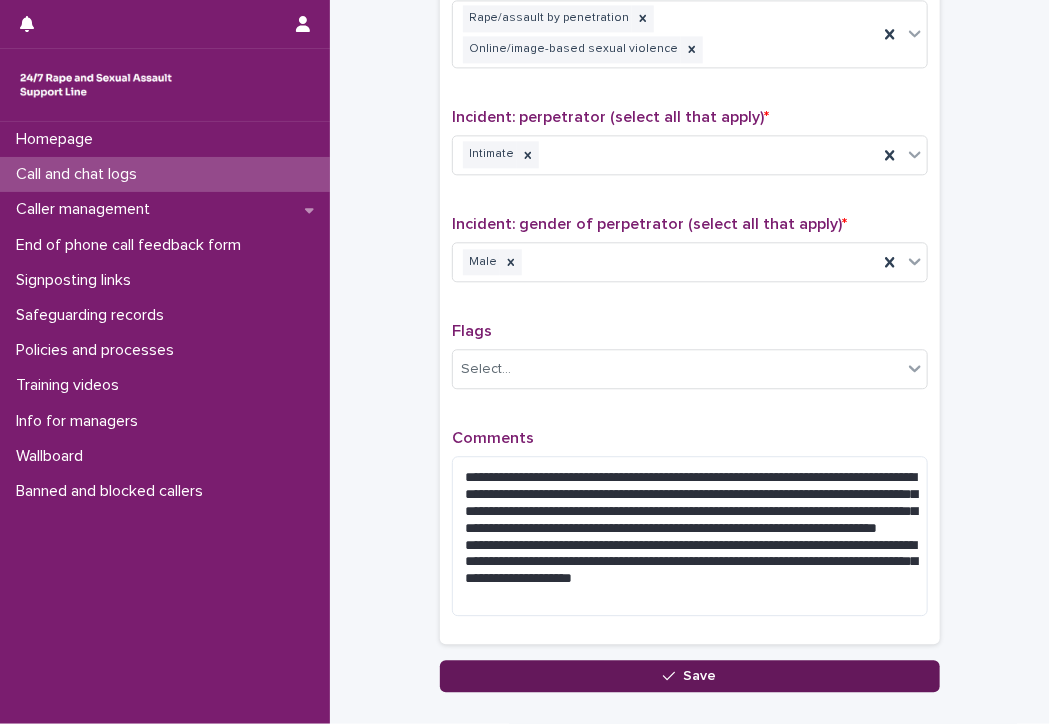 click on "Save" at bounding box center [690, 676] 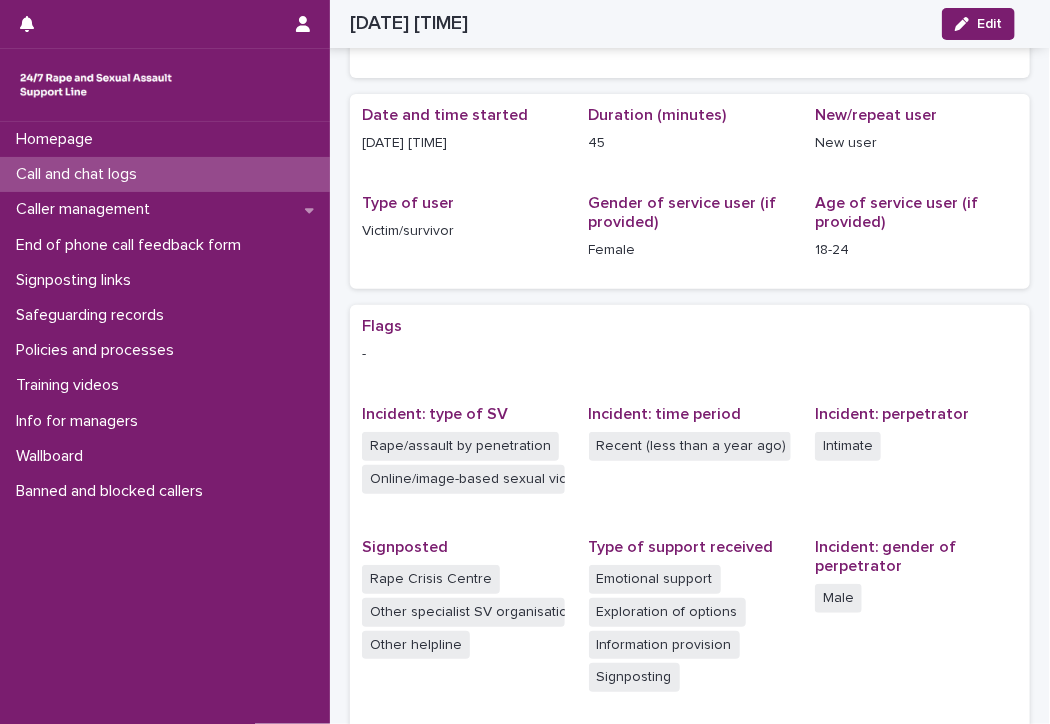 scroll, scrollTop: 114, scrollLeft: 0, axis: vertical 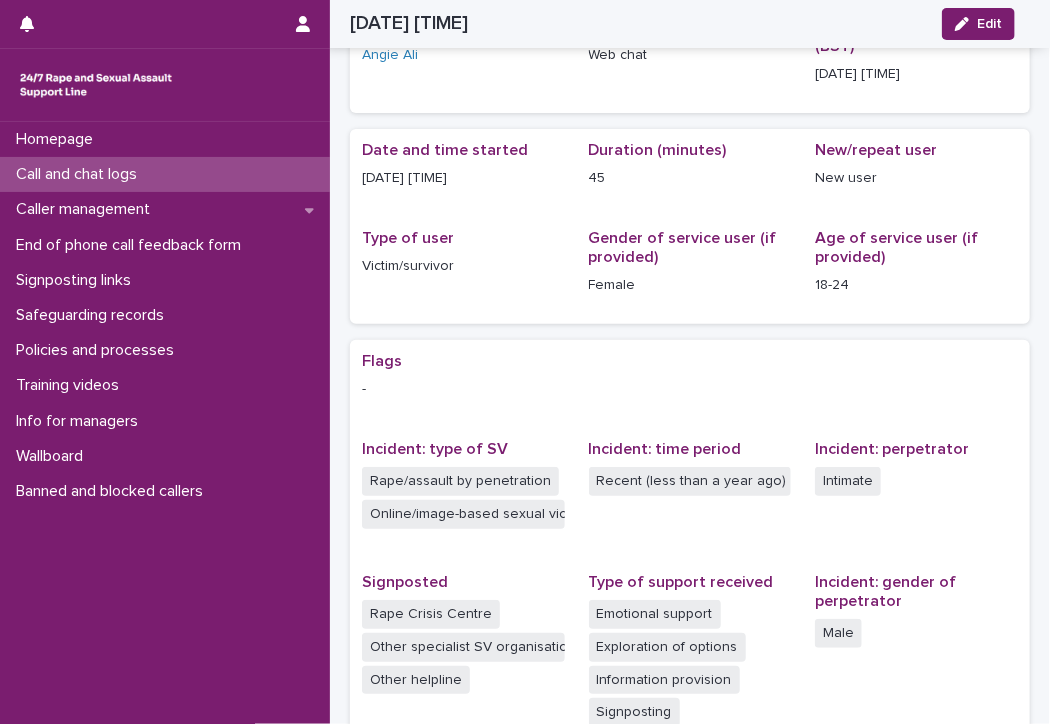 click on "Call and chat logs" at bounding box center (165, 174) 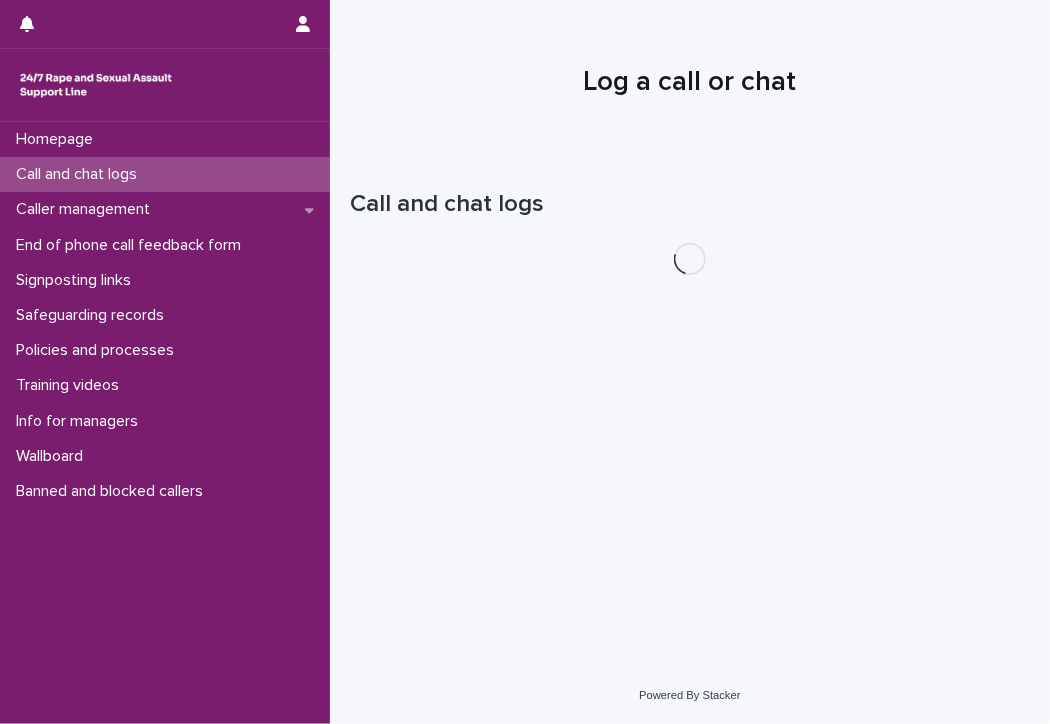 scroll, scrollTop: 0, scrollLeft: 0, axis: both 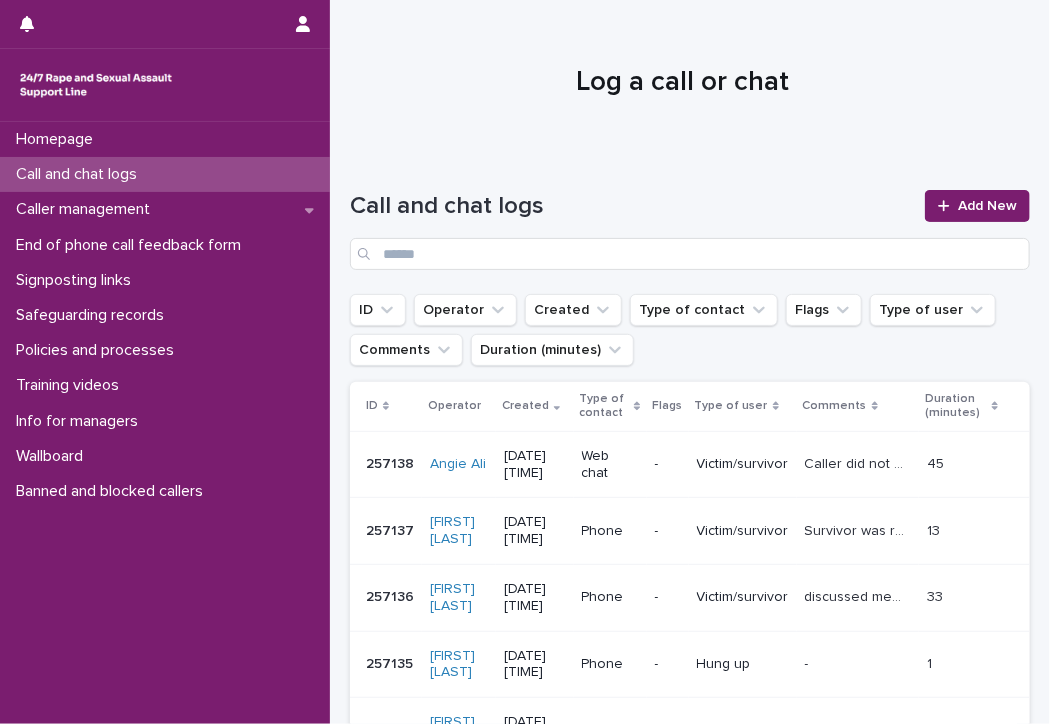 click on "Call and chat logs" at bounding box center (165, 174) 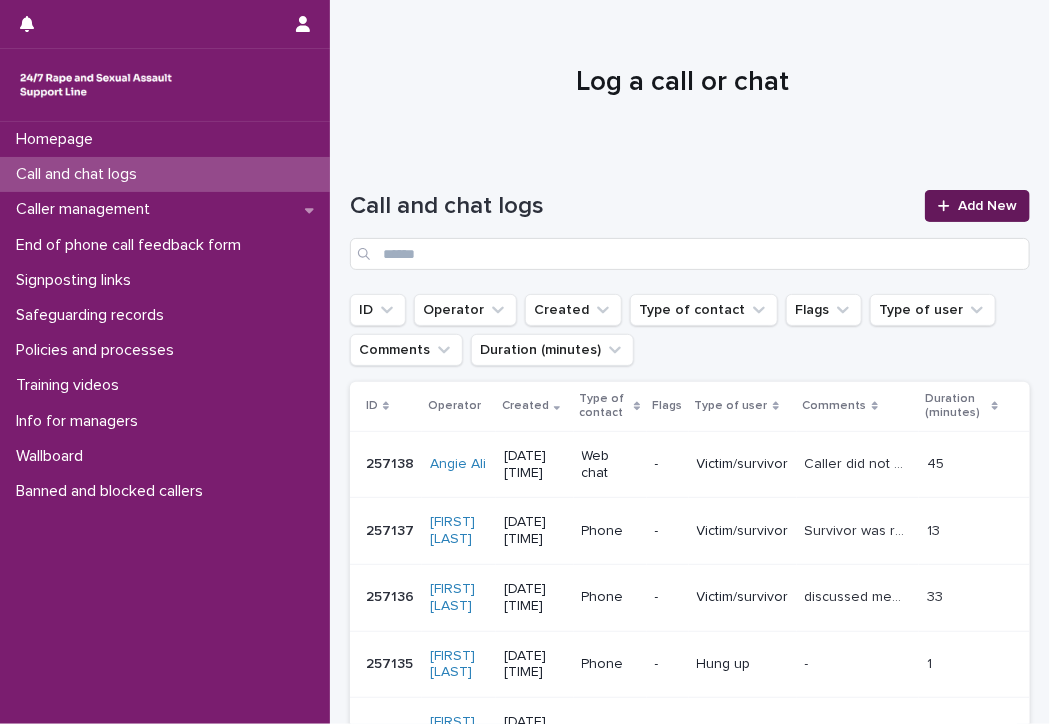 click on "Add New" at bounding box center (987, 206) 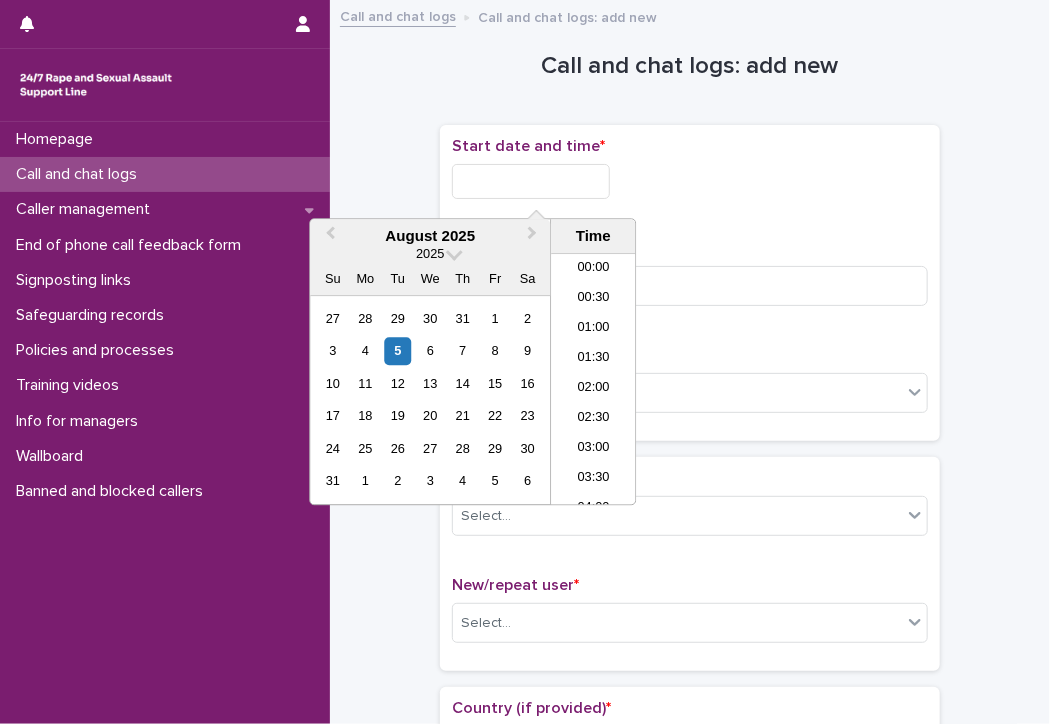 click at bounding box center [531, 181] 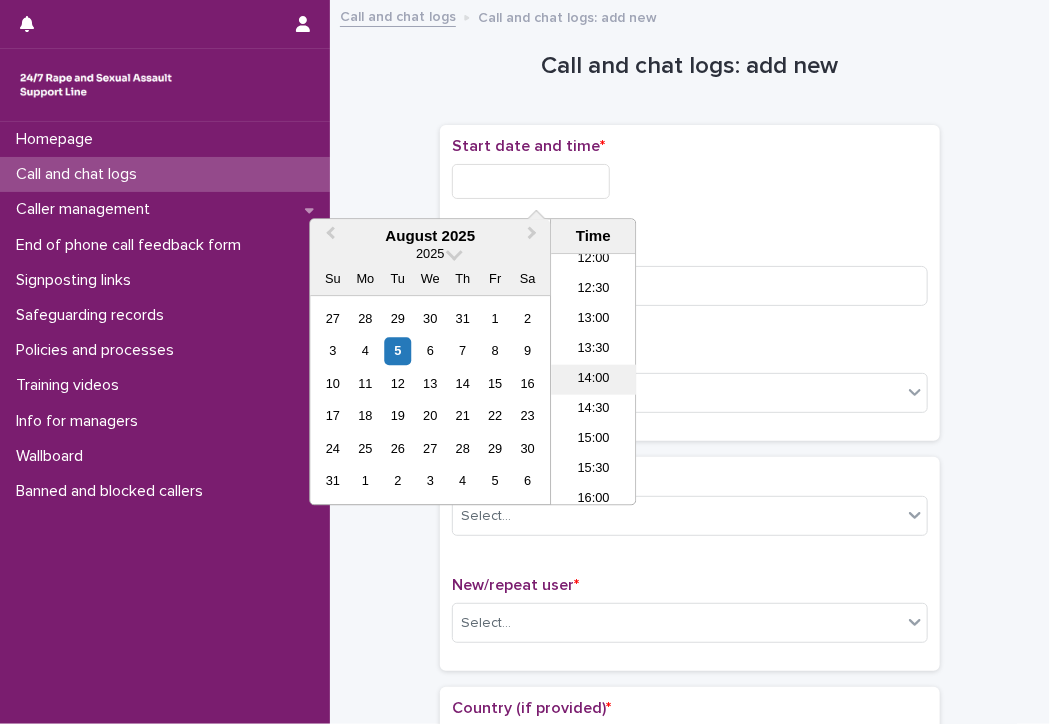 click on "14:00" at bounding box center [593, 380] 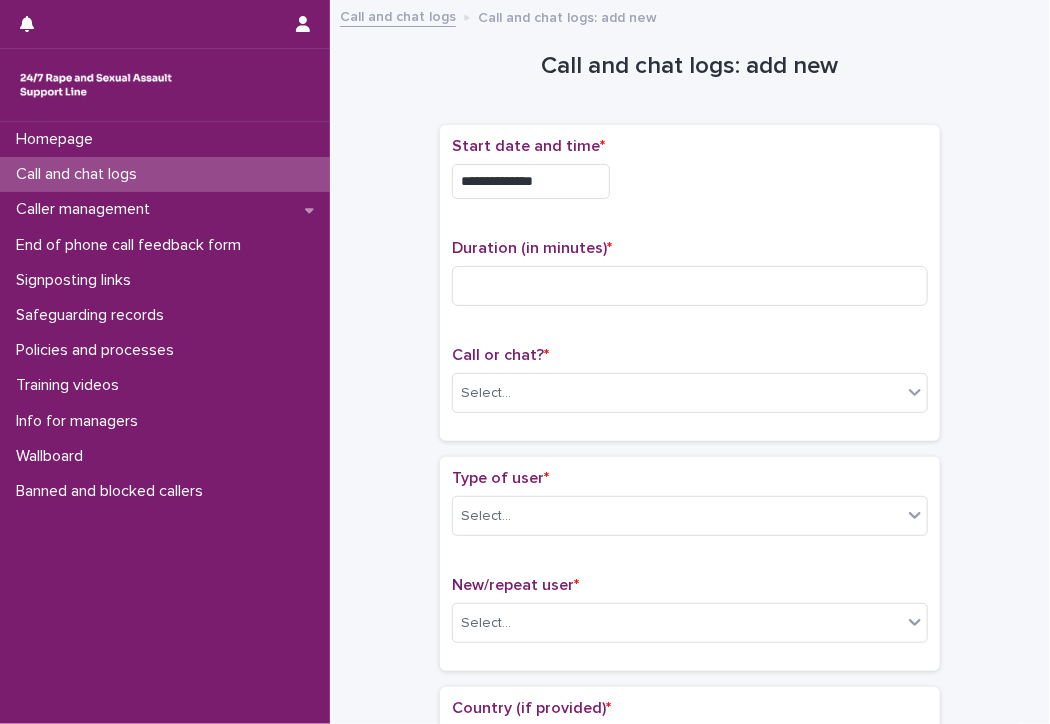 click on "**********" at bounding box center (531, 181) 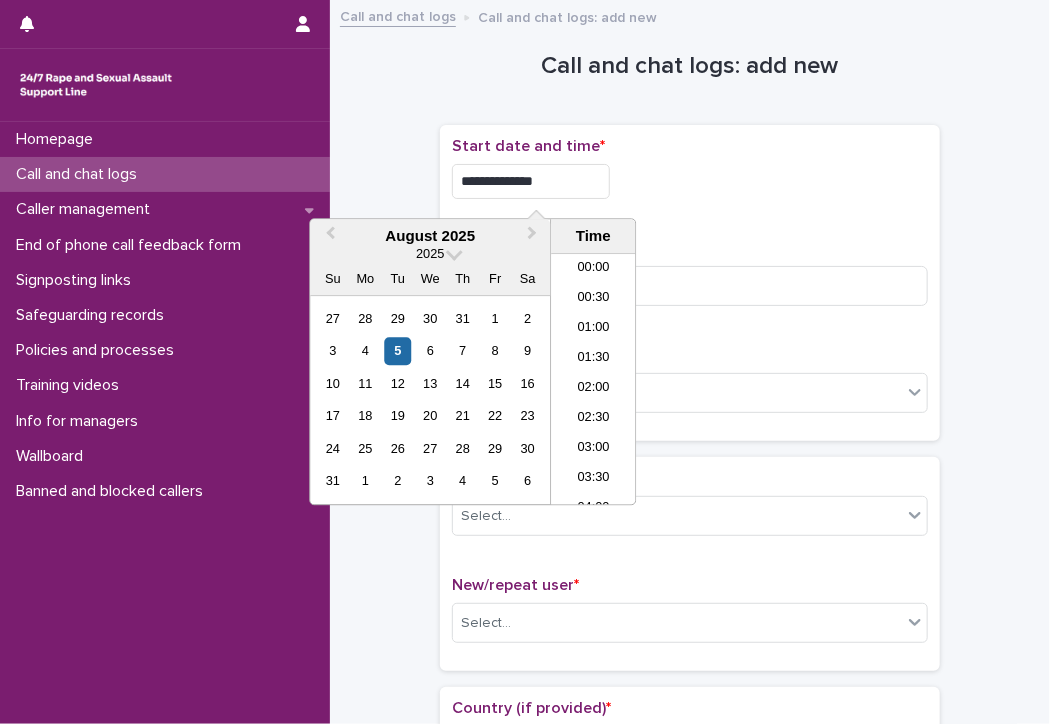 scroll, scrollTop: 730, scrollLeft: 0, axis: vertical 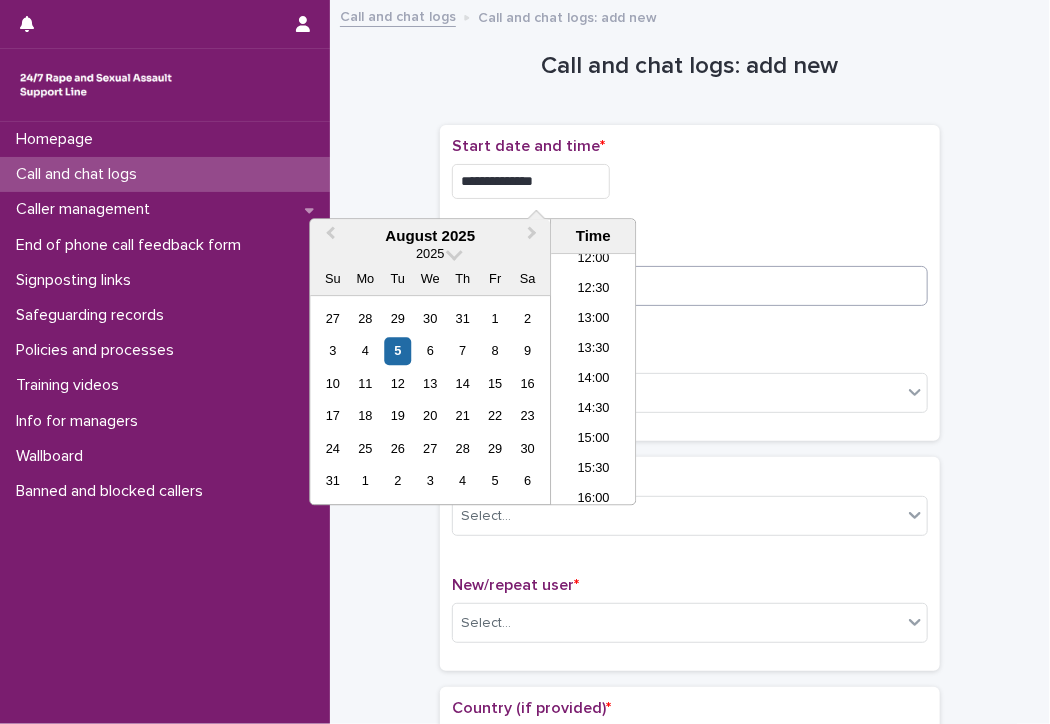 type on "**********" 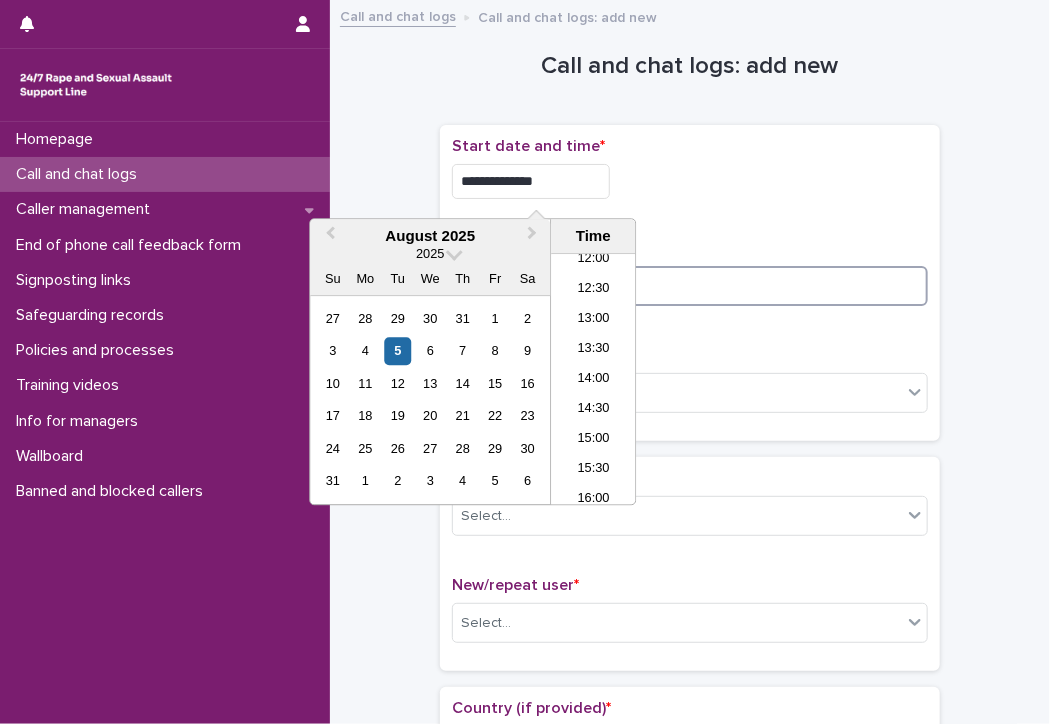 click at bounding box center [690, 286] 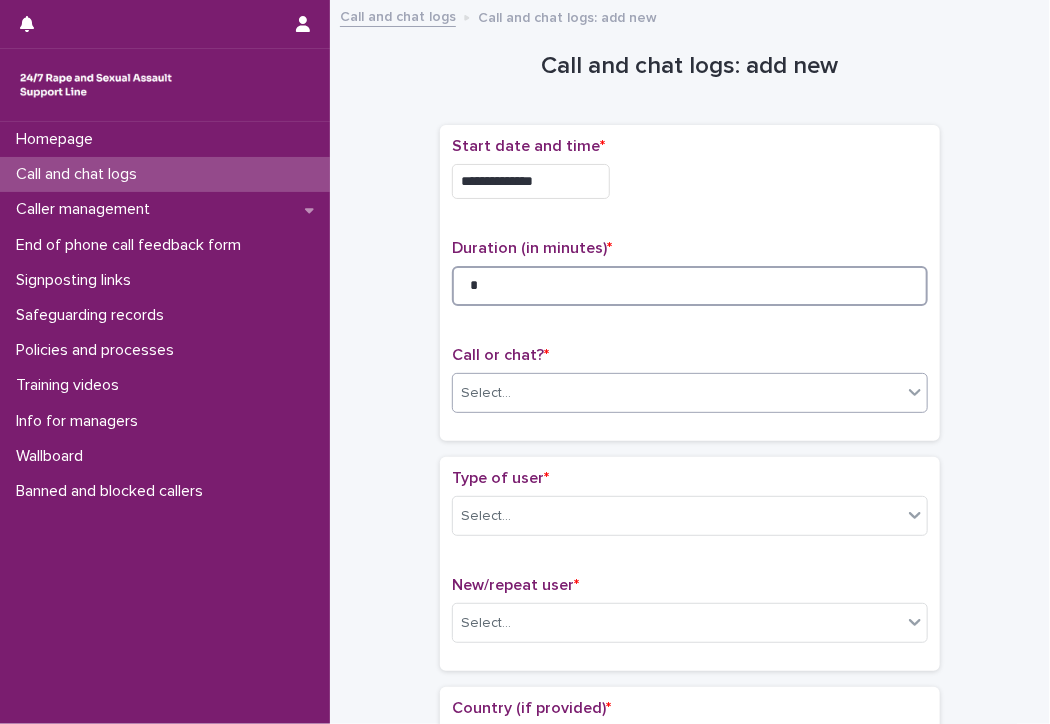 type on "*" 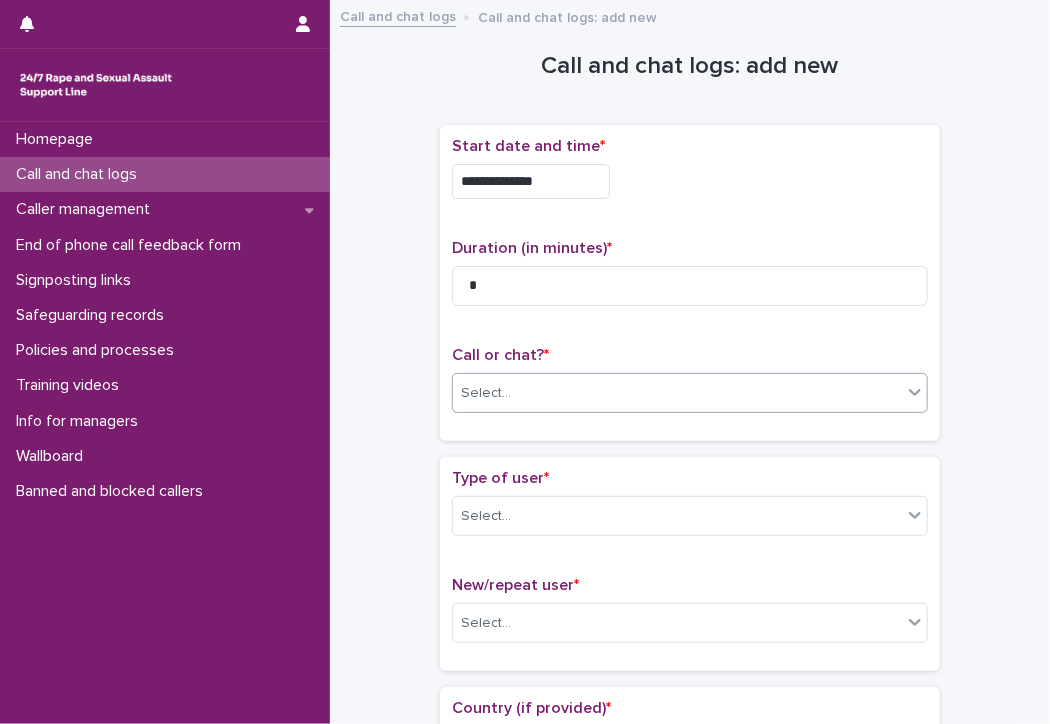 click on "Select..." at bounding box center (677, 393) 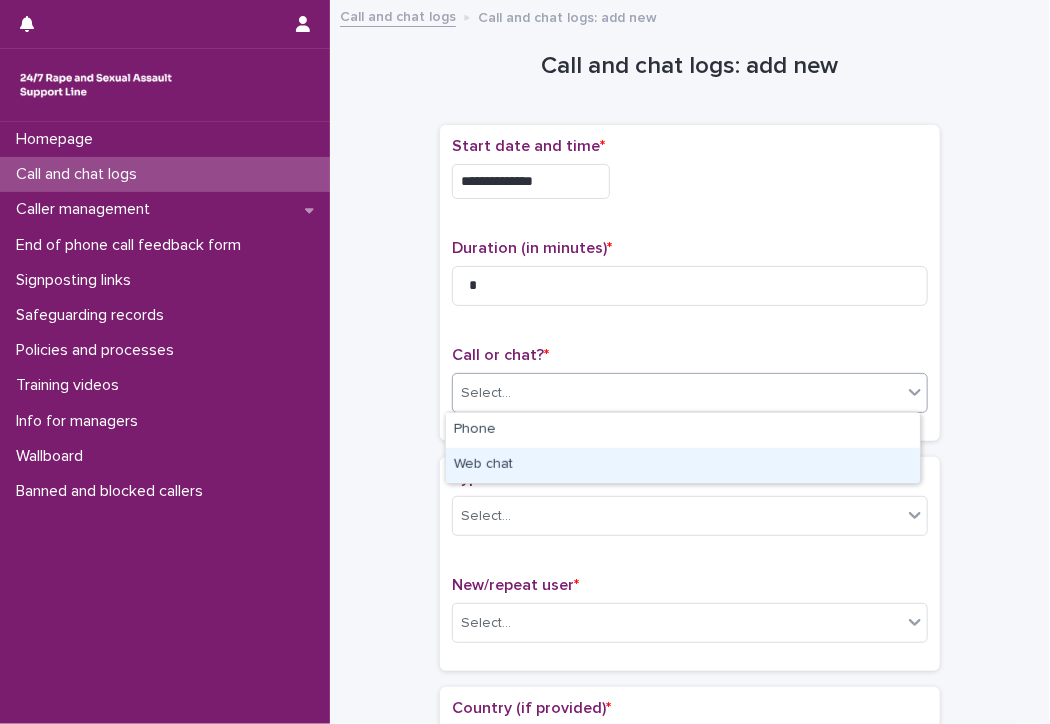 click on "Web chat" at bounding box center [683, 465] 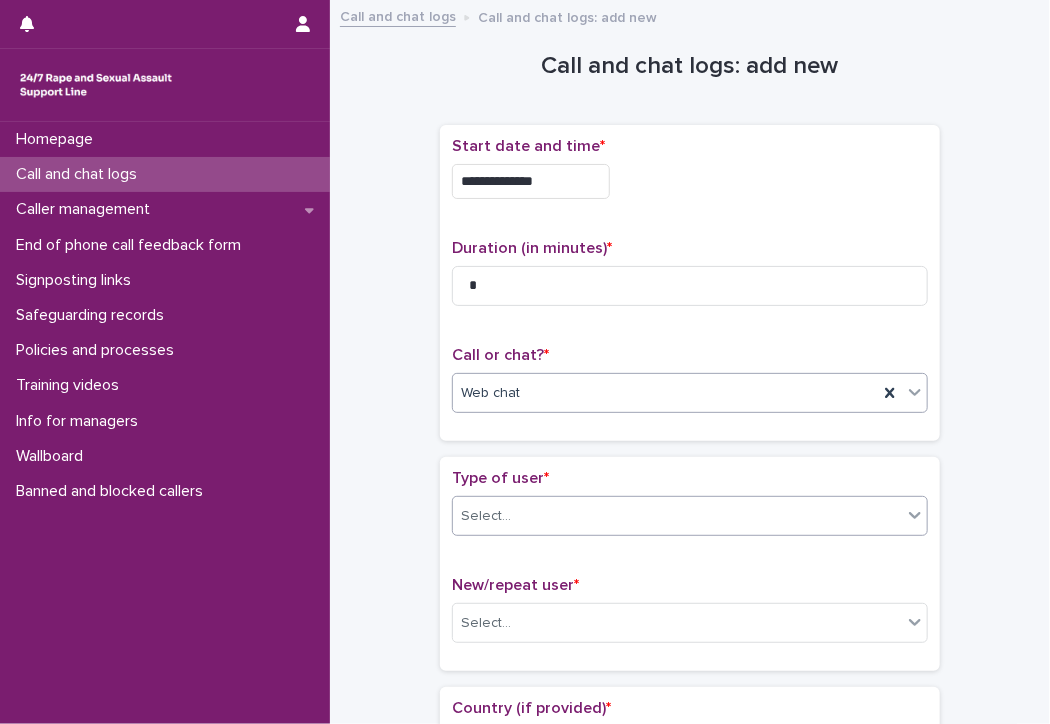 click on "Select..." at bounding box center [677, 516] 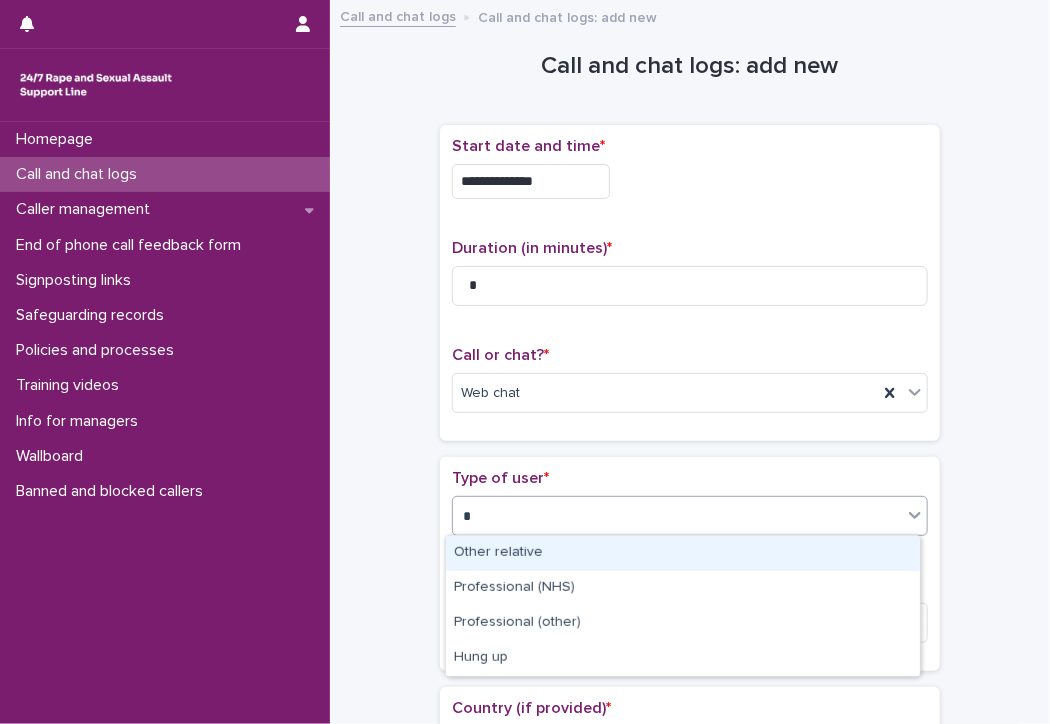type on "**" 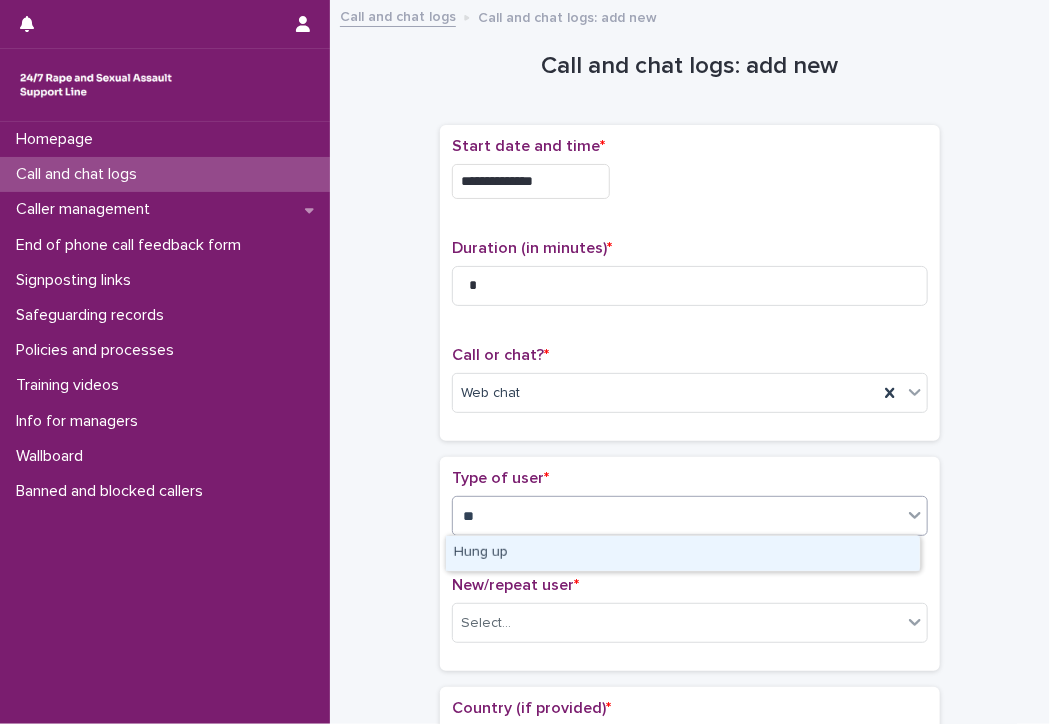 click on "Hung up" at bounding box center [683, 553] 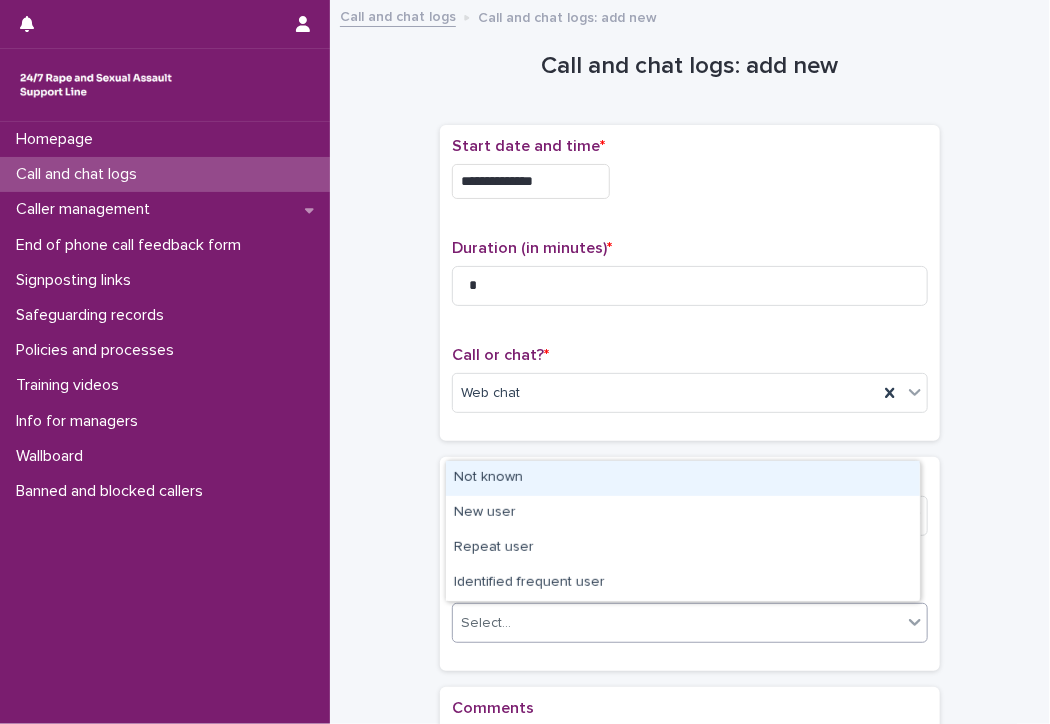 click on "Select..." at bounding box center [677, 623] 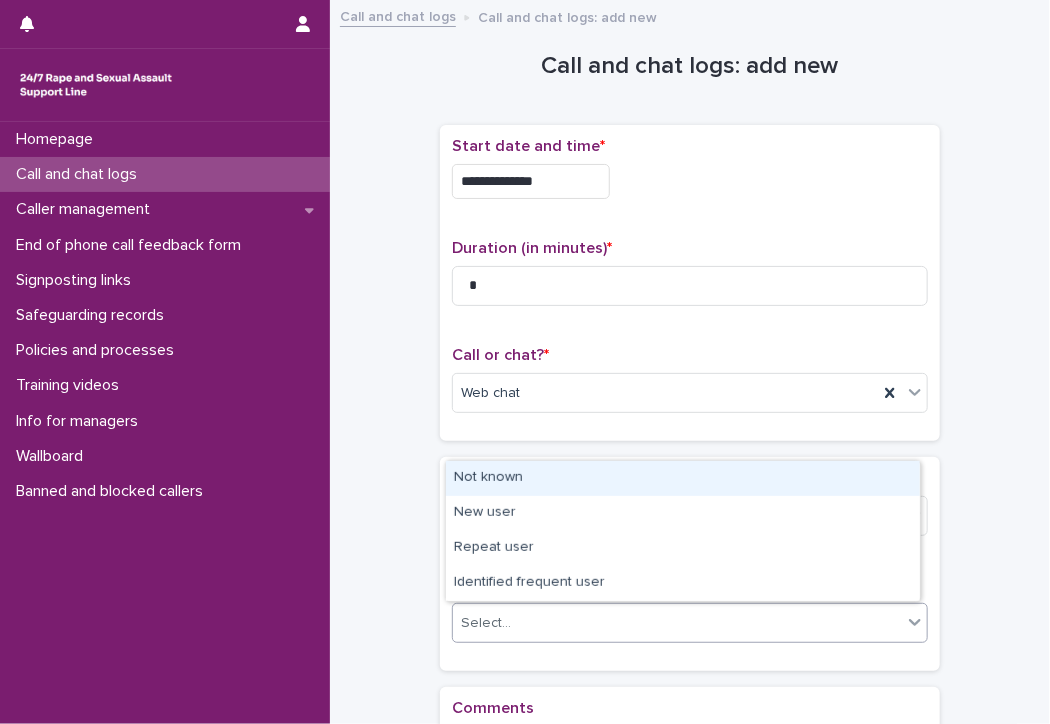 click on "Not known" at bounding box center (683, 478) 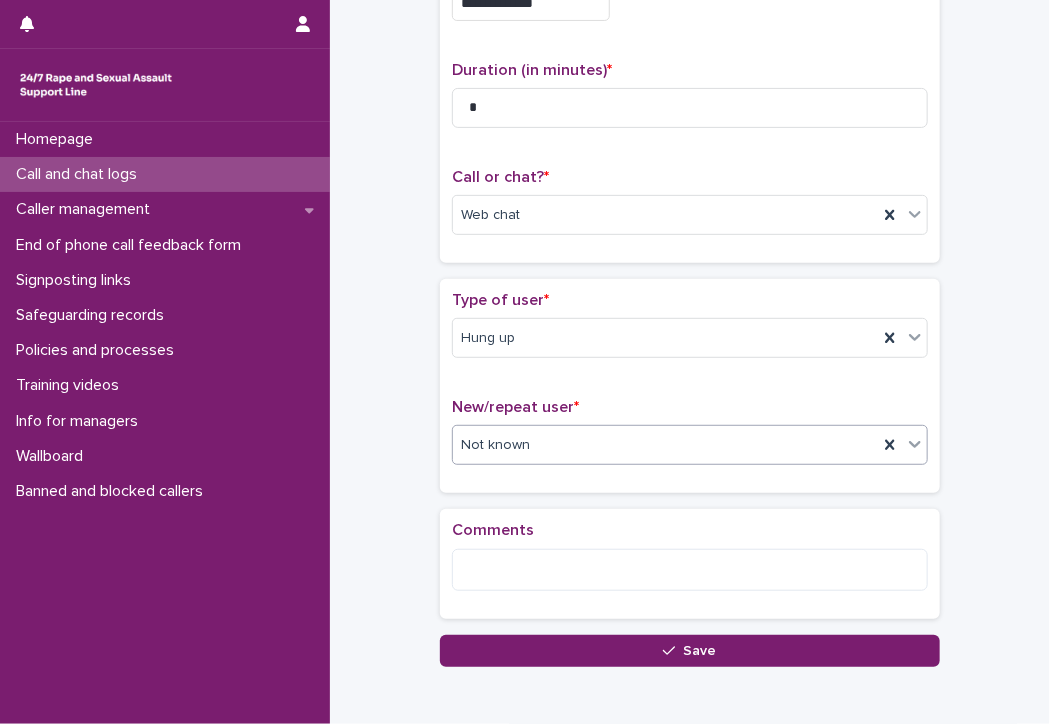 scroll, scrollTop: 200, scrollLeft: 0, axis: vertical 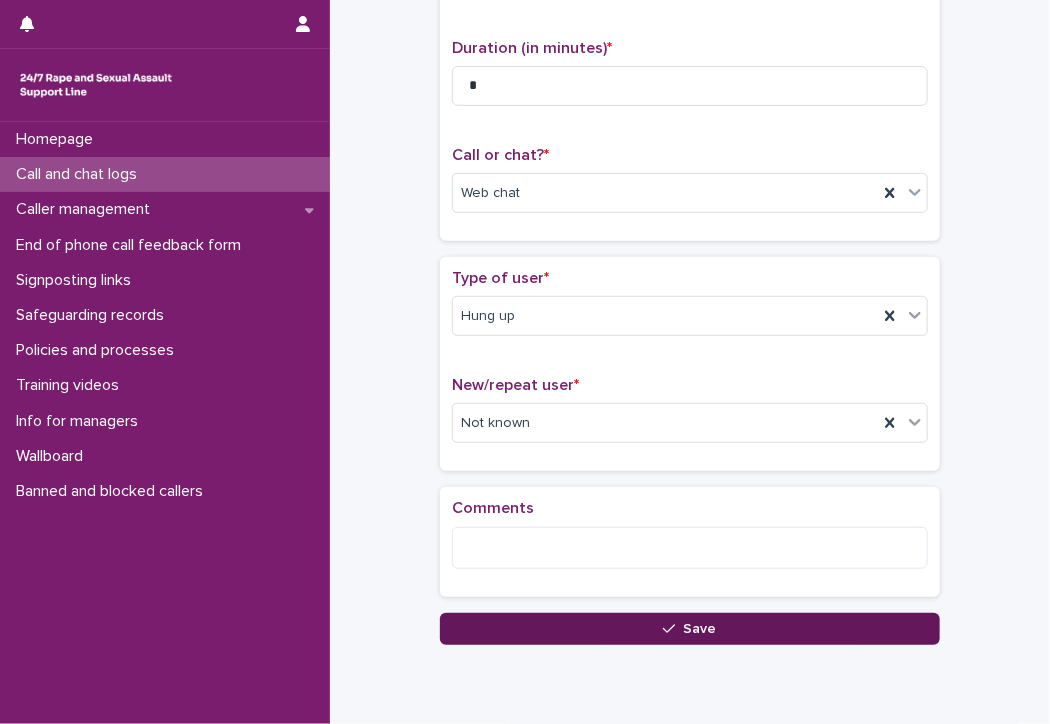 click on "Save" at bounding box center (690, 629) 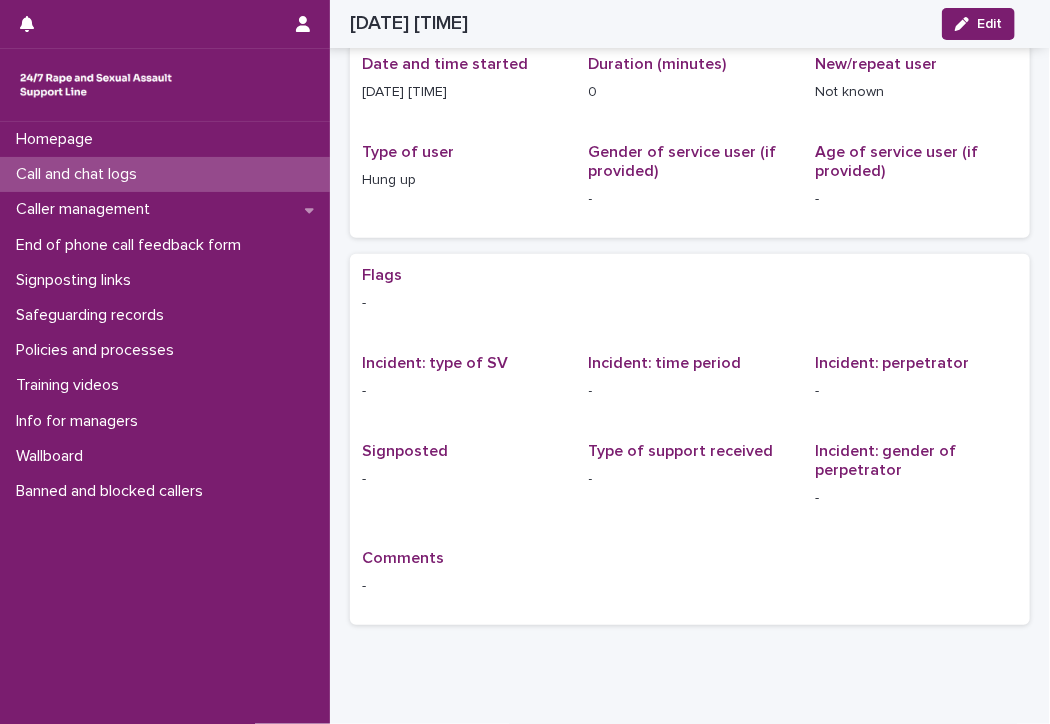 scroll, scrollTop: 0, scrollLeft: 0, axis: both 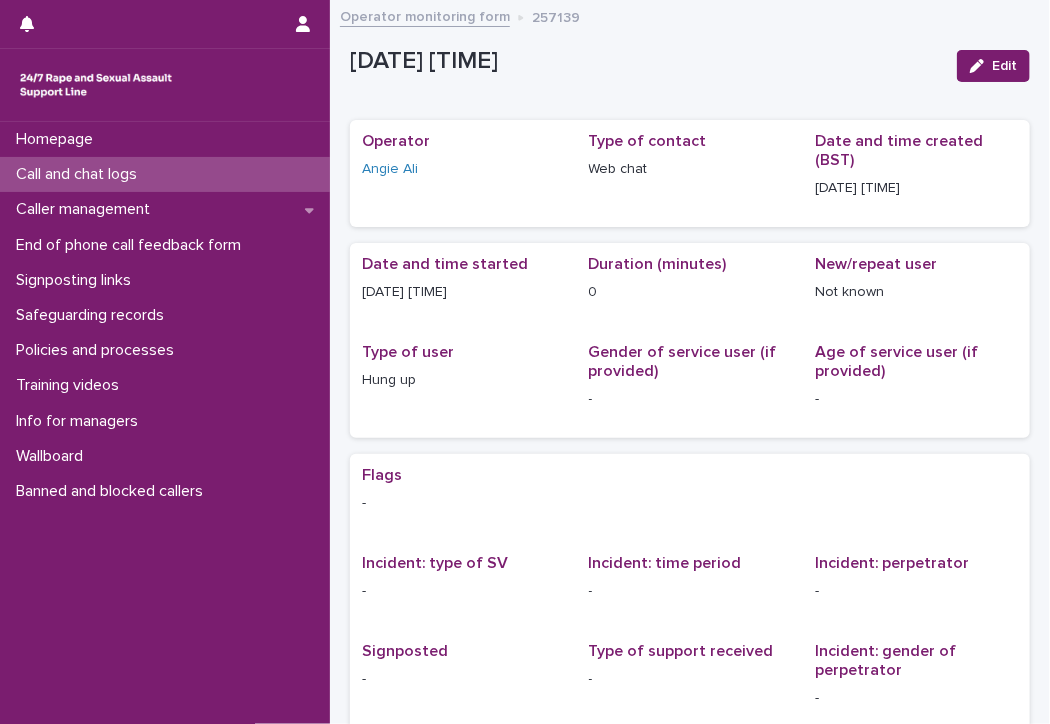click on "Call and chat logs" at bounding box center [80, 174] 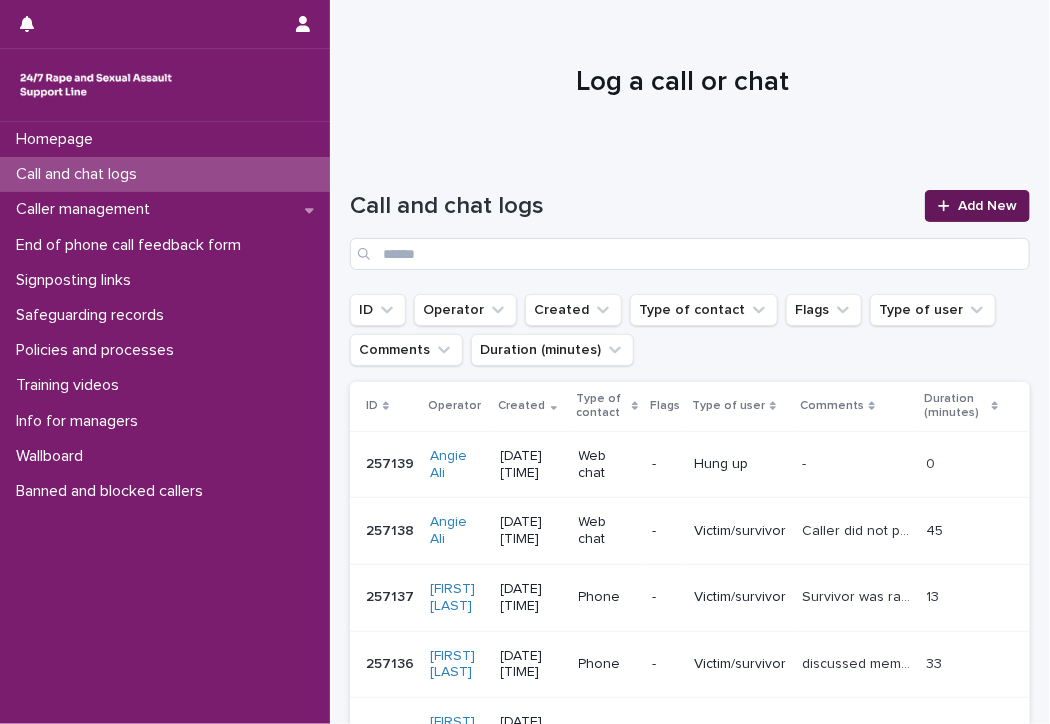 click on "Add New" at bounding box center (977, 206) 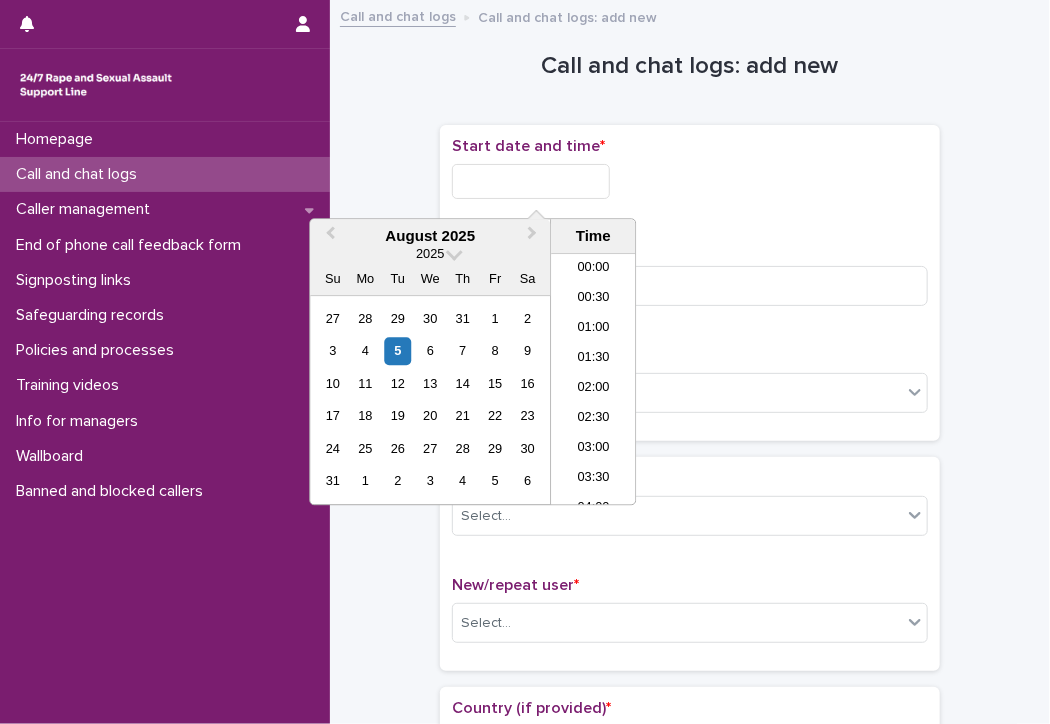 click at bounding box center (531, 181) 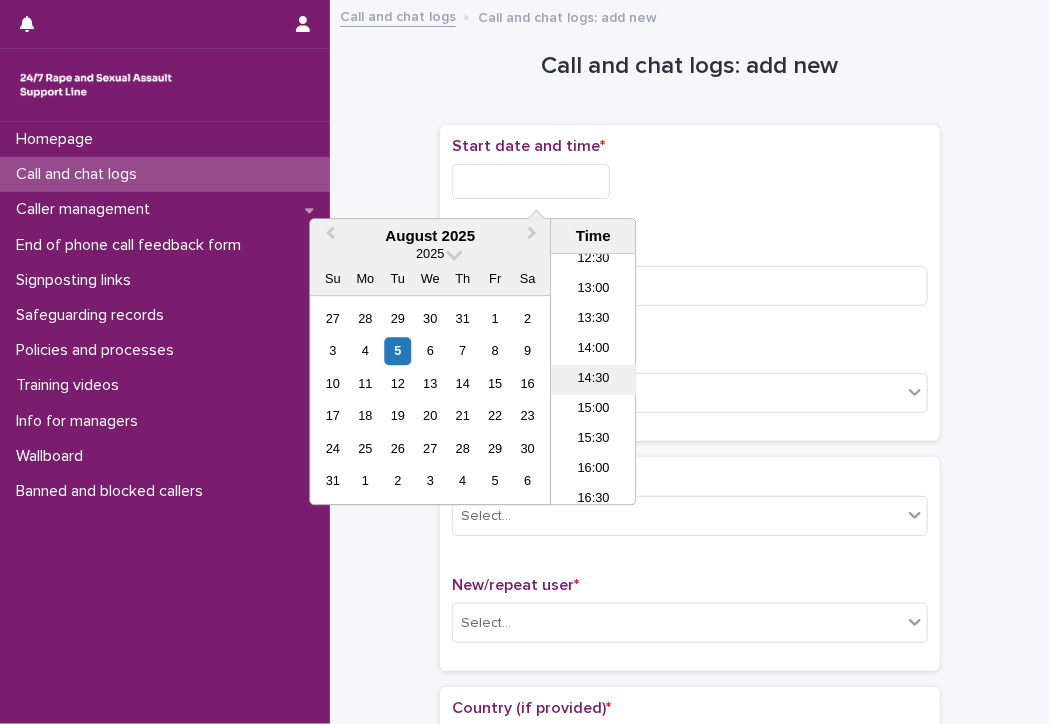 click on "14:30" at bounding box center (593, 380) 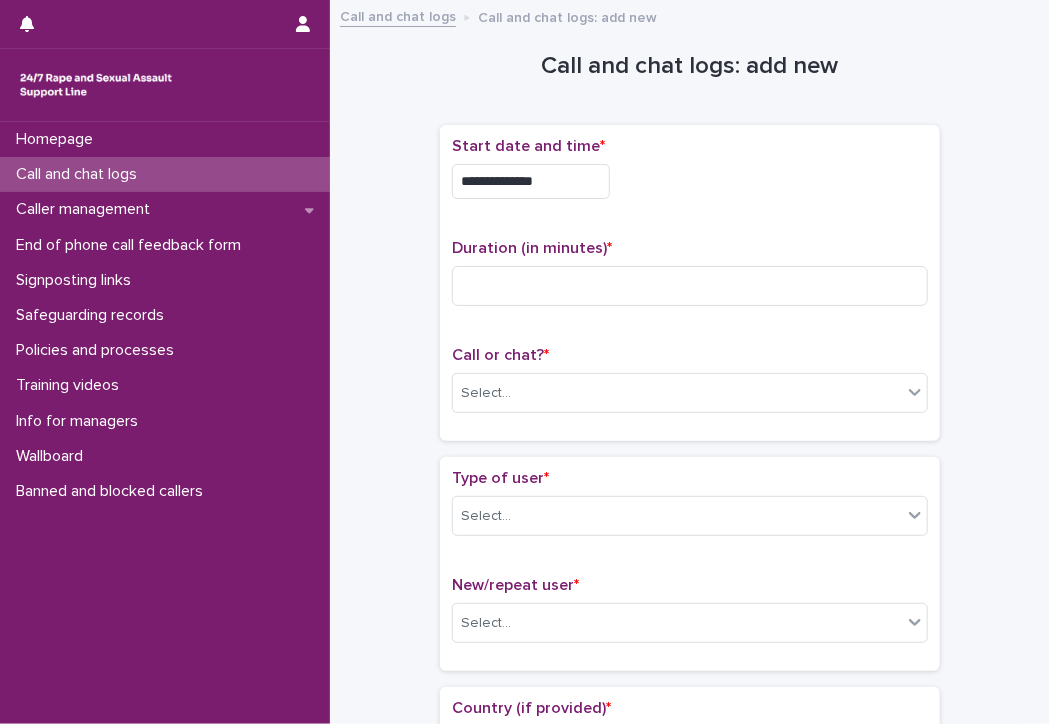 click on "**********" at bounding box center (531, 181) 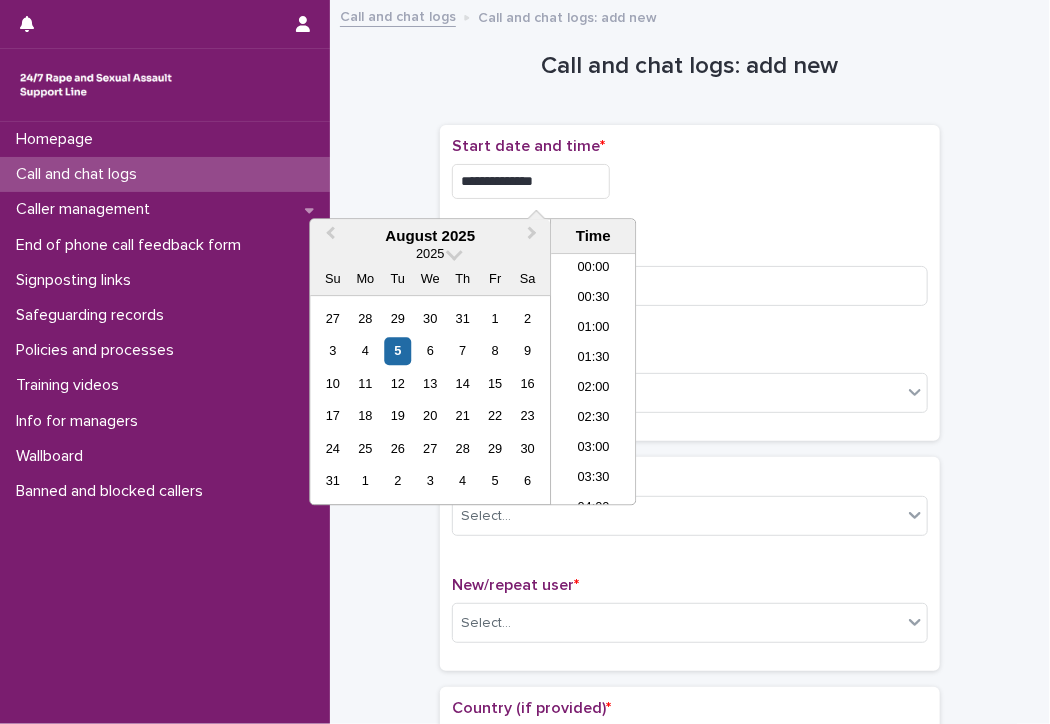 scroll, scrollTop: 760, scrollLeft: 0, axis: vertical 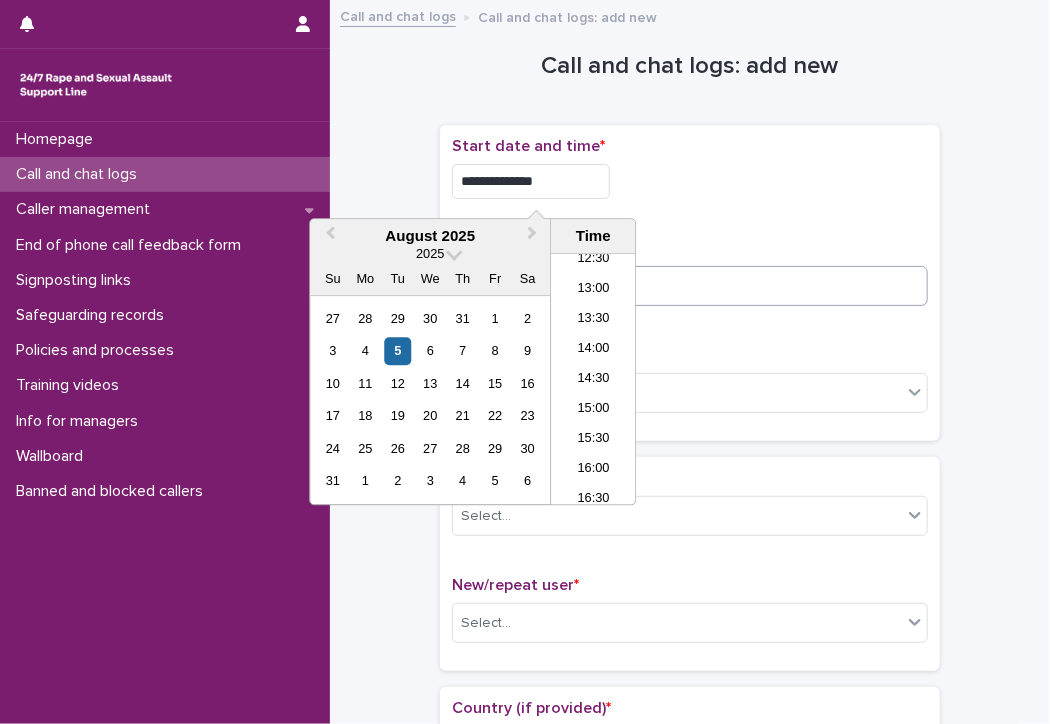 type on "**********" 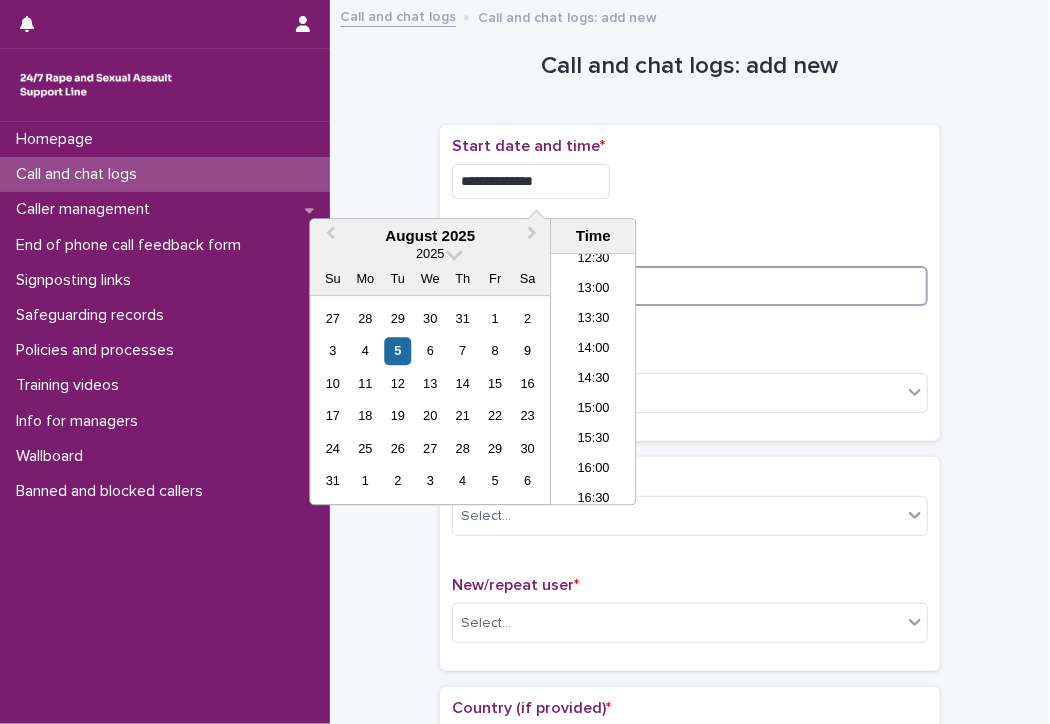 click at bounding box center (690, 286) 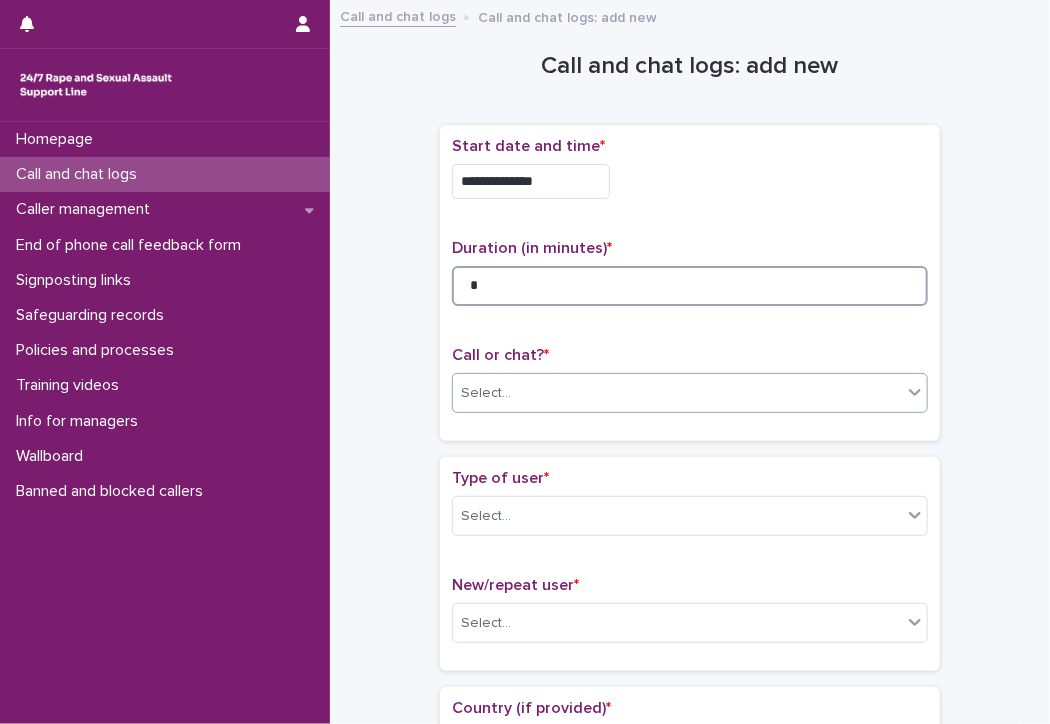 type on "*" 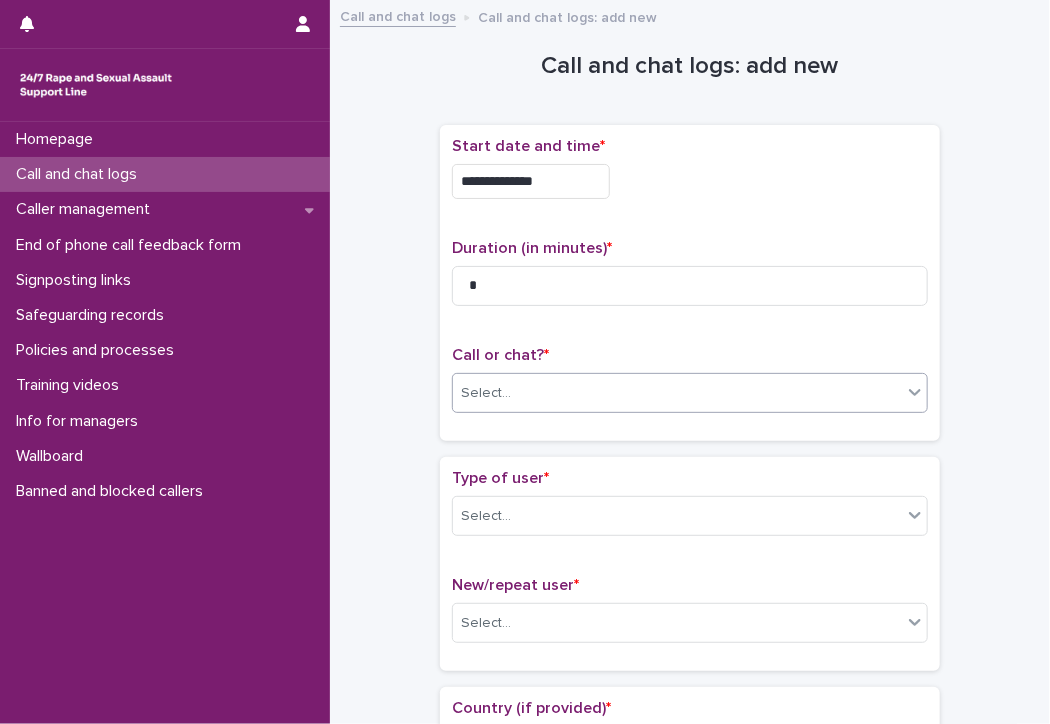 click on "Select..." at bounding box center [677, 393] 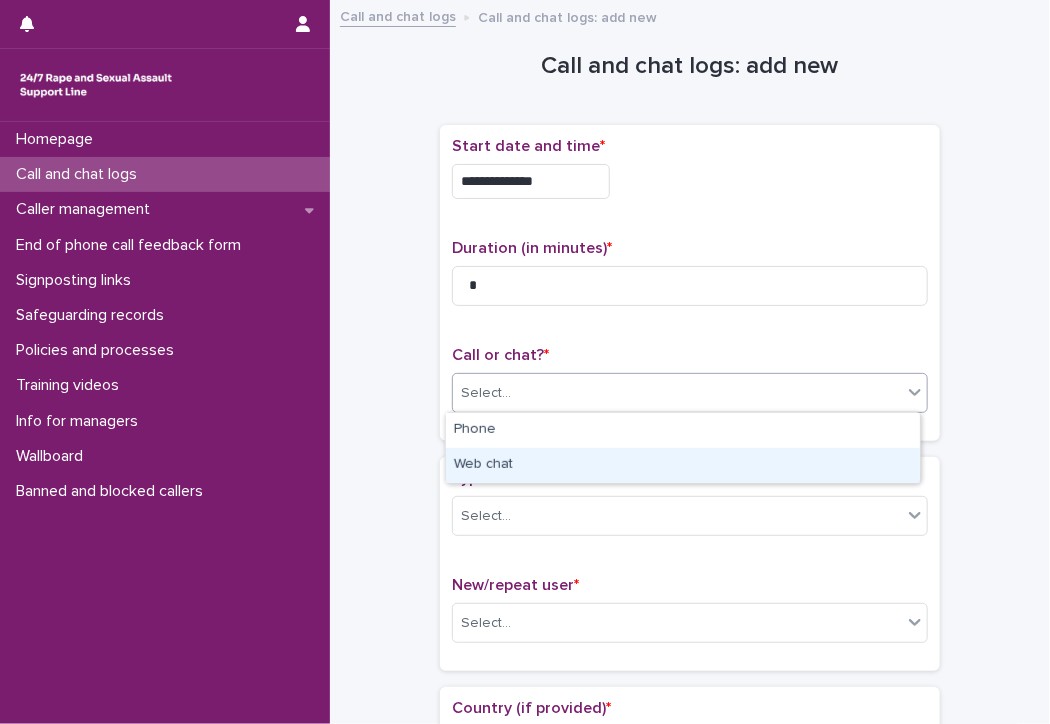 click on "Web chat" at bounding box center (683, 465) 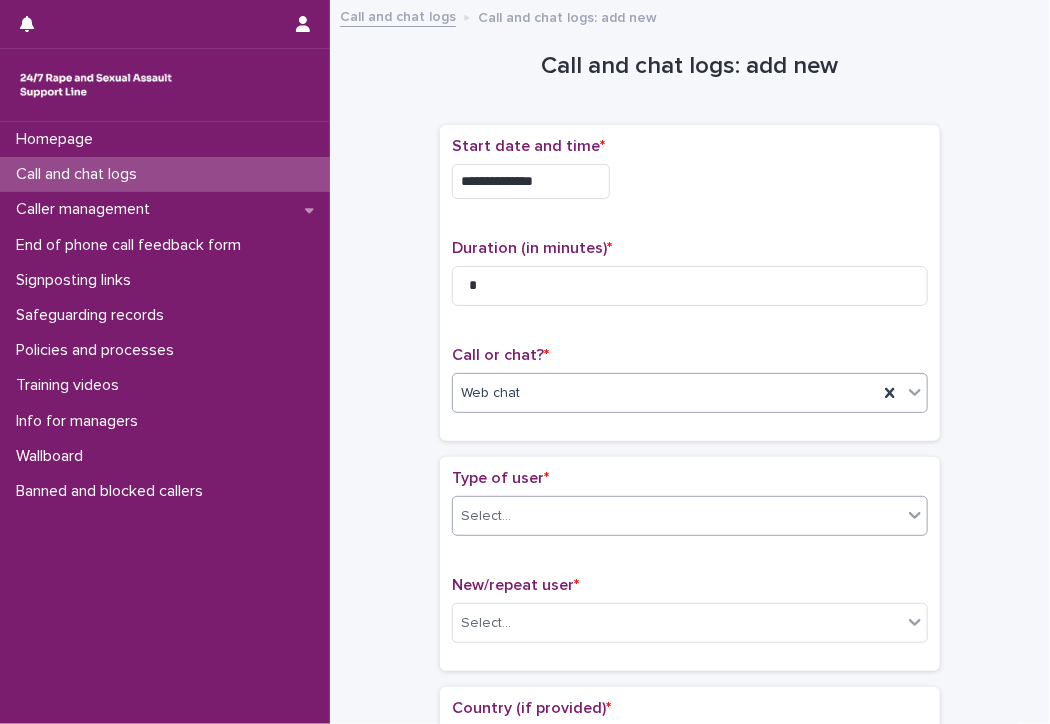 click on "Select..." at bounding box center [677, 516] 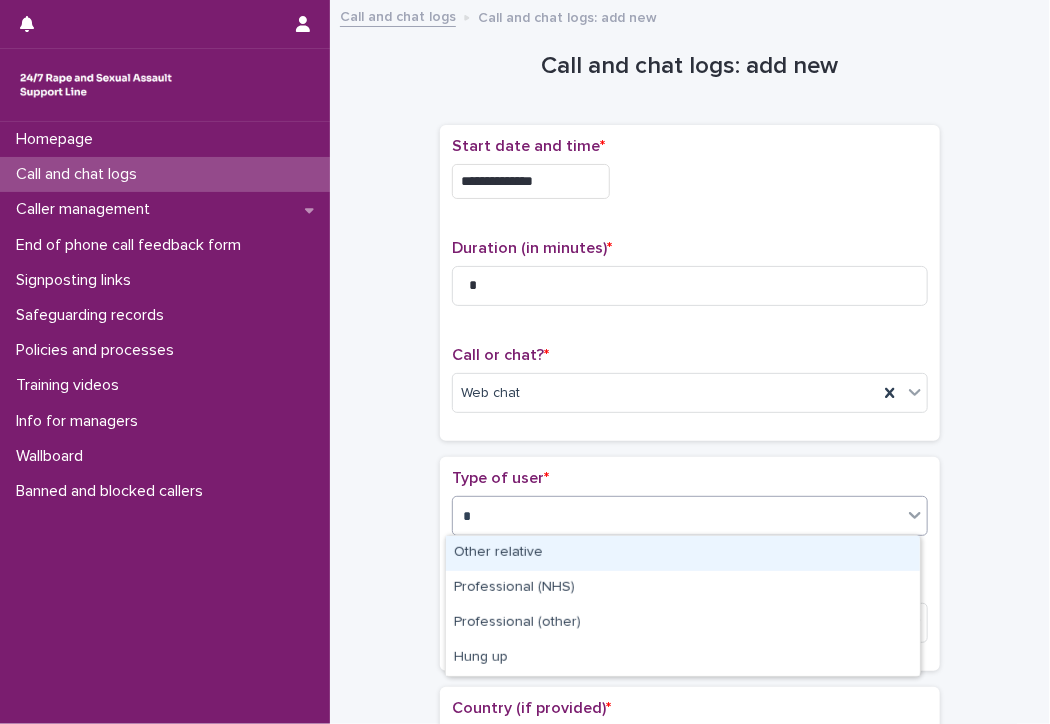 type on "**" 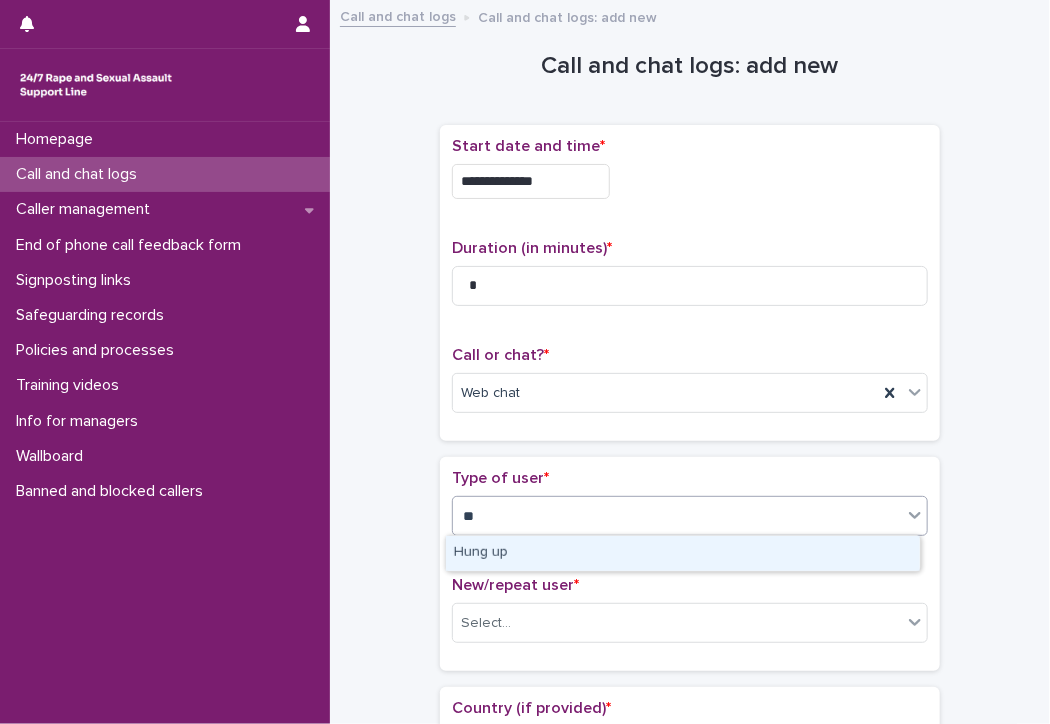 click on "Hung up" at bounding box center [683, 553] 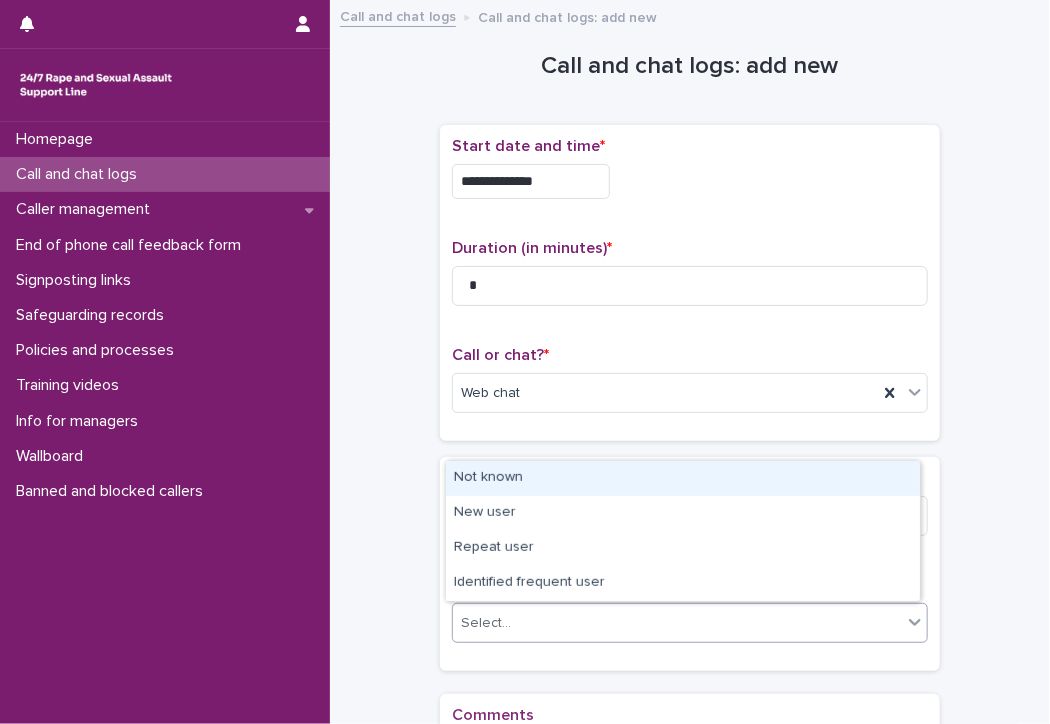 click on "Select..." at bounding box center [677, 623] 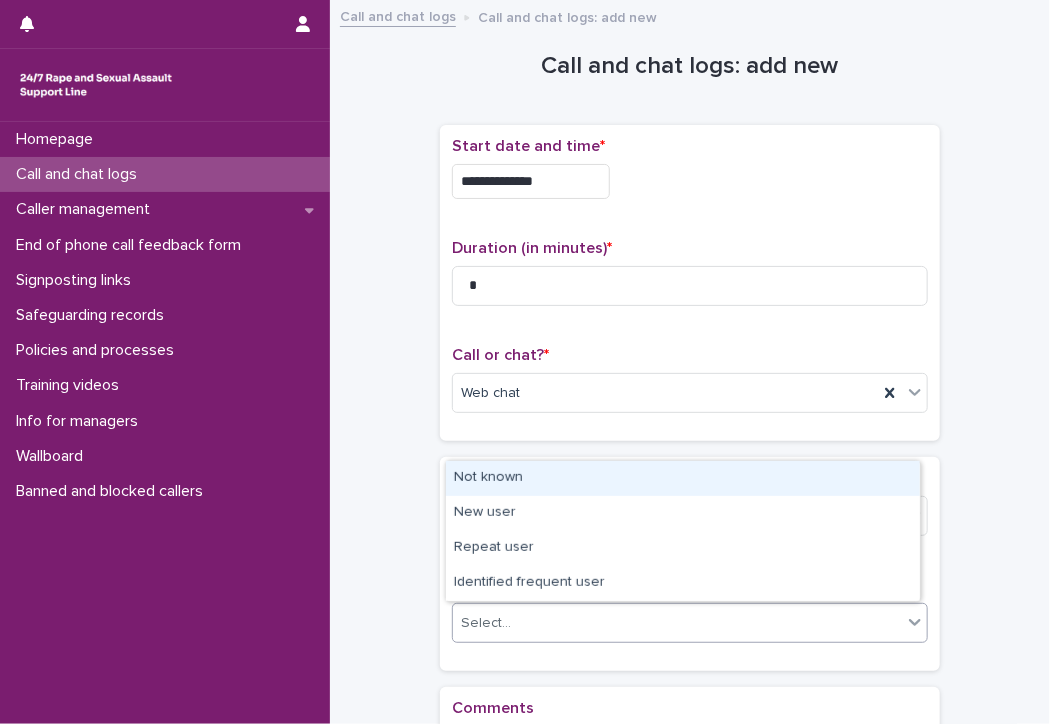 click on "Not known" at bounding box center [683, 478] 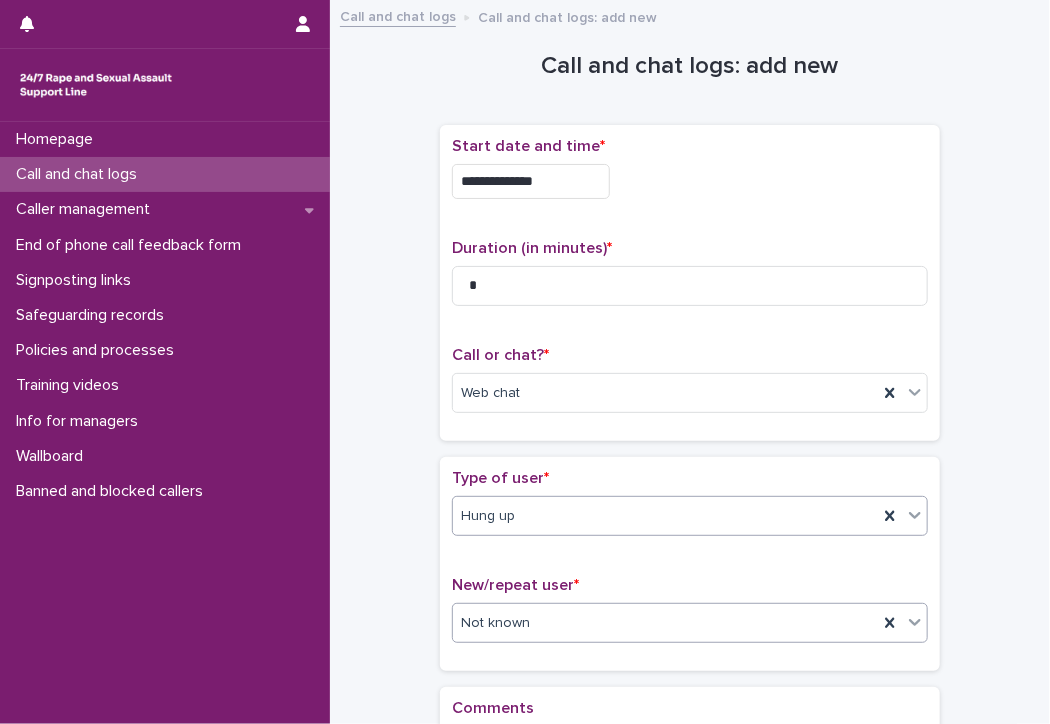 click on "Hung up" at bounding box center [665, 516] 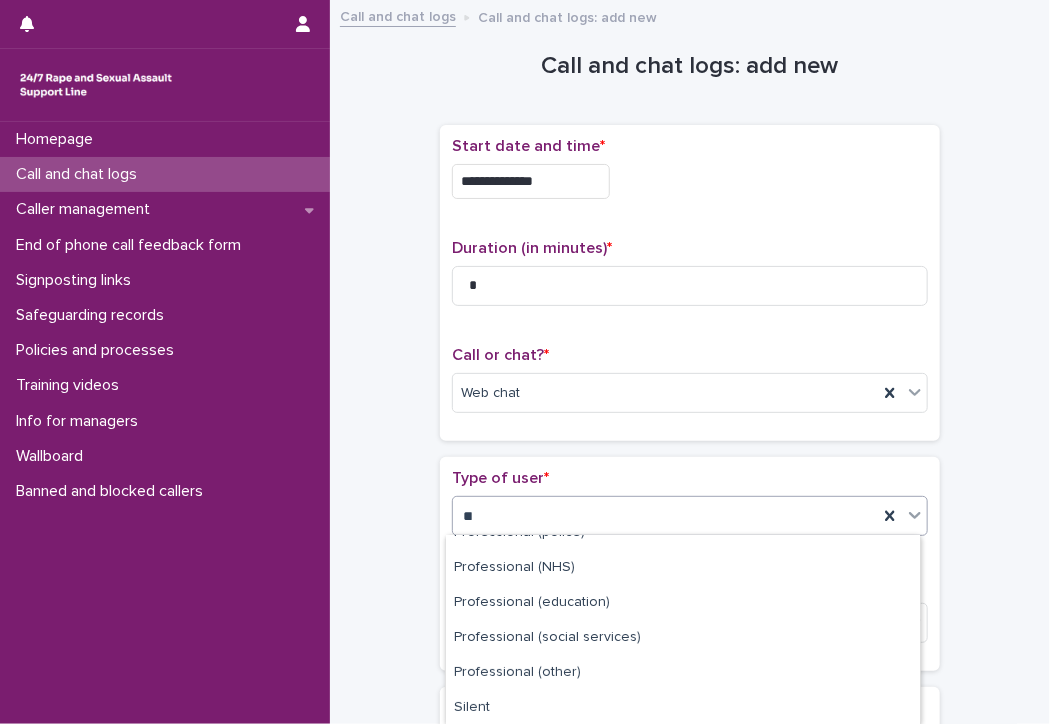 scroll, scrollTop: 20, scrollLeft: 0, axis: vertical 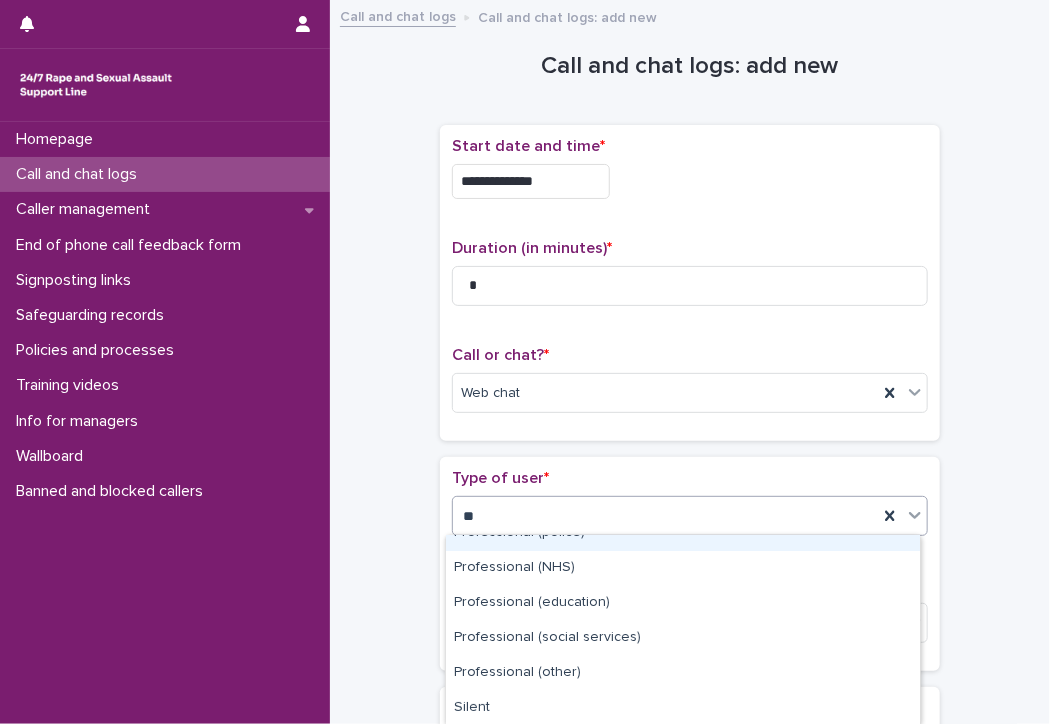 type on "***" 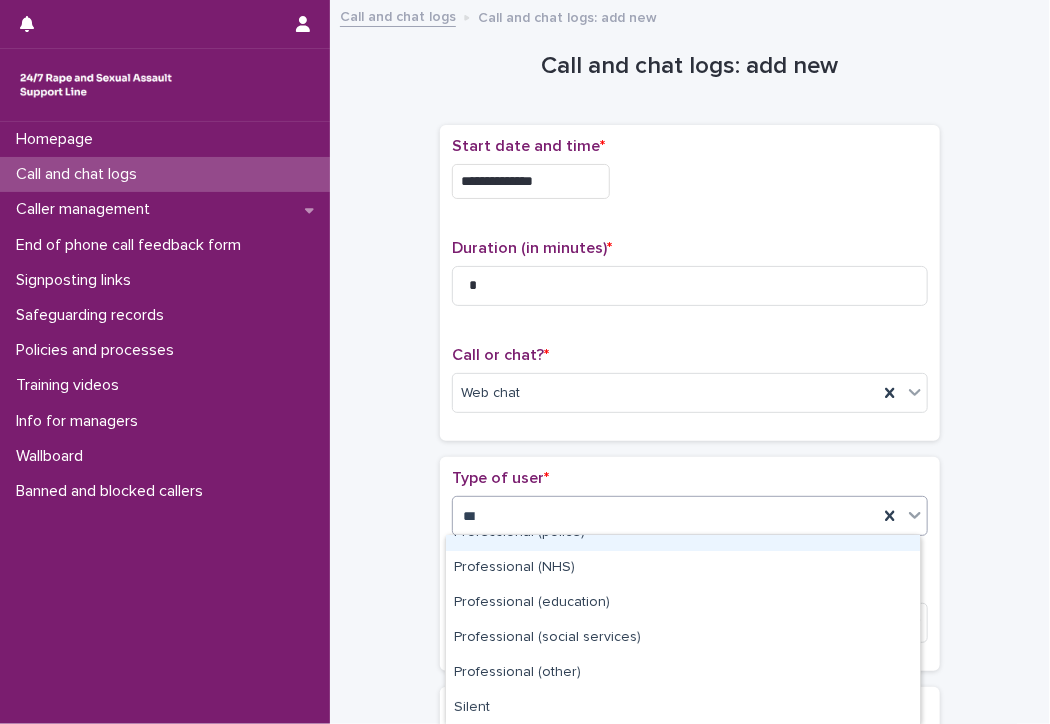 scroll, scrollTop: 0, scrollLeft: 0, axis: both 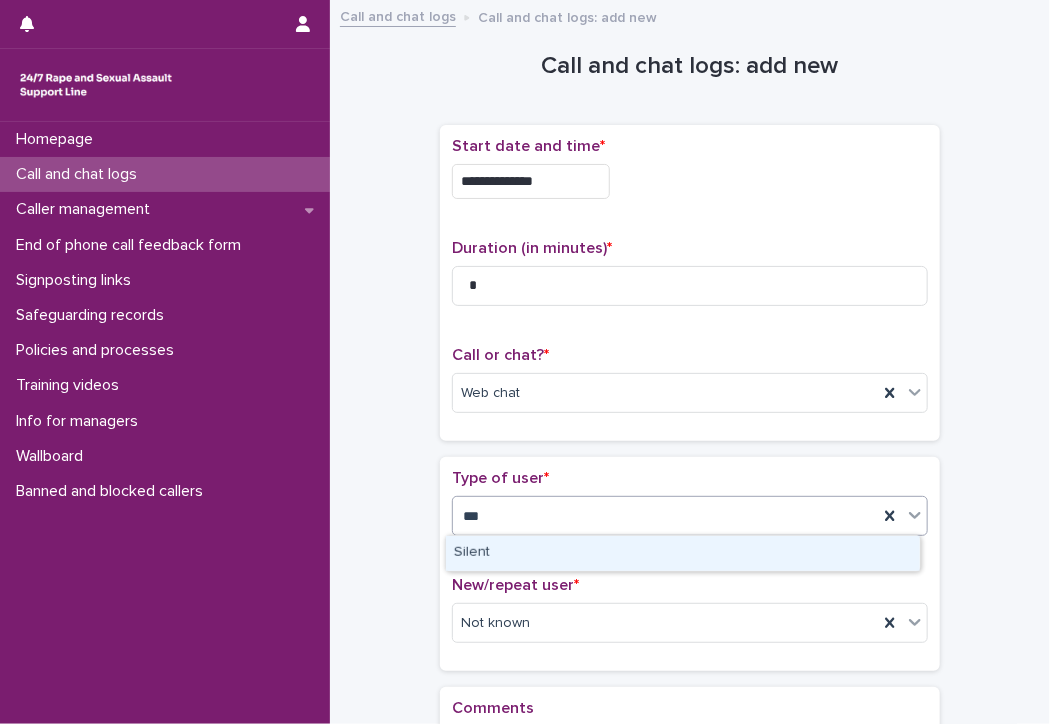 click on "Silent" at bounding box center [683, 553] 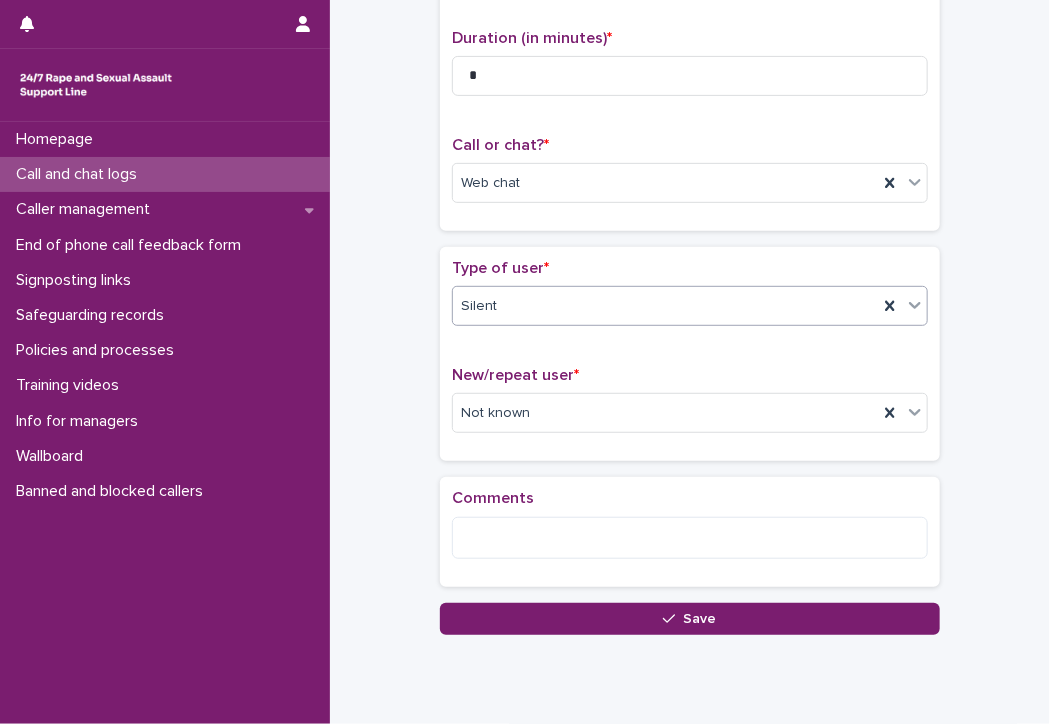 scroll, scrollTop: 276, scrollLeft: 0, axis: vertical 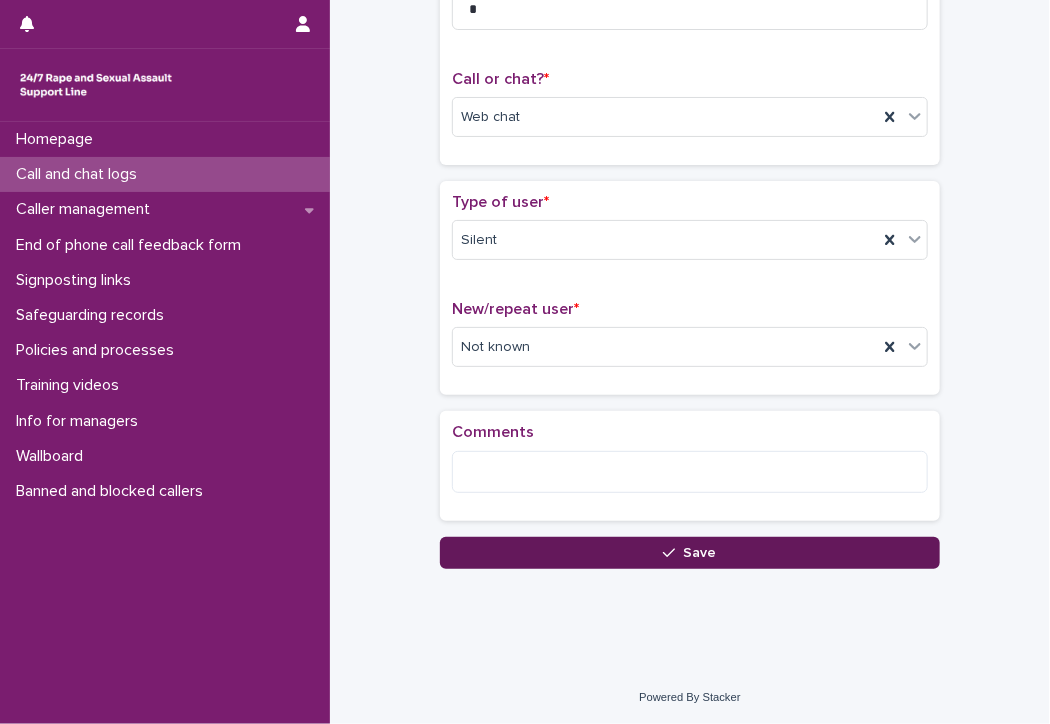 click on "Save" at bounding box center (690, 553) 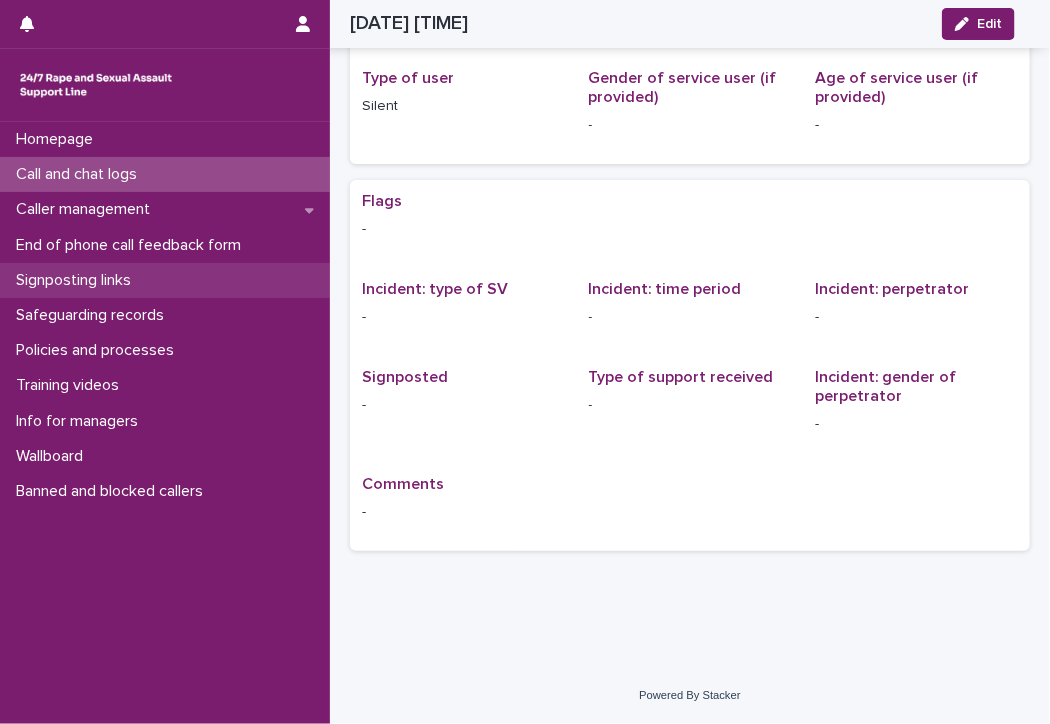 scroll, scrollTop: 0, scrollLeft: 0, axis: both 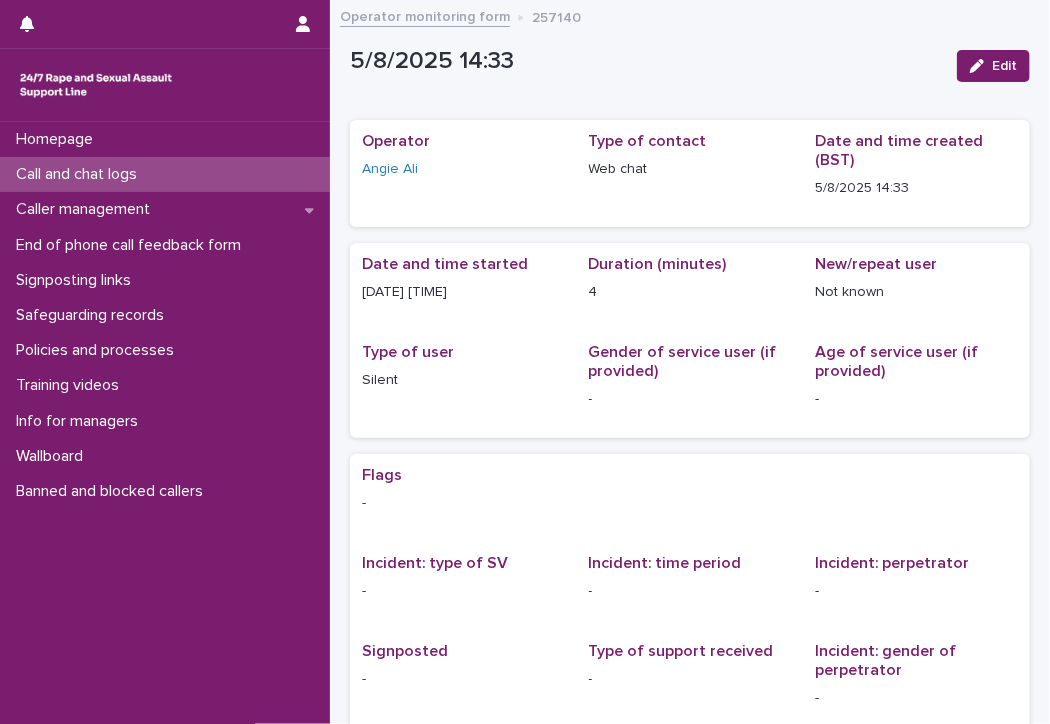 click on "Call and chat logs" at bounding box center (80, 174) 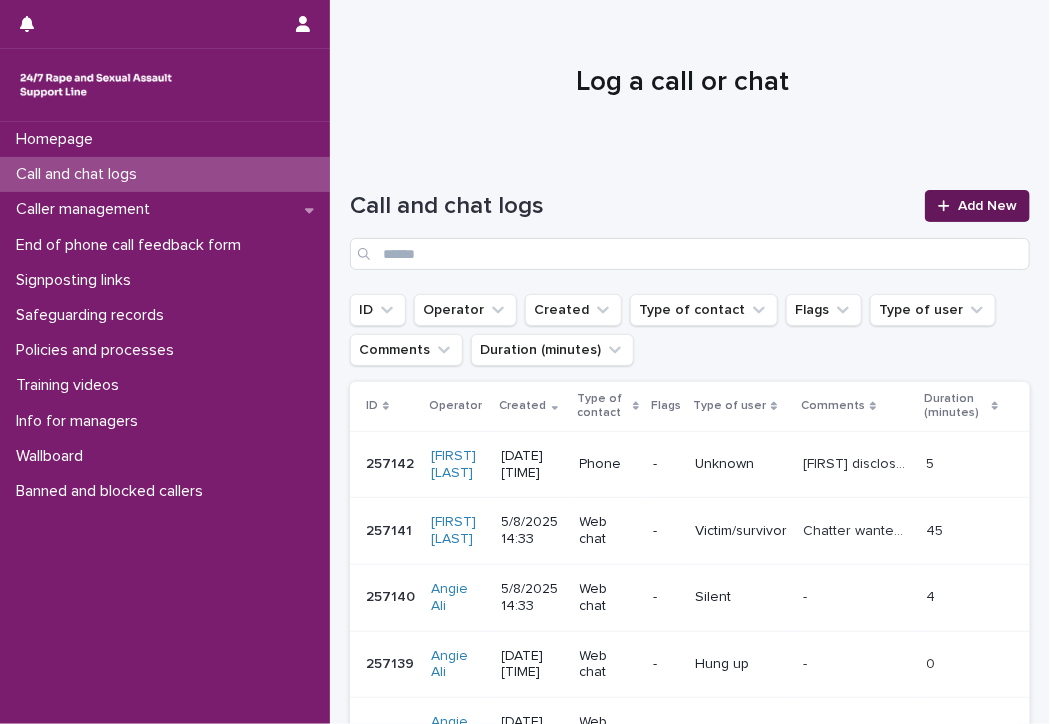 click at bounding box center [948, 206] 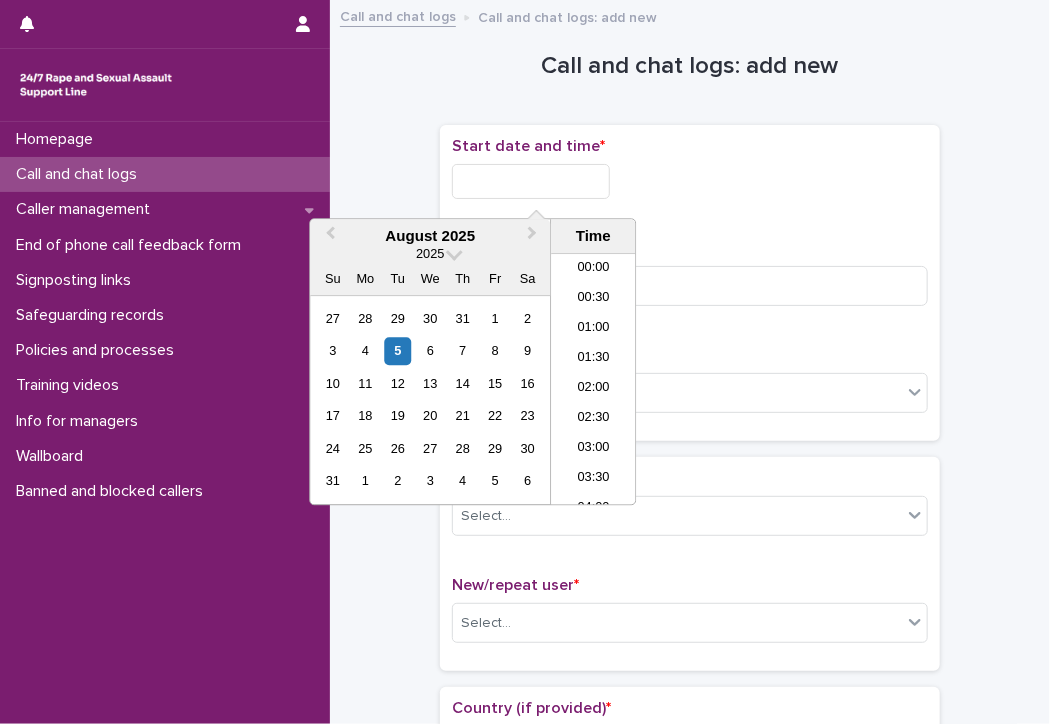 click at bounding box center [531, 181] 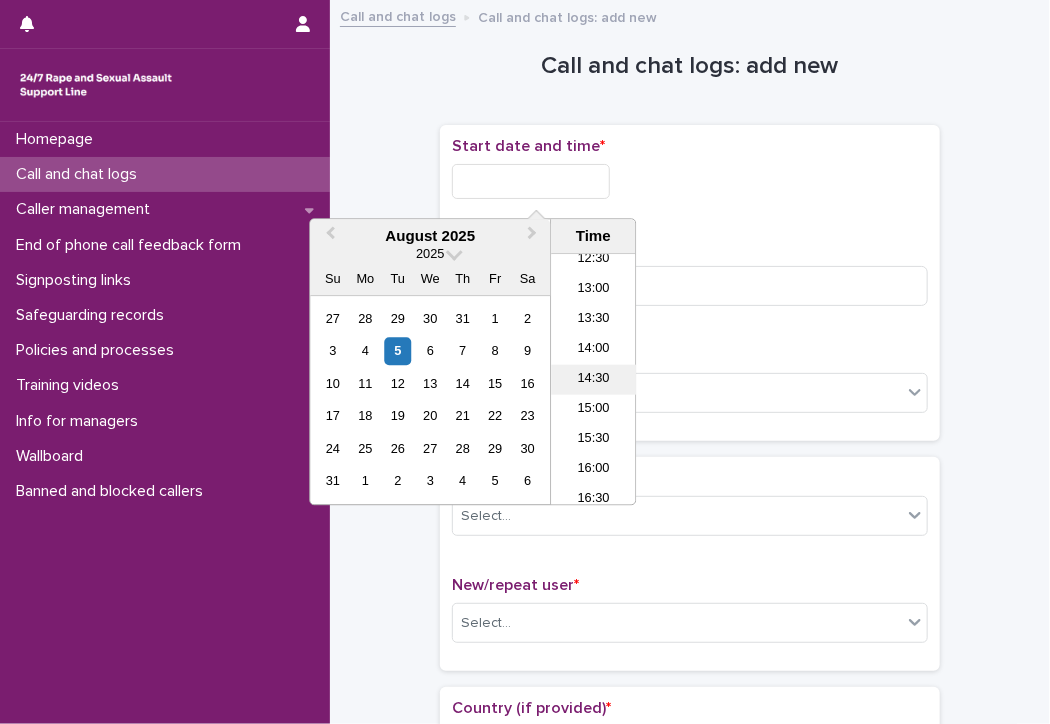 click on "14:30" at bounding box center [593, 380] 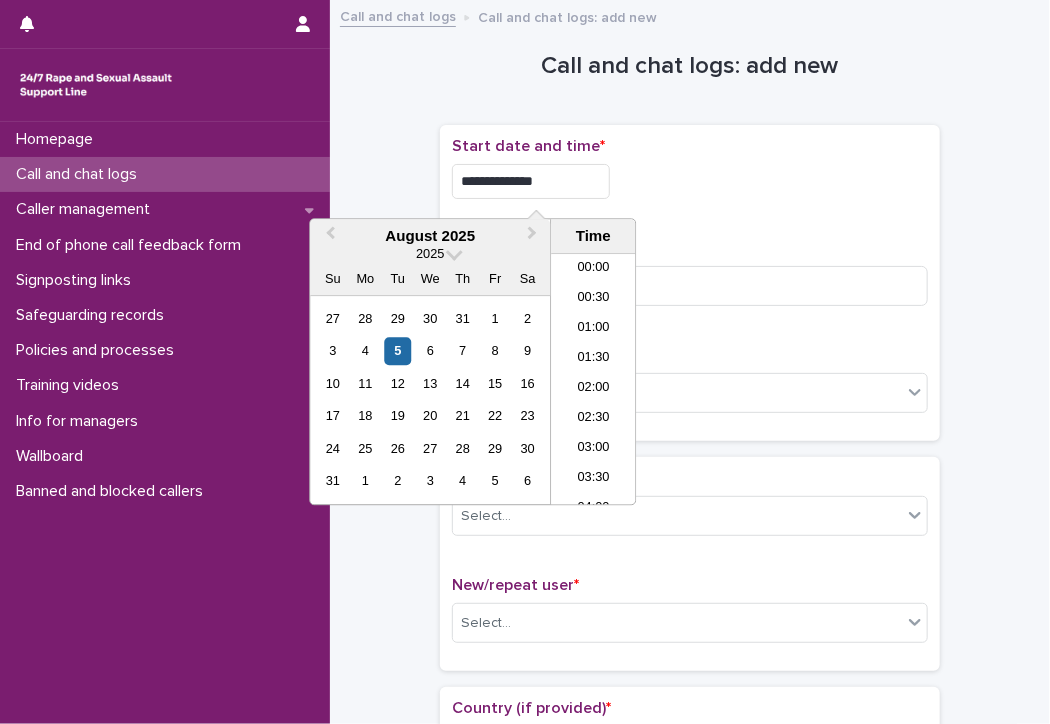 click on "**********" at bounding box center (531, 181) 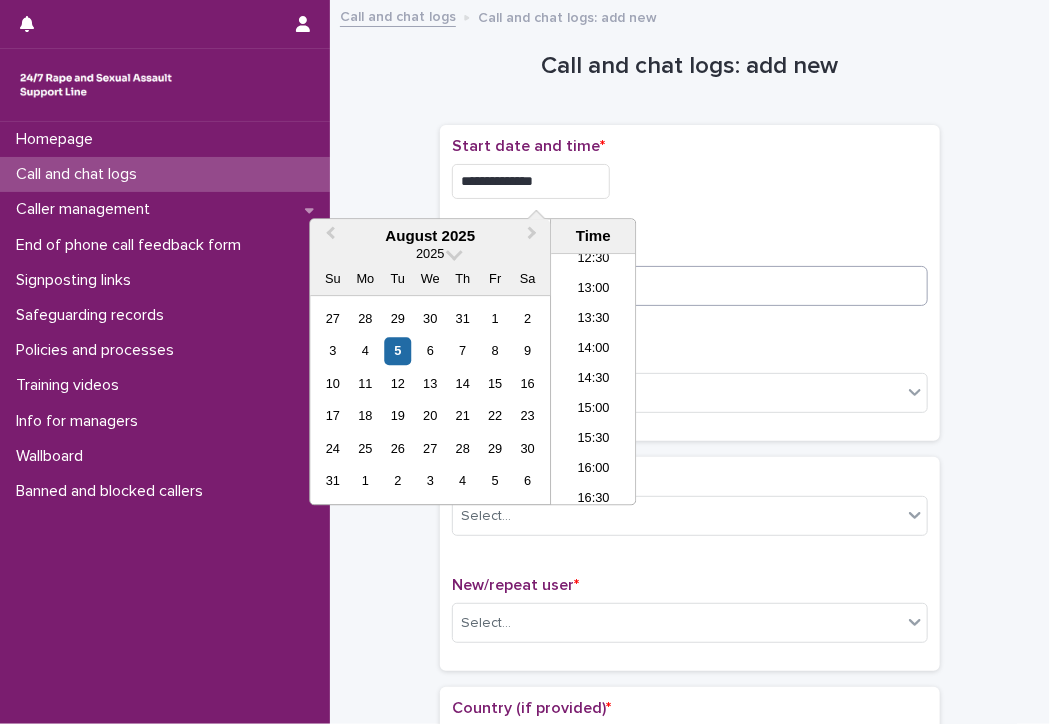 type on "**********" 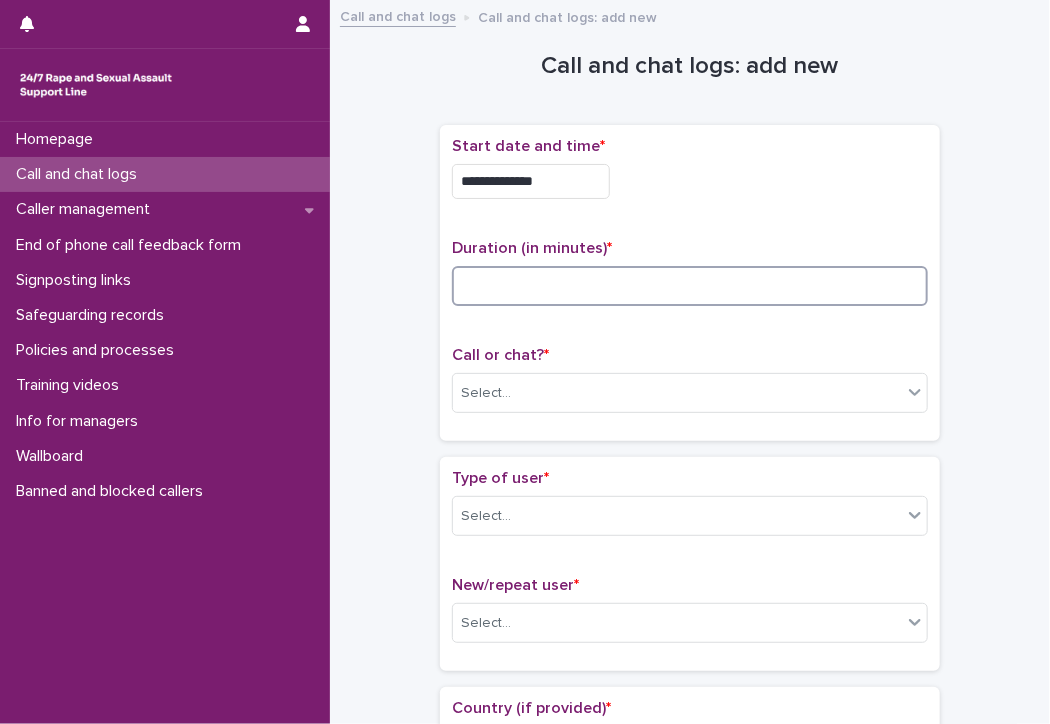 click at bounding box center [690, 286] 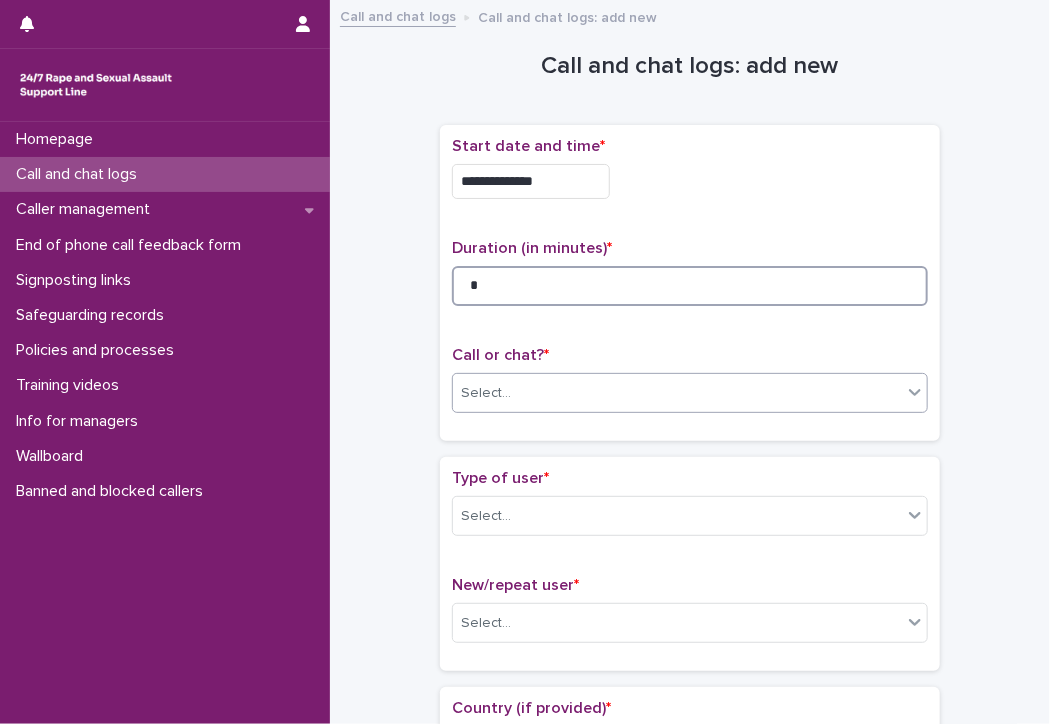 type on "*" 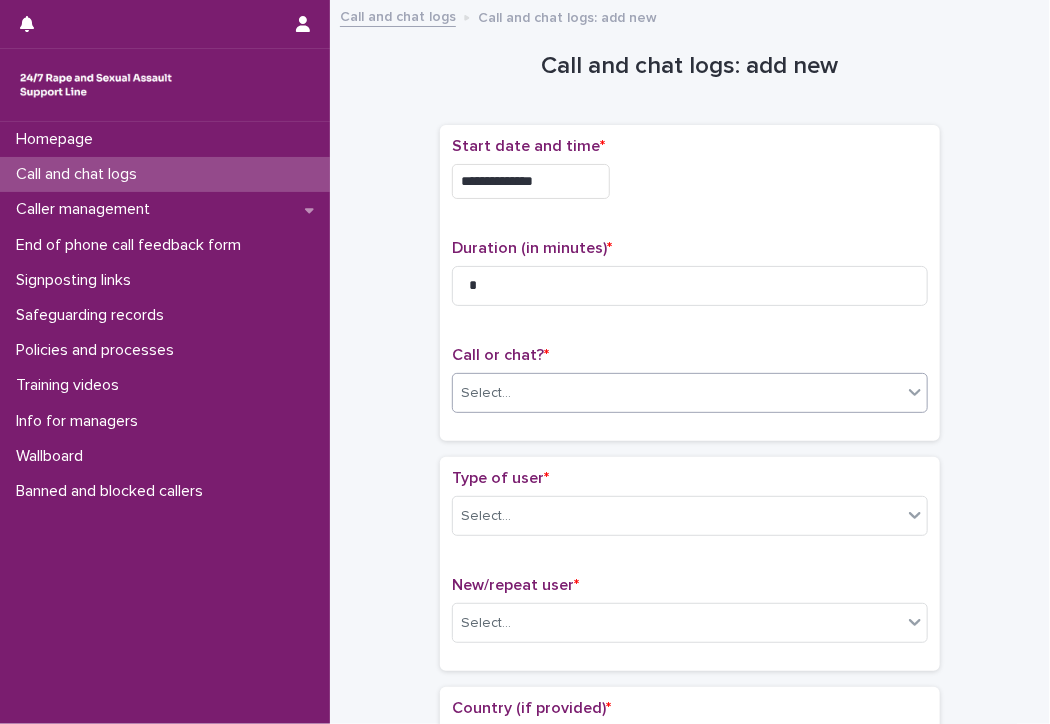 click on "Select..." at bounding box center [486, 393] 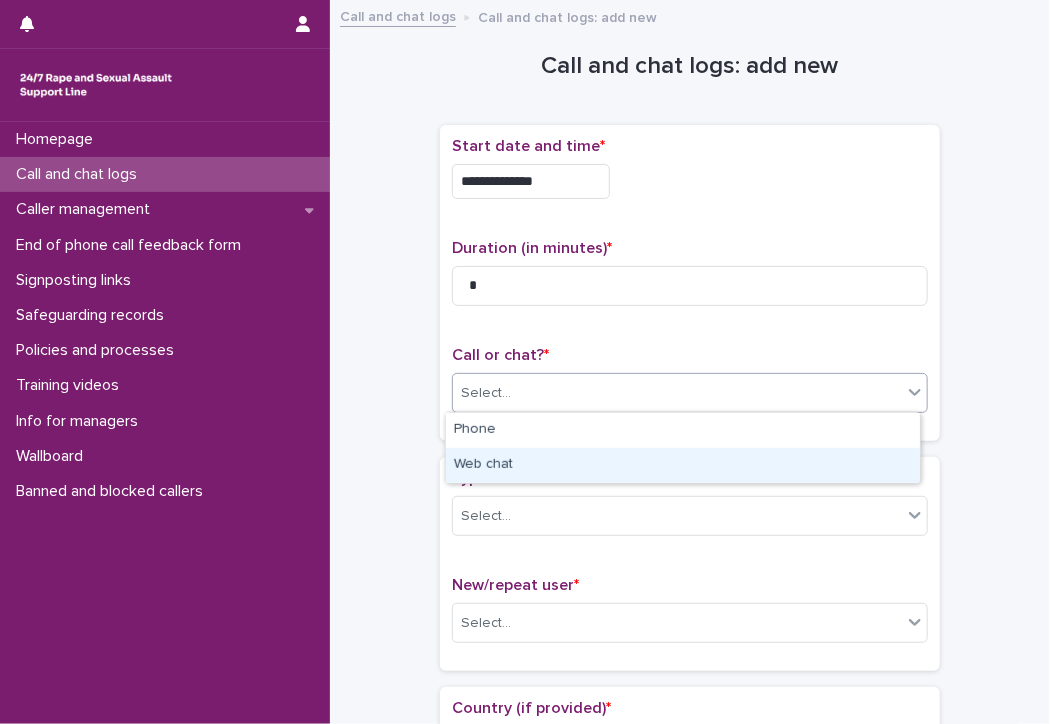 click on "Web chat" at bounding box center (683, 465) 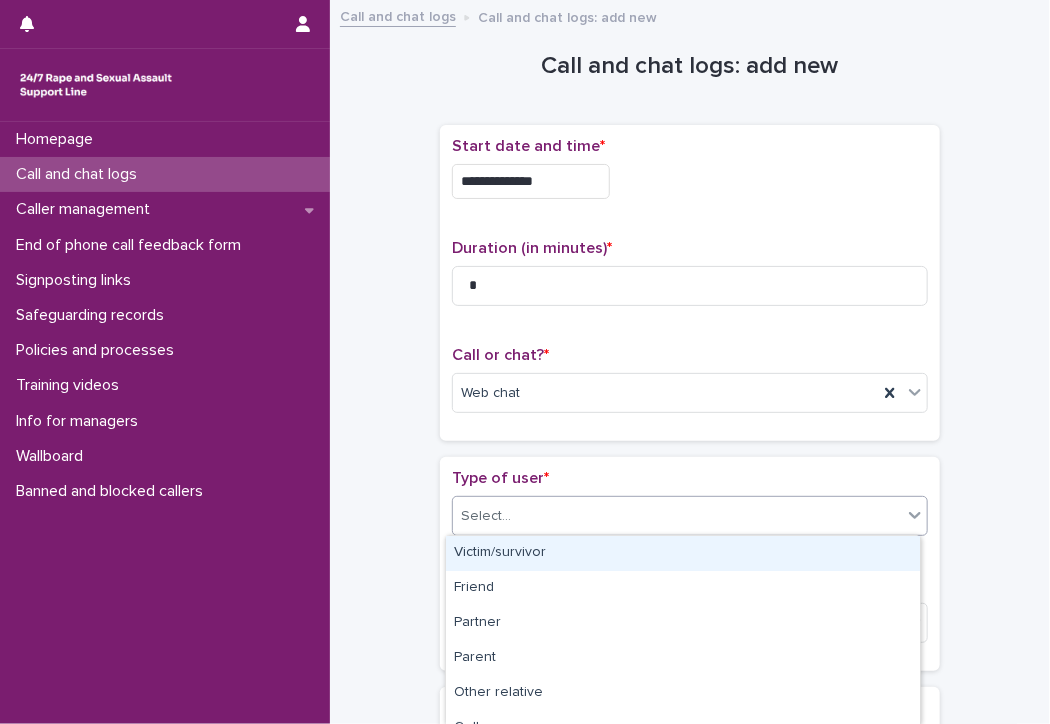 click on "Select..." at bounding box center [677, 516] 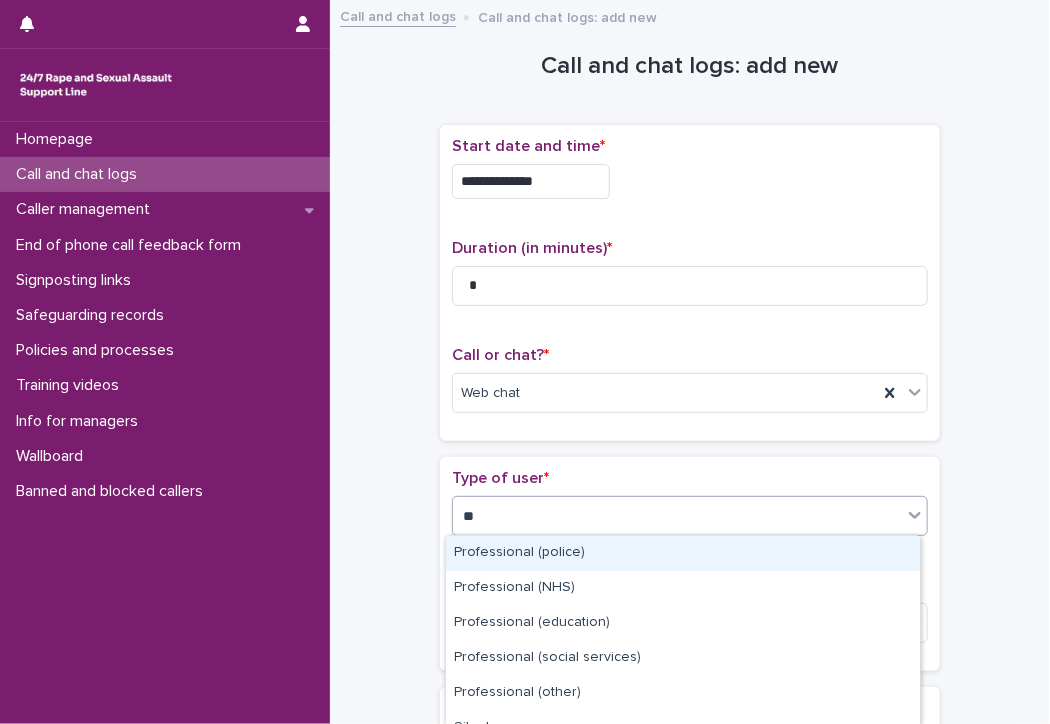 type on "***" 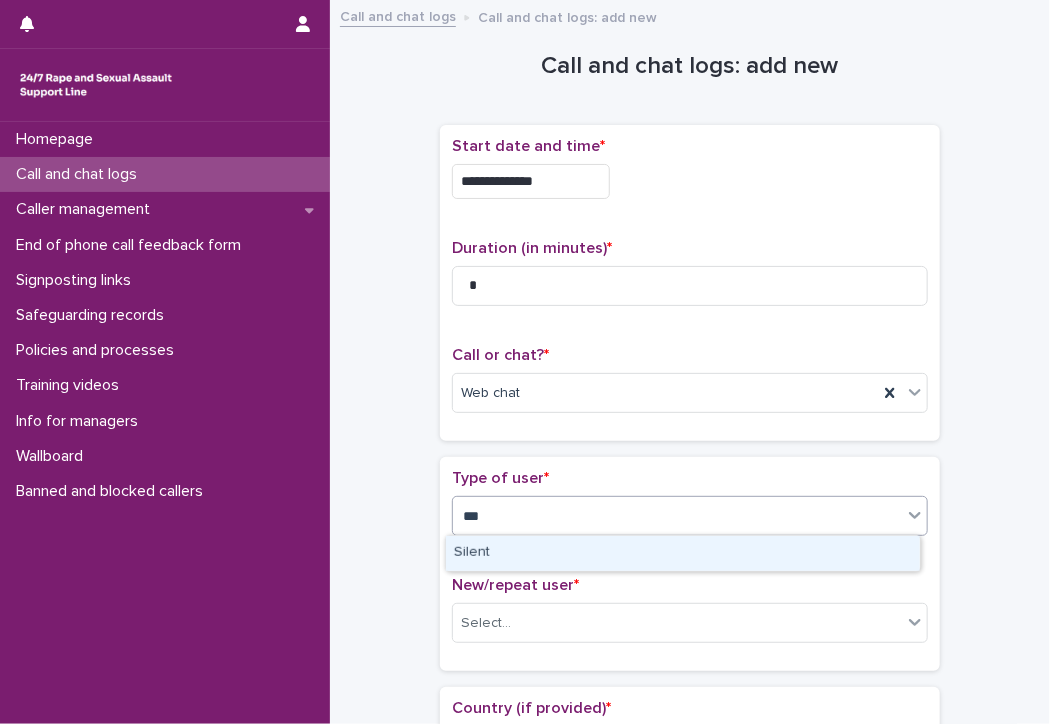 click on "Silent" at bounding box center (683, 553) 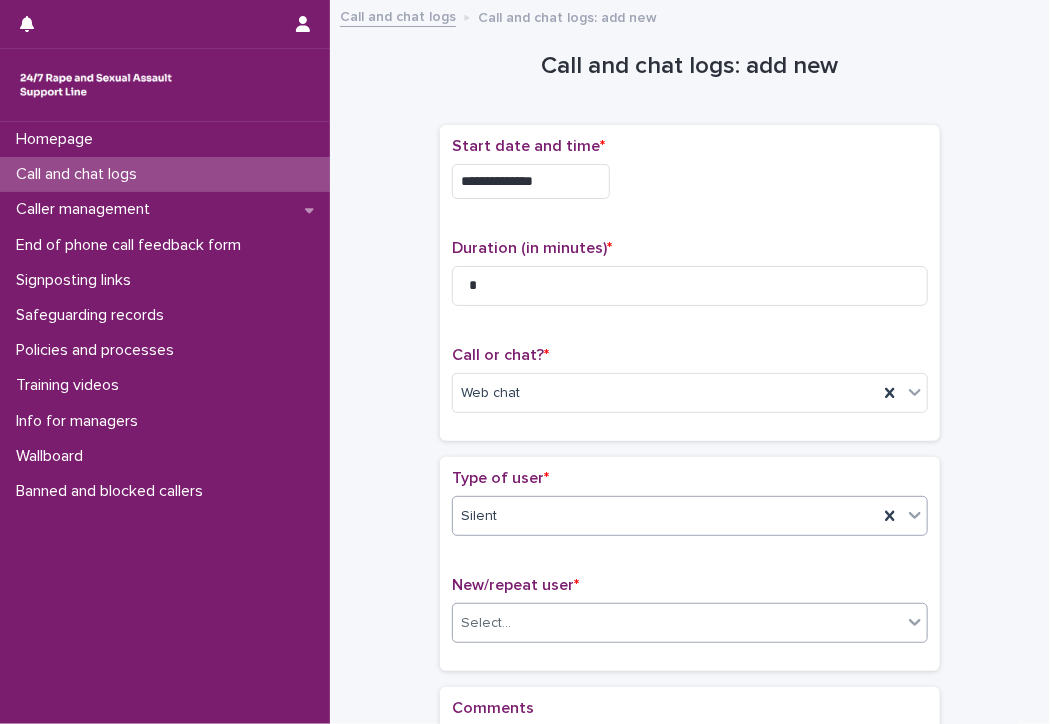 click on "Select..." at bounding box center (677, 623) 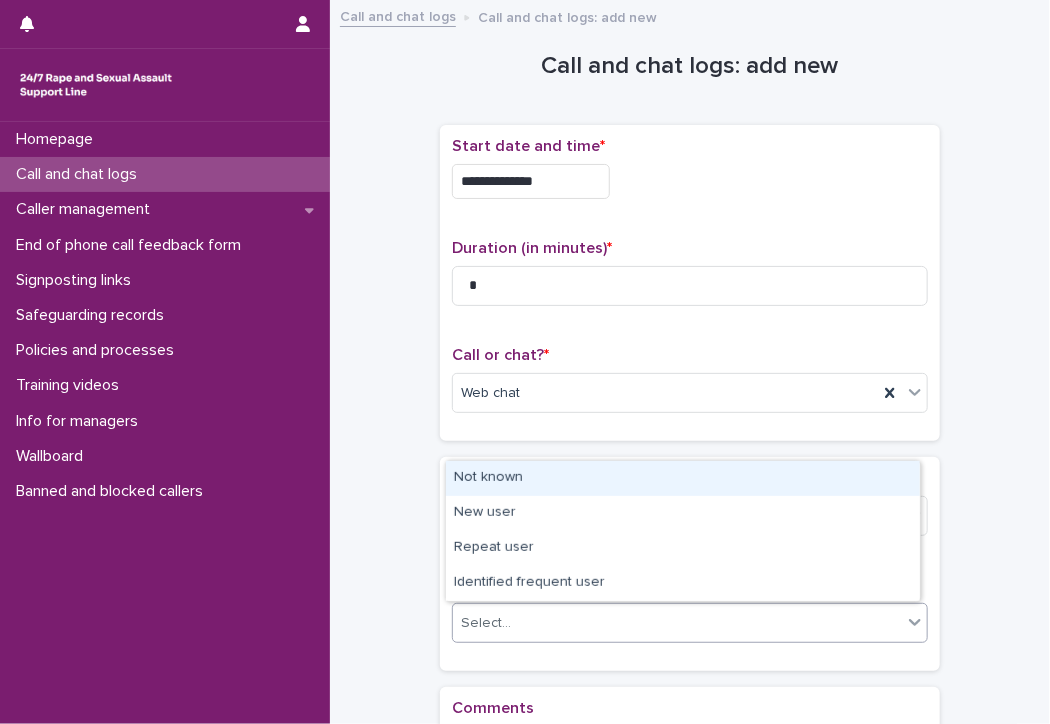 click on "Not known" at bounding box center [683, 478] 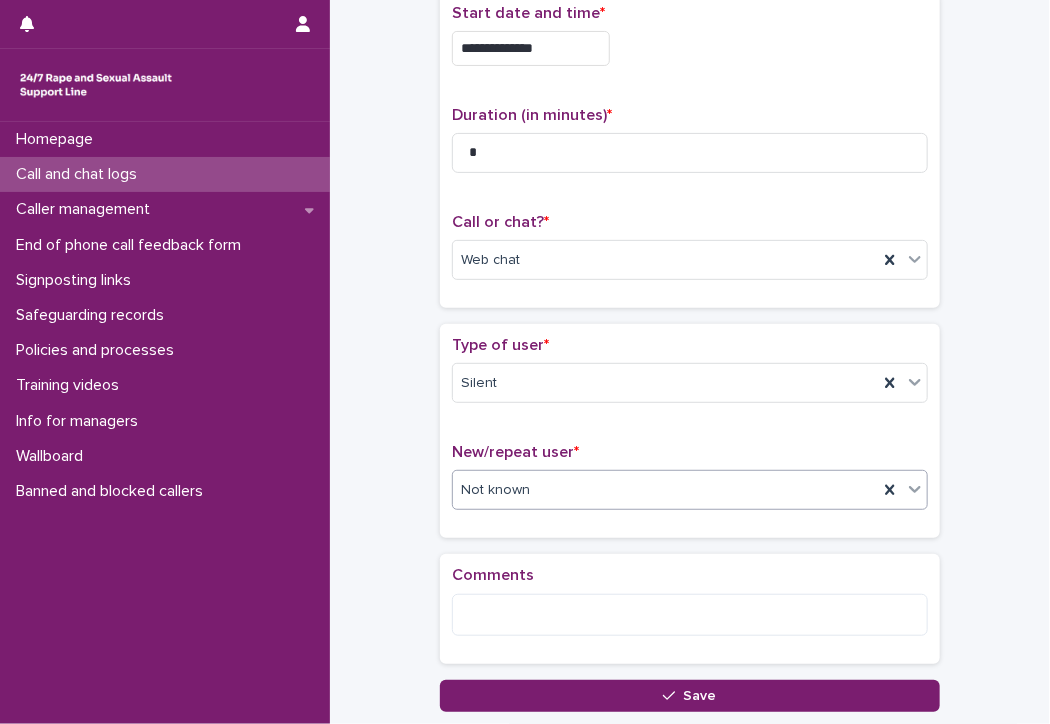 scroll, scrollTop: 276, scrollLeft: 0, axis: vertical 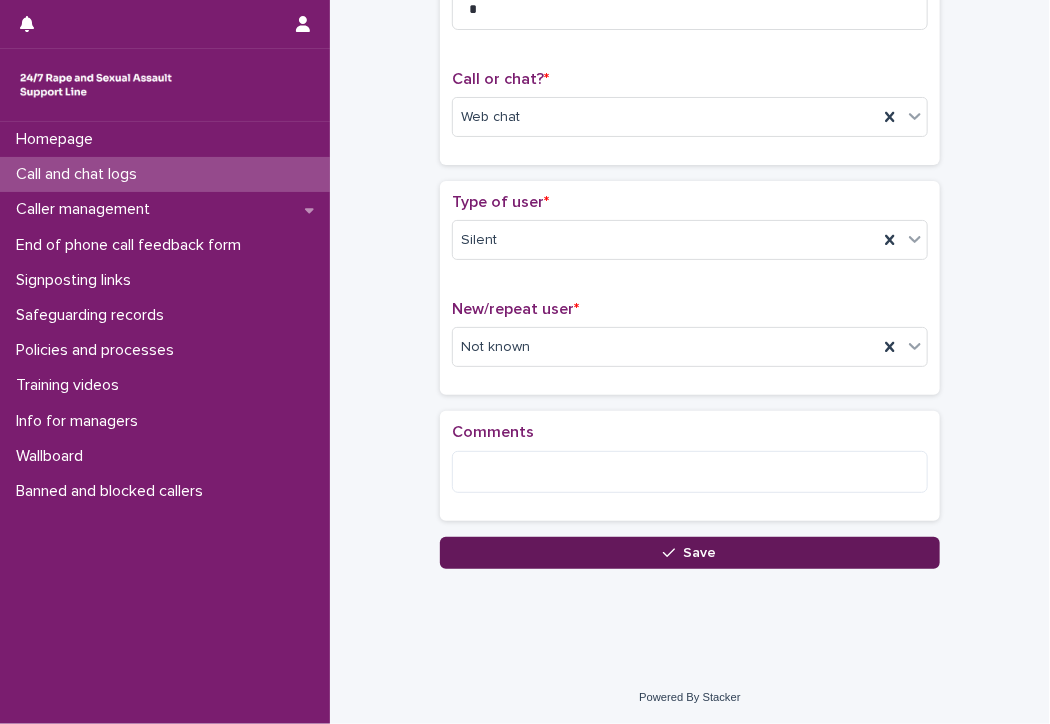 click on "Save" at bounding box center [690, 553] 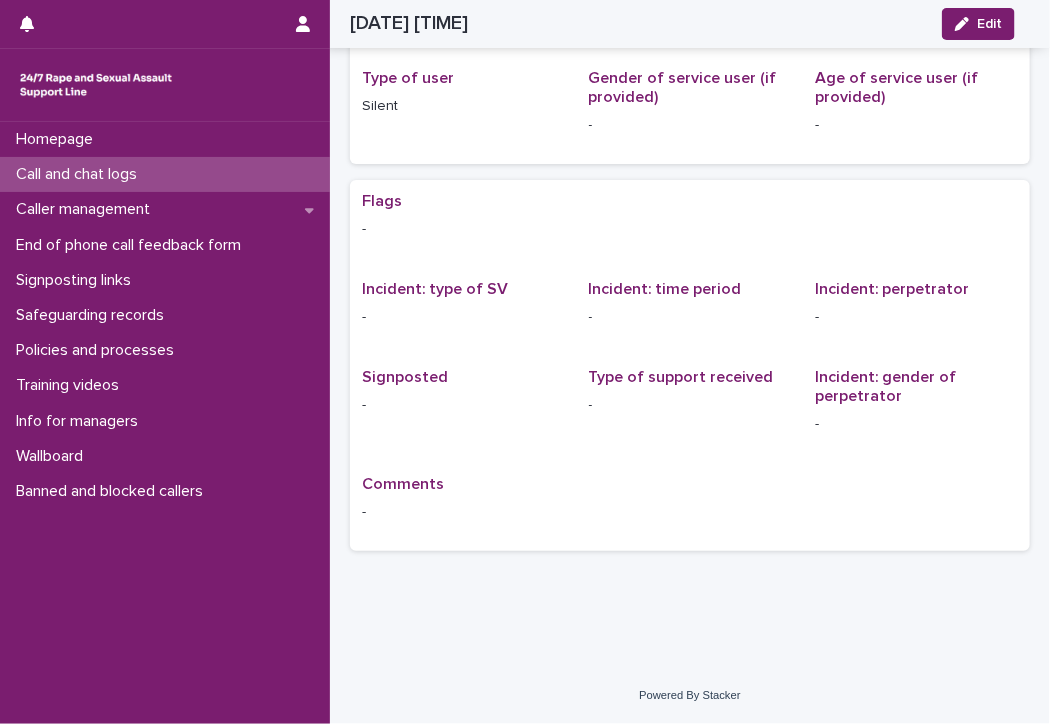 scroll, scrollTop: 0, scrollLeft: 0, axis: both 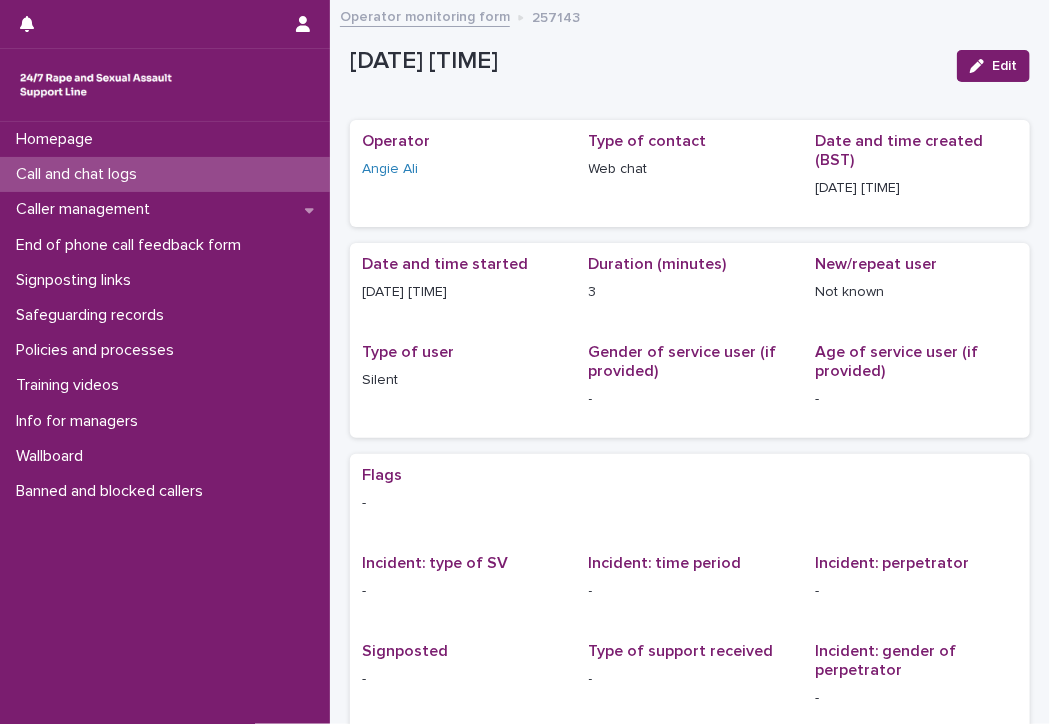 click on "Call and chat logs" at bounding box center (80, 174) 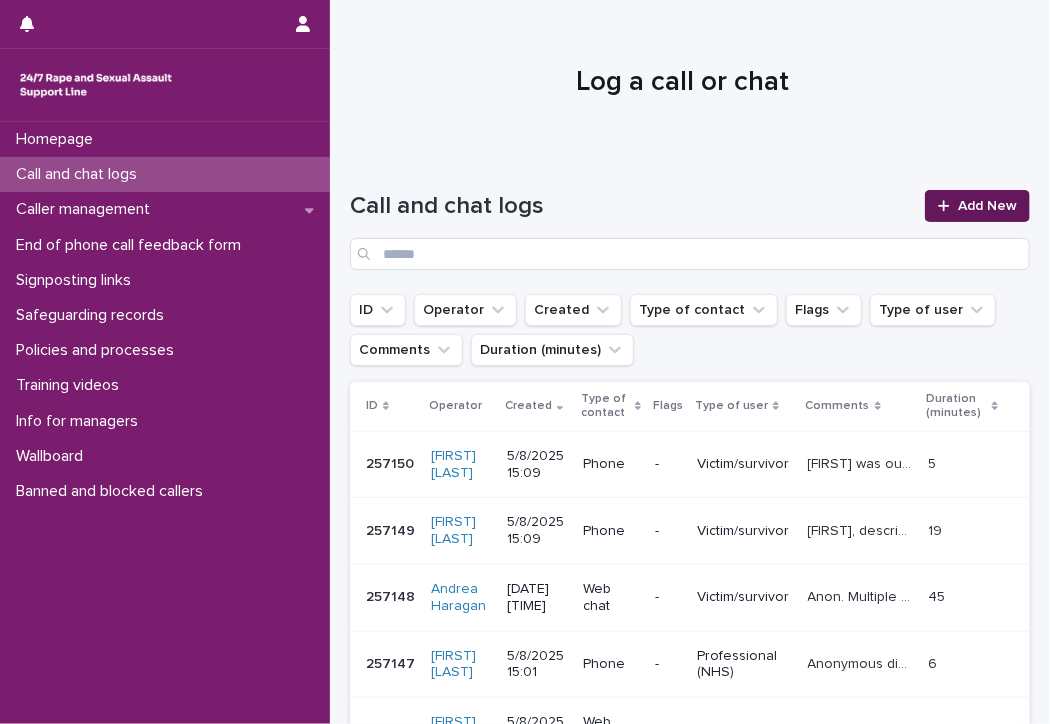 click on "Add New" at bounding box center (987, 206) 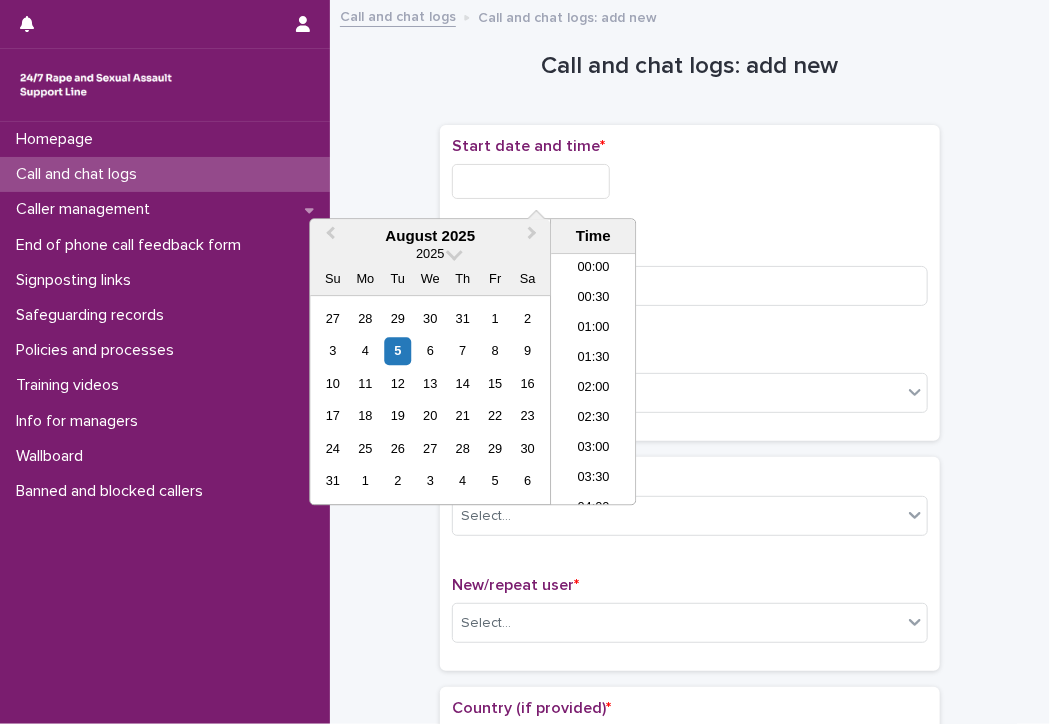 click at bounding box center (531, 181) 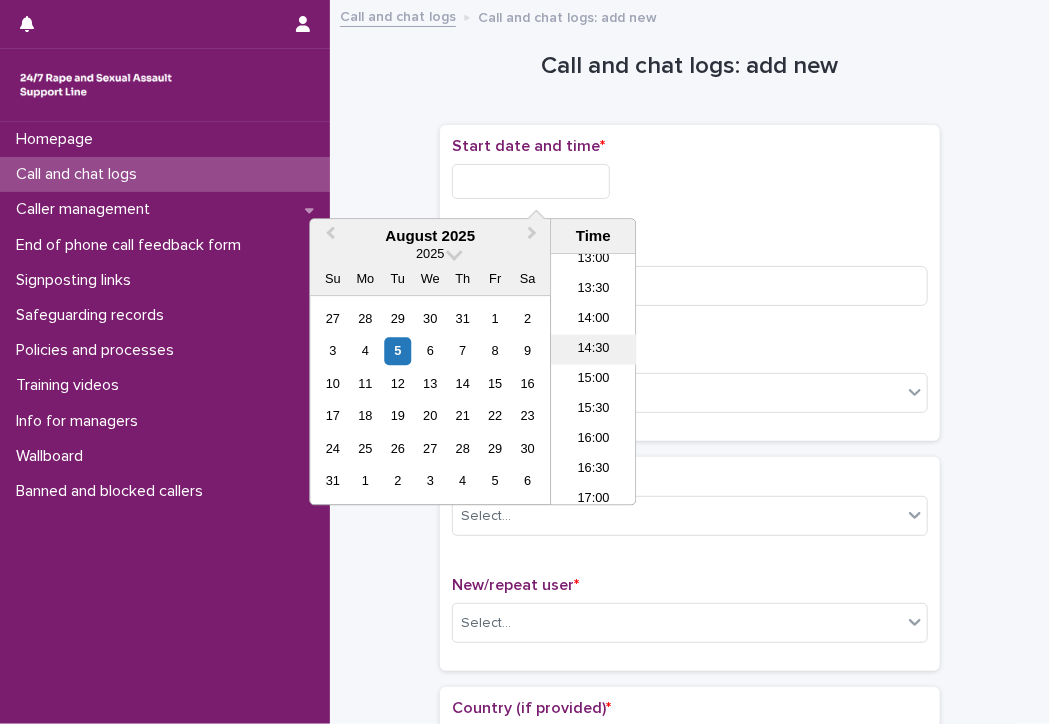 click on "14:30" at bounding box center (593, 350) 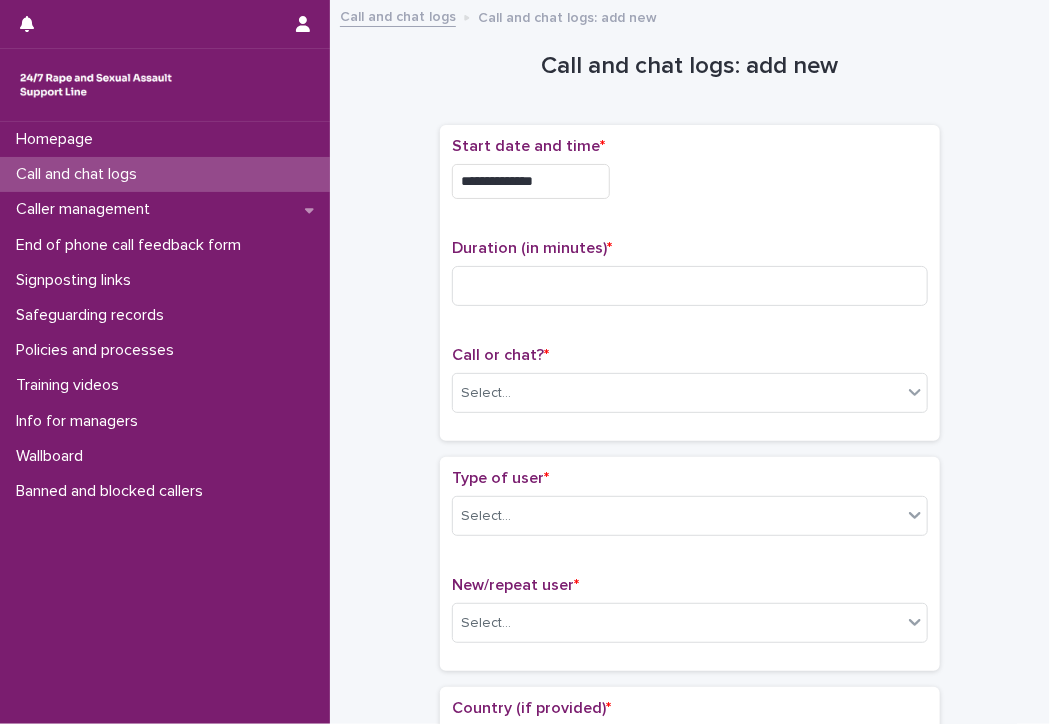 click on "**********" at bounding box center [531, 181] 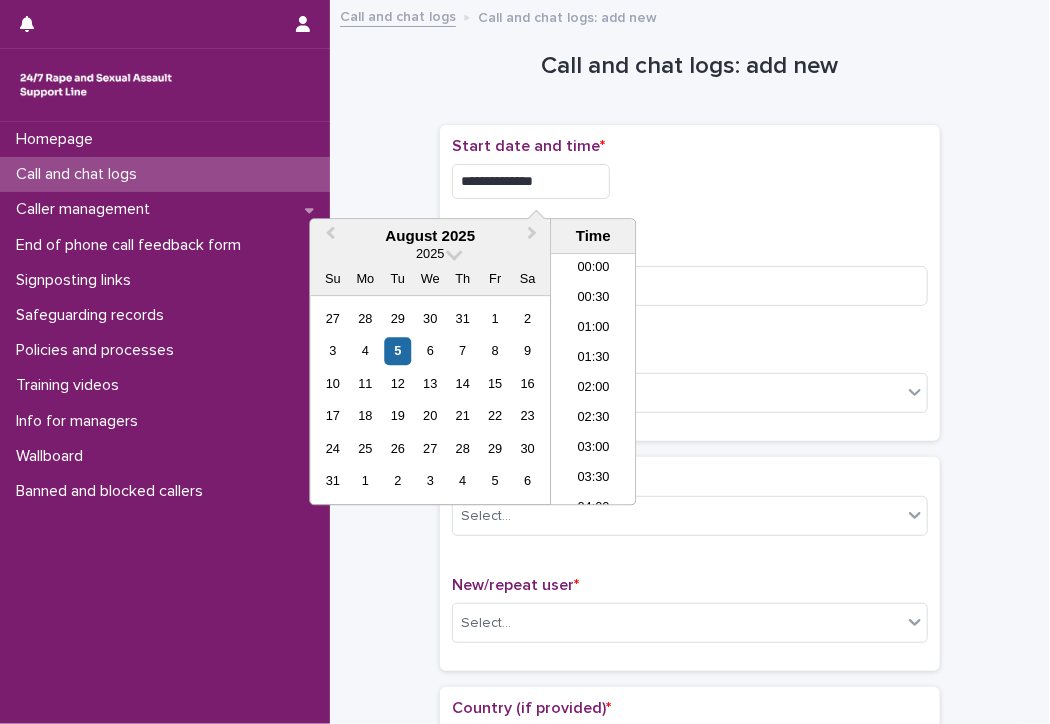 scroll, scrollTop: 760, scrollLeft: 0, axis: vertical 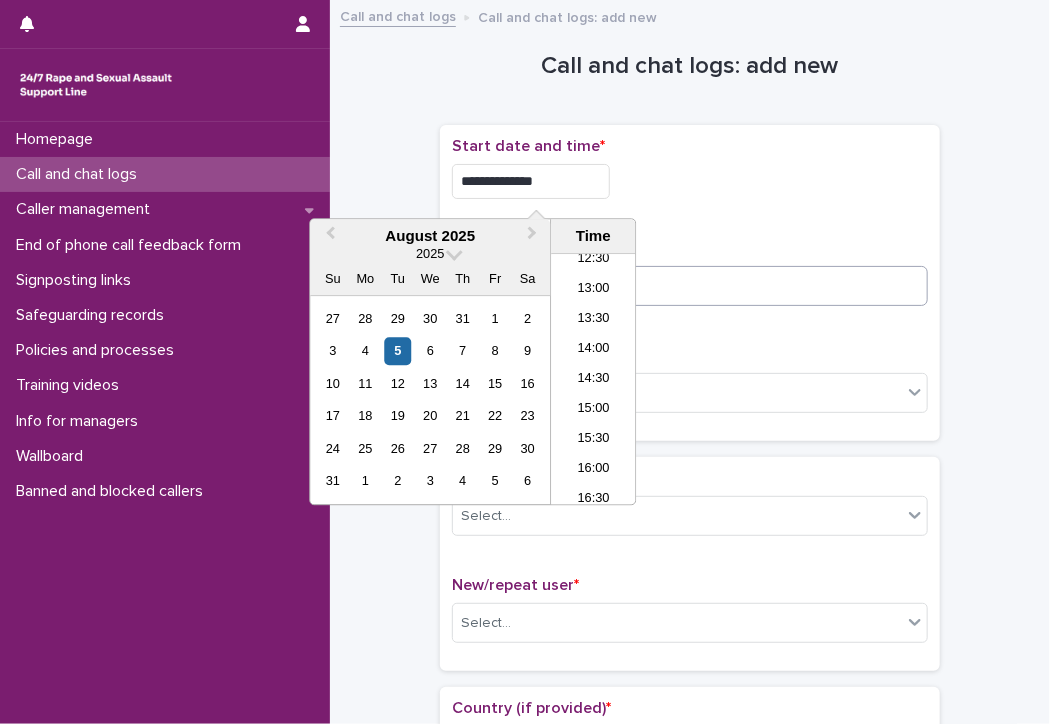type on "**********" 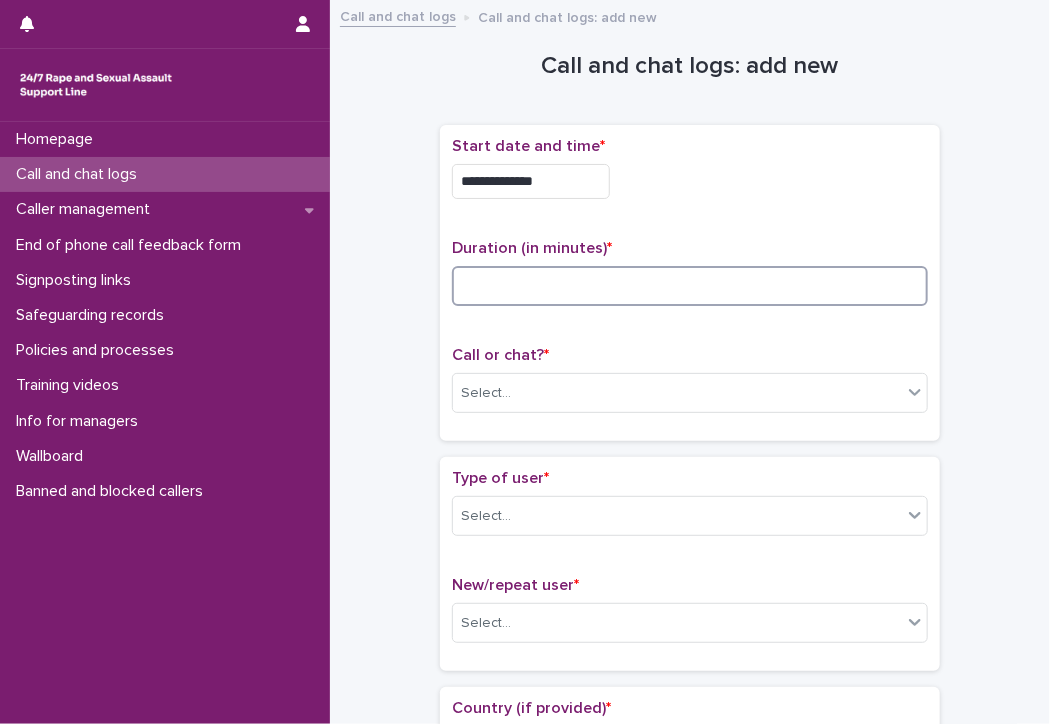 click at bounding box center [690, 286] 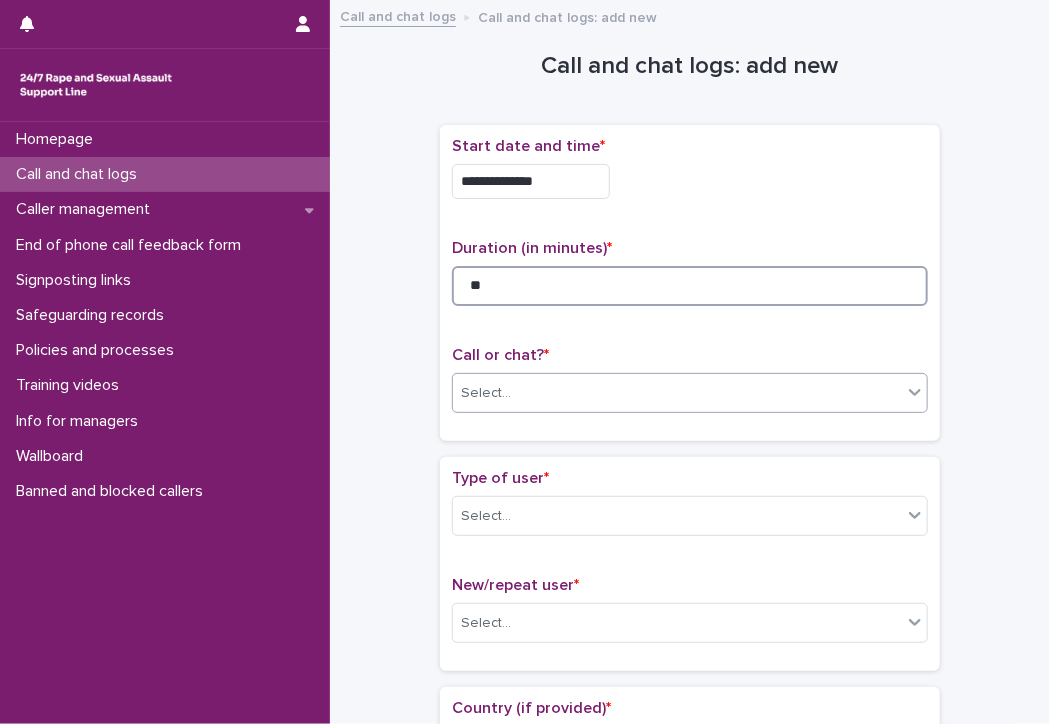 type on "**" 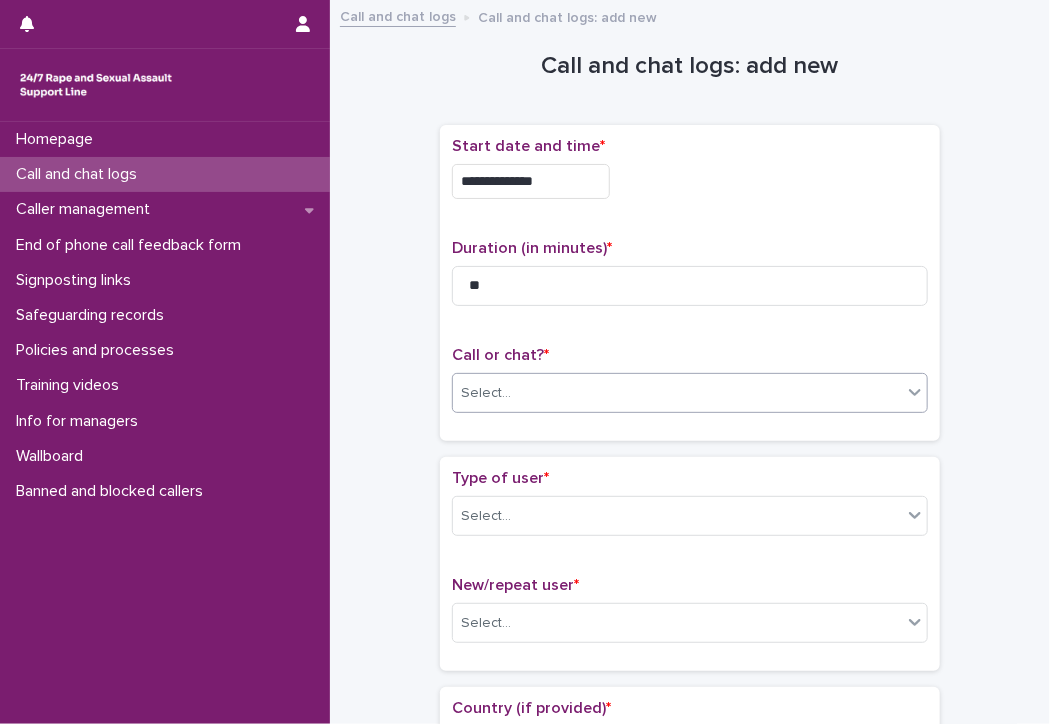 click on "Select..." at bounding box center [677, 393] 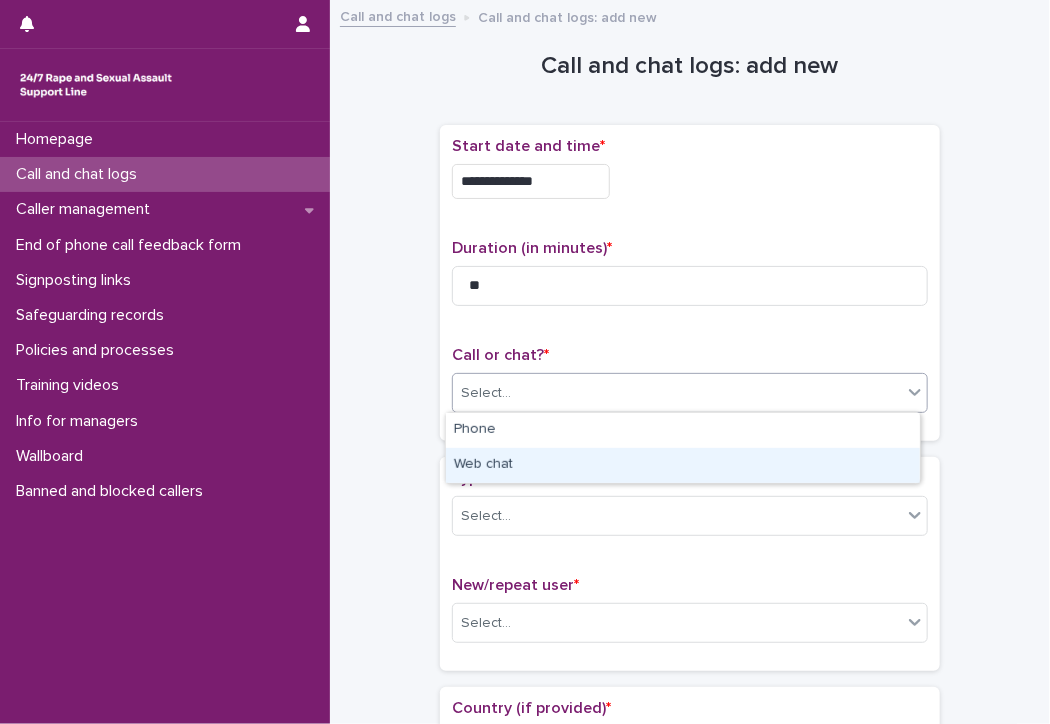 click on "Web chat" at bounding box center [683, 465] 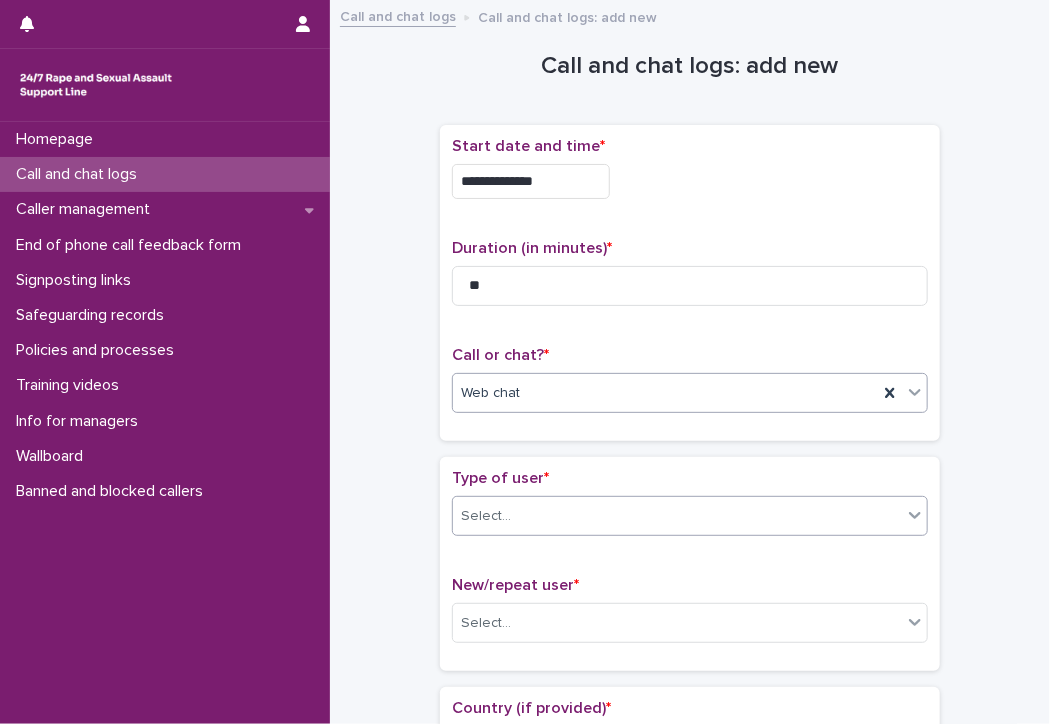 click on "Select..." at bounding box center [677, 516] 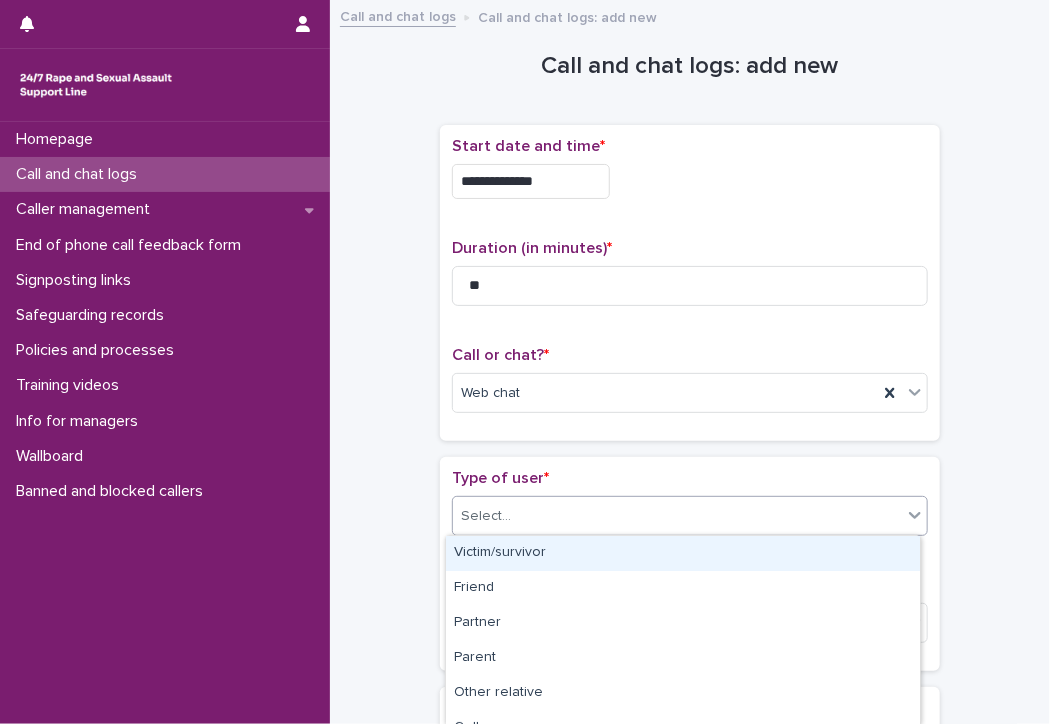 click on "Victim/survivor" at bounding box center (683, 553) 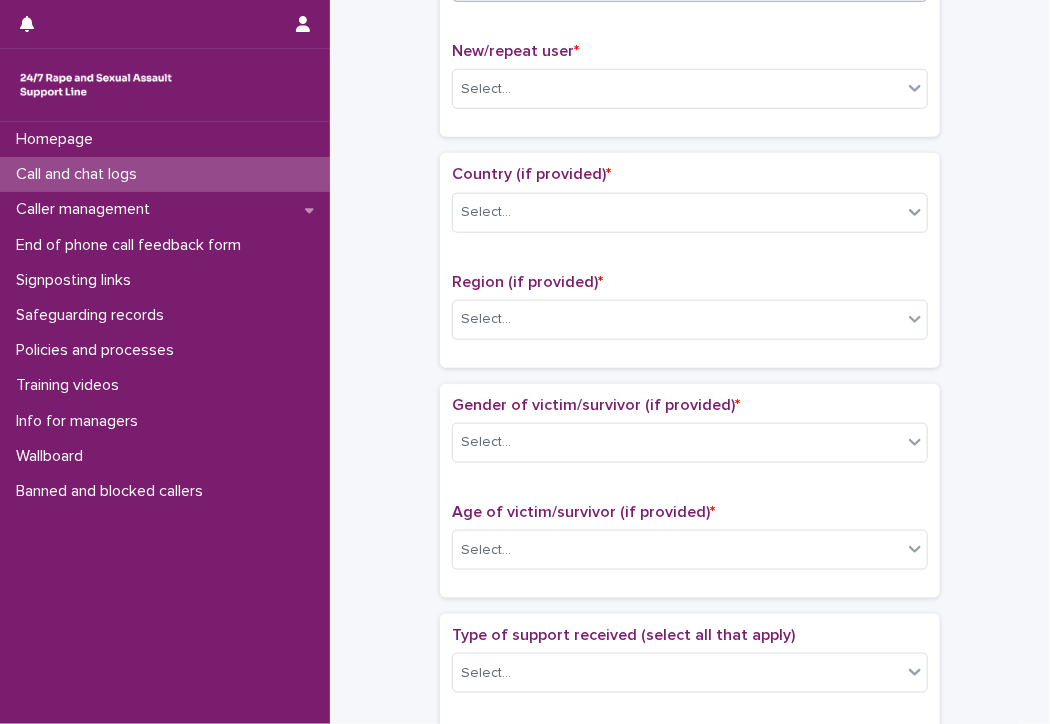 scroll, scrollTop: 500, scrollLeft: 0, axis: vertical 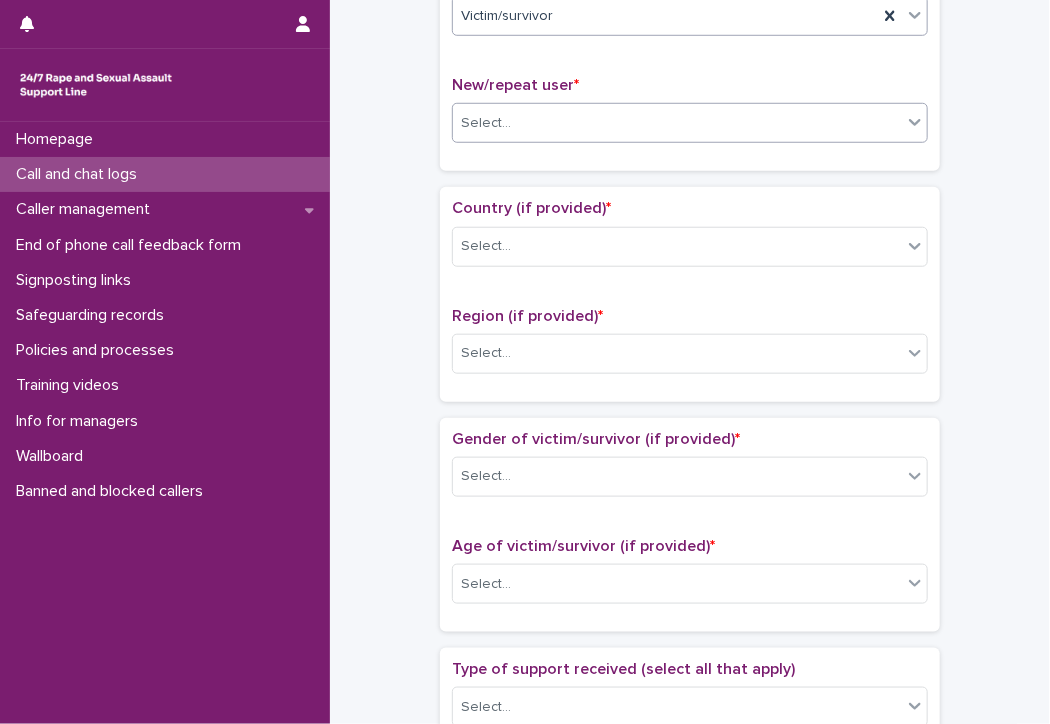click on "Select..." at bounding box center (486, 123) 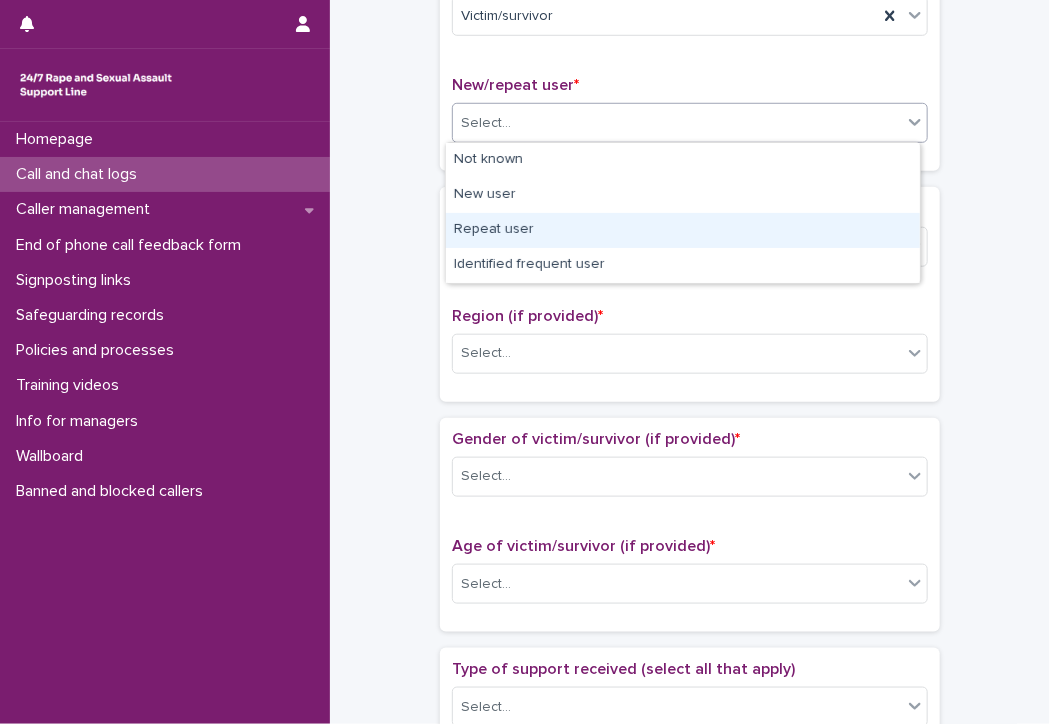 click on "Repeat user" at bounding box center [683, 230] 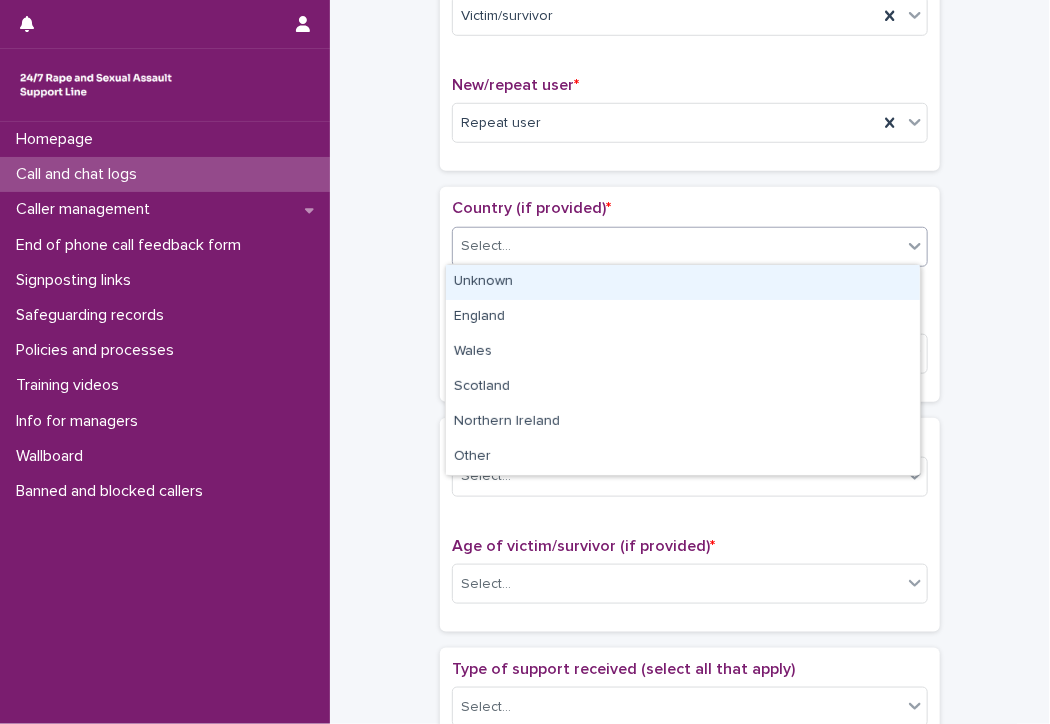 click on "Select..." at bounding box center [486, 246] 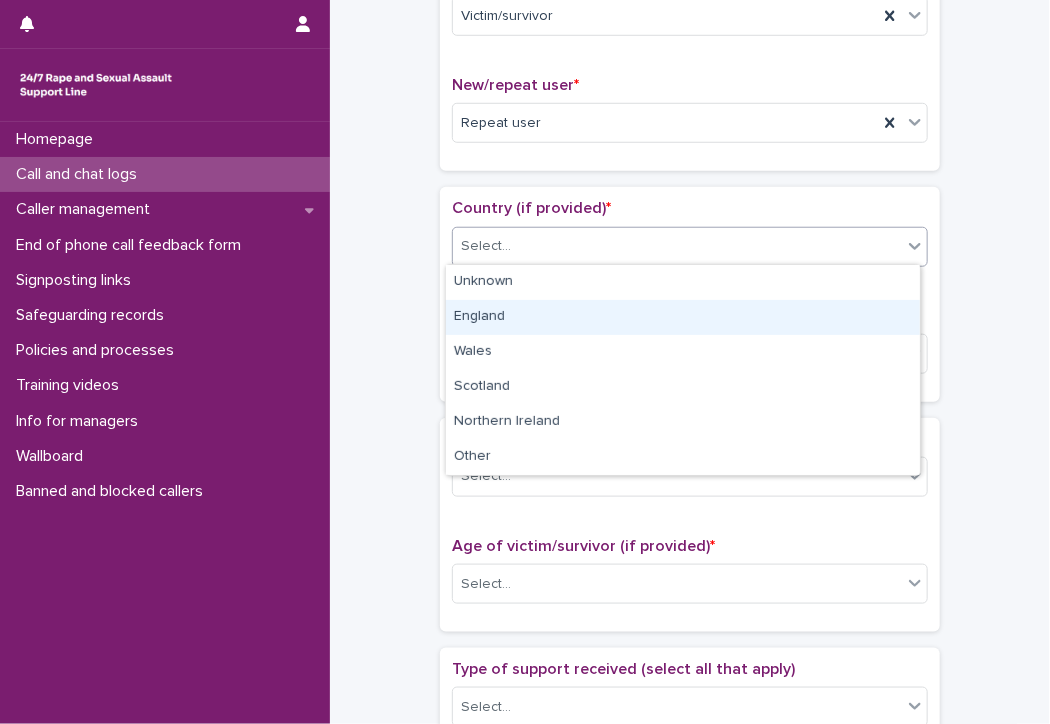 click on "England" at bounding box center [683, 317] 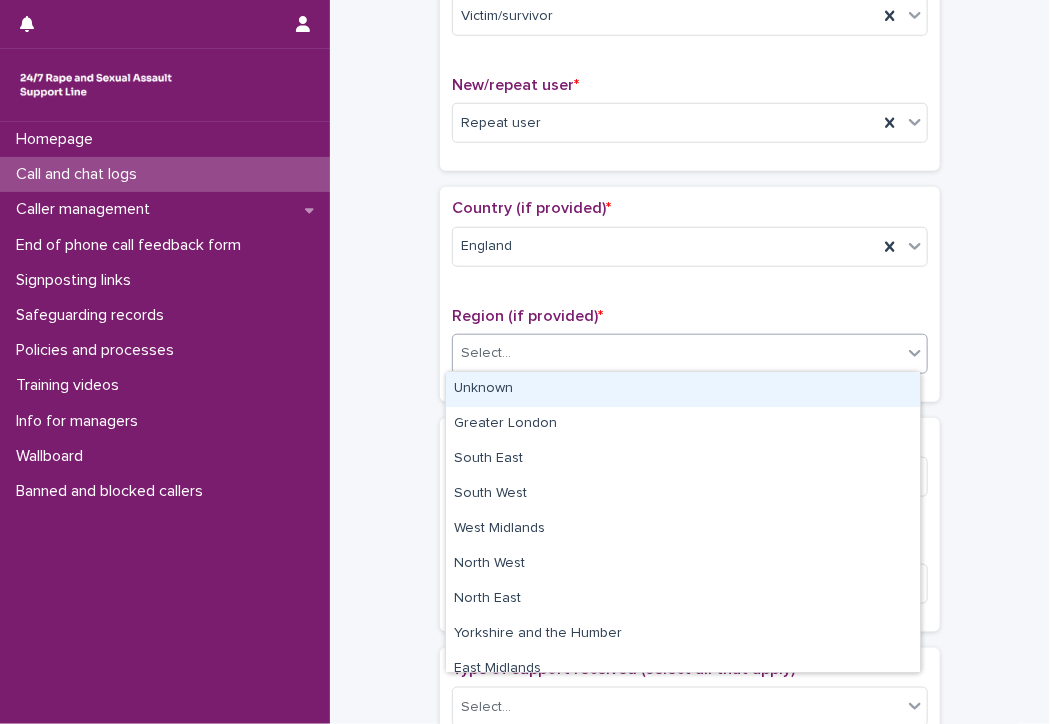 click on "Select..." at bounding box center [677, 353] 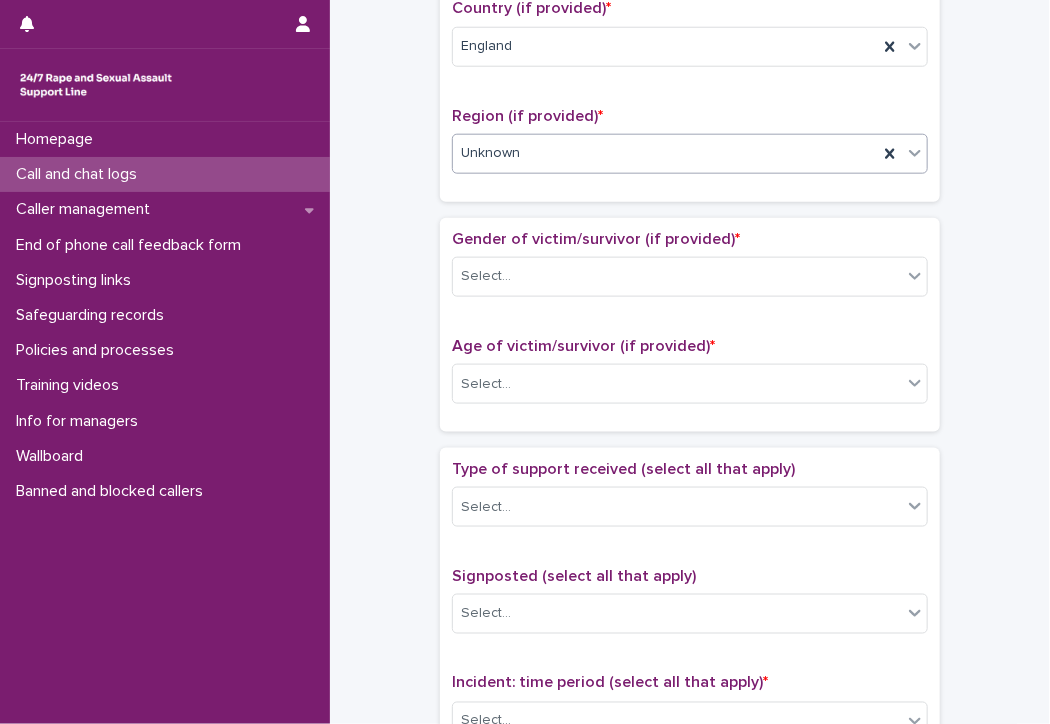 scroll, scrollTop: 800, scrollLeft: 0, axis: vertical 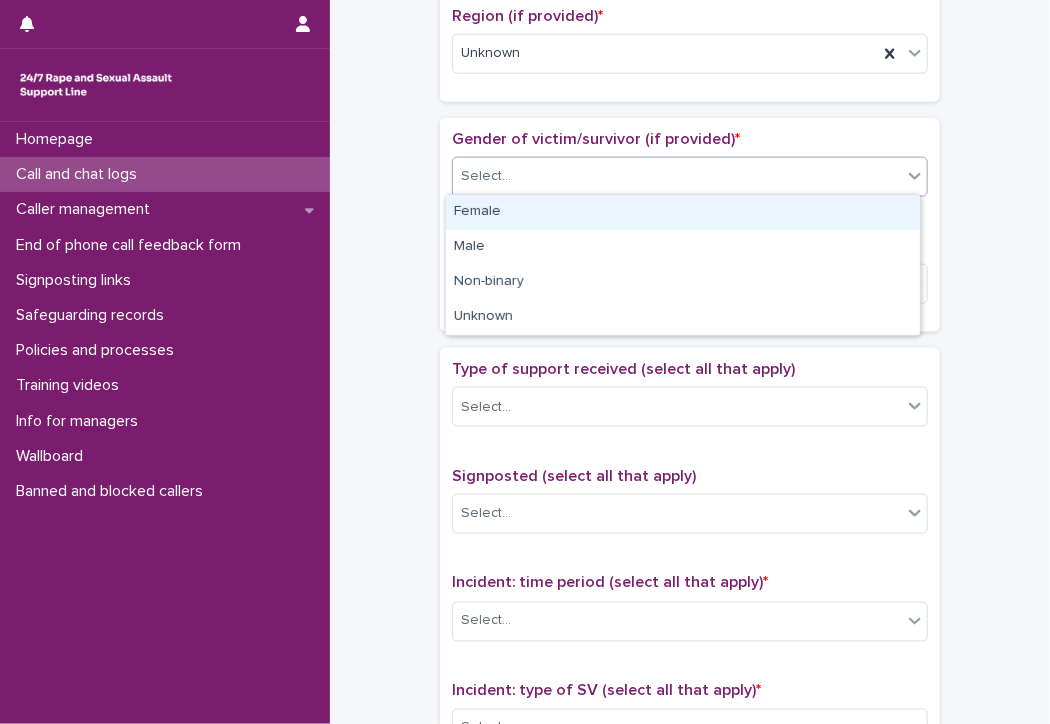 click on "Select..." at bounding box center (677, 176) 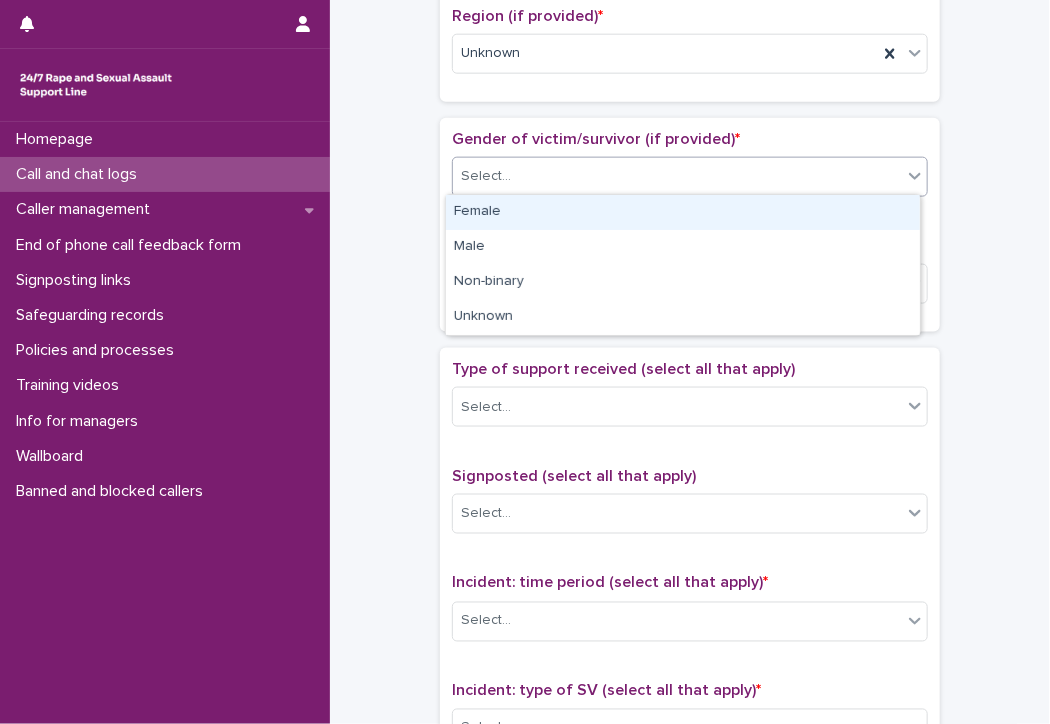 click on "Female" at bounding box center (683, 212) 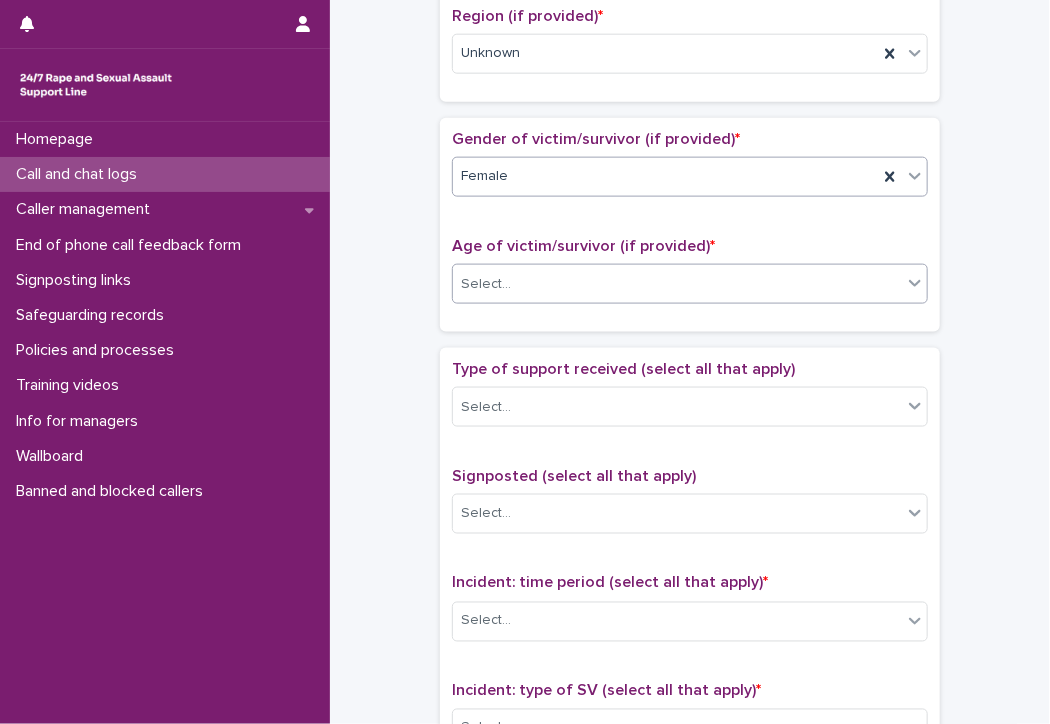 click on "Select..." at bounding box center (677, 284) 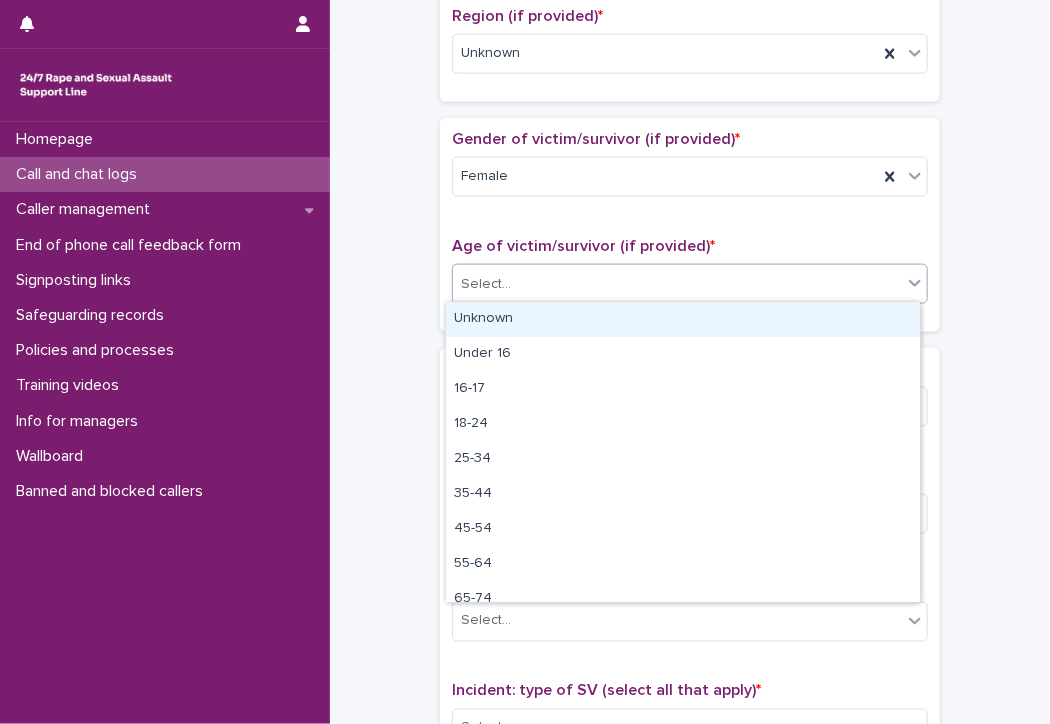click on "Unknown" at bounding box center (683, 319) 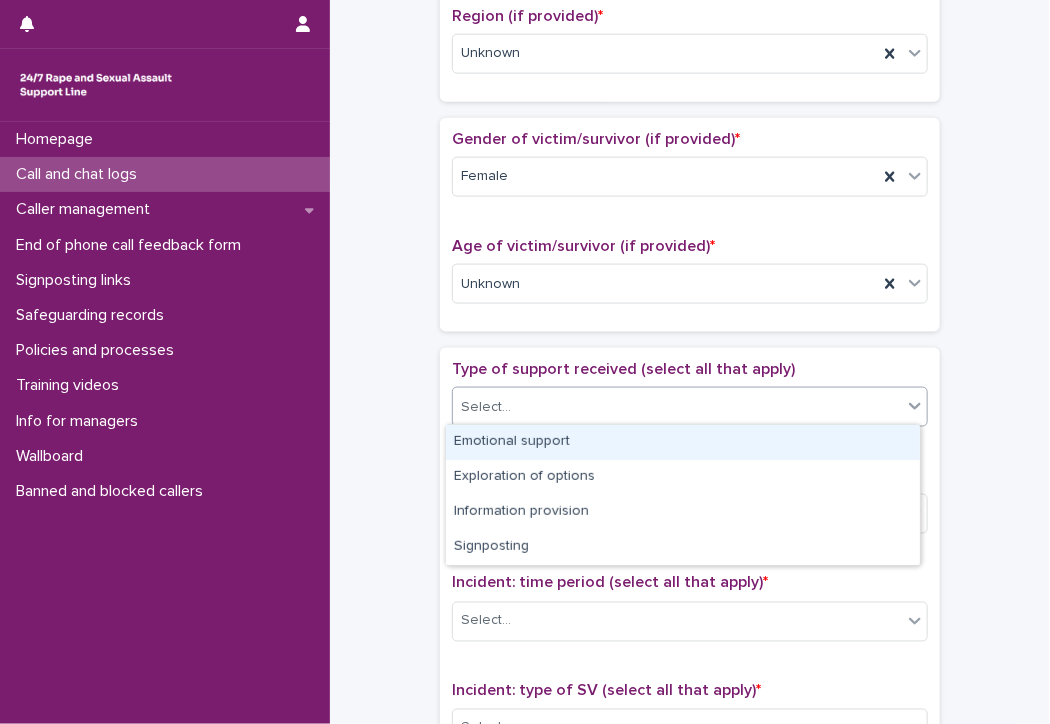 click on "Select..." at bounding box center (677, 407) 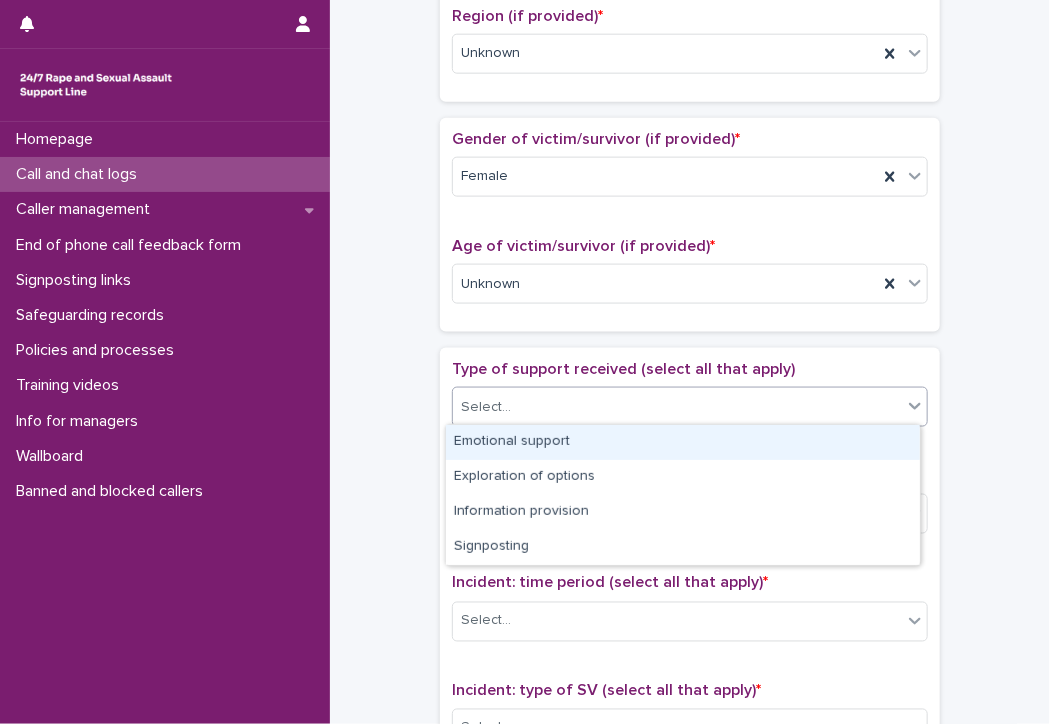 click on "Emotional support" at bounding box center (683, 442) 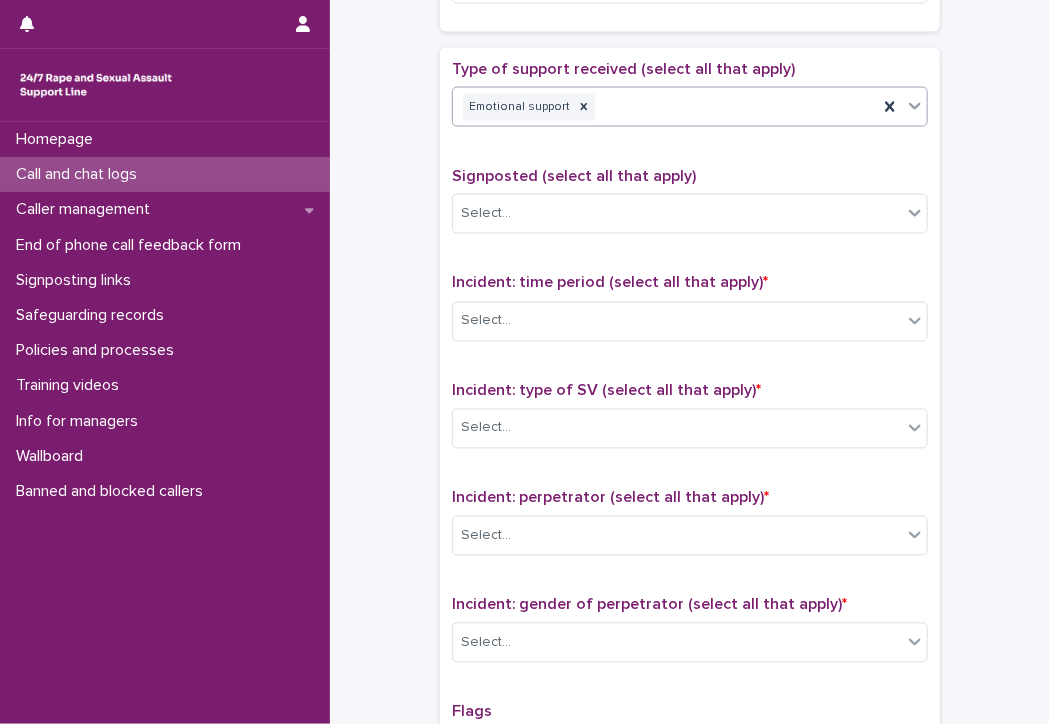 scroll, scrollTop: 1200, scrollLeft: 0, axis: vertical 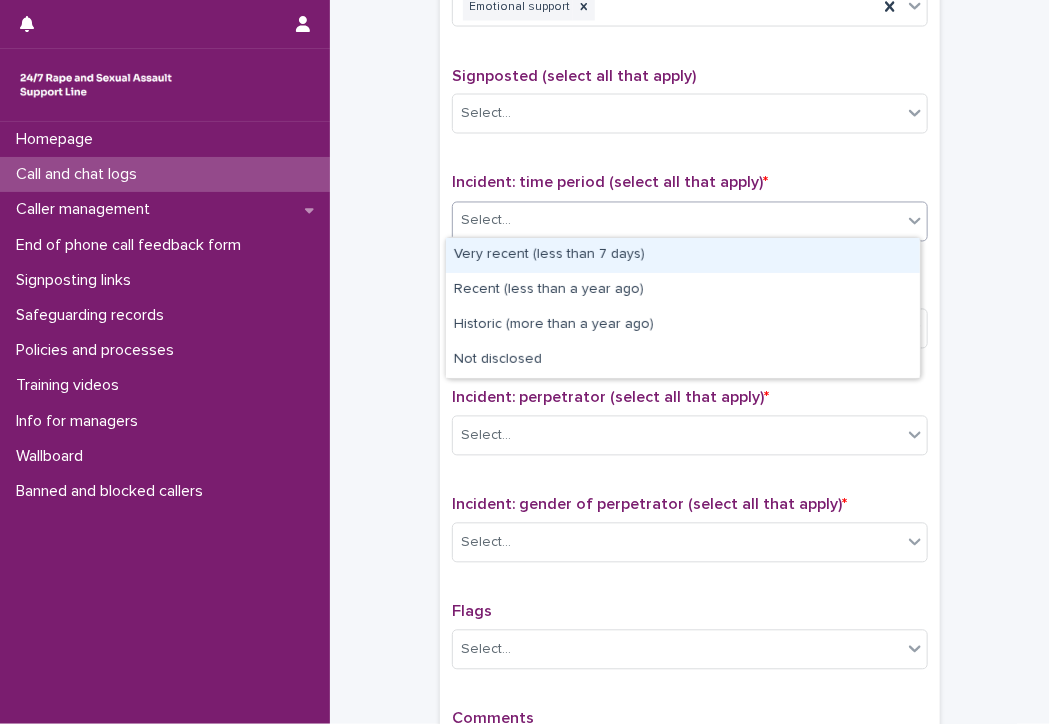 click on "Select..." at bounding box center (677, 221) 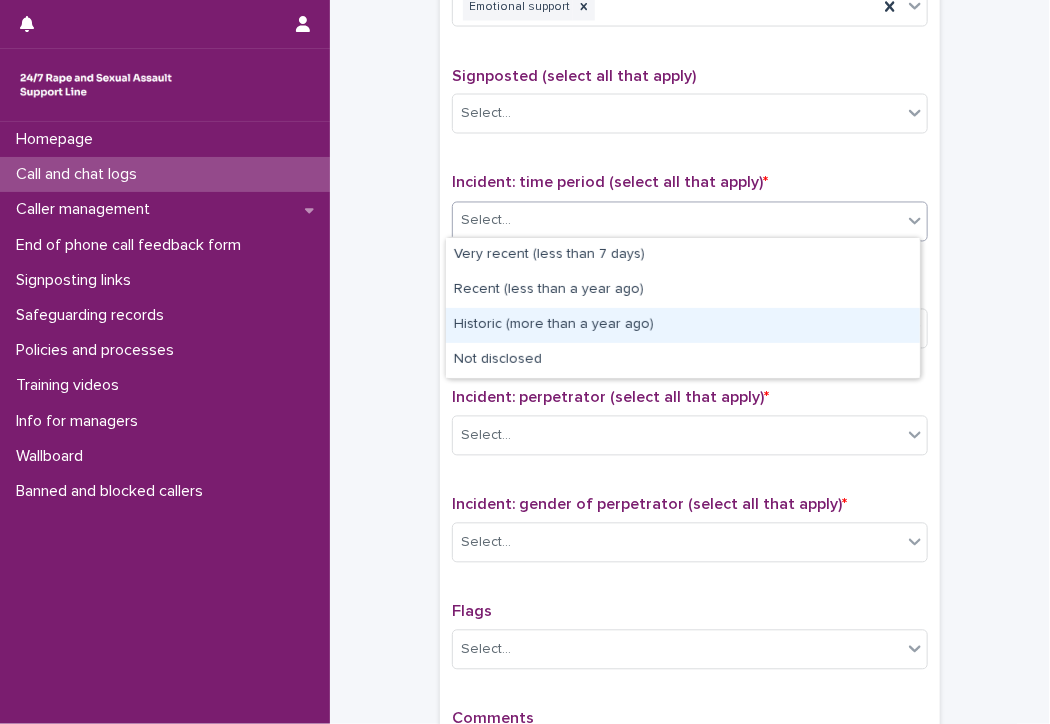 click on "Historic (more than a year ago)" at bounding box center [683, 325] 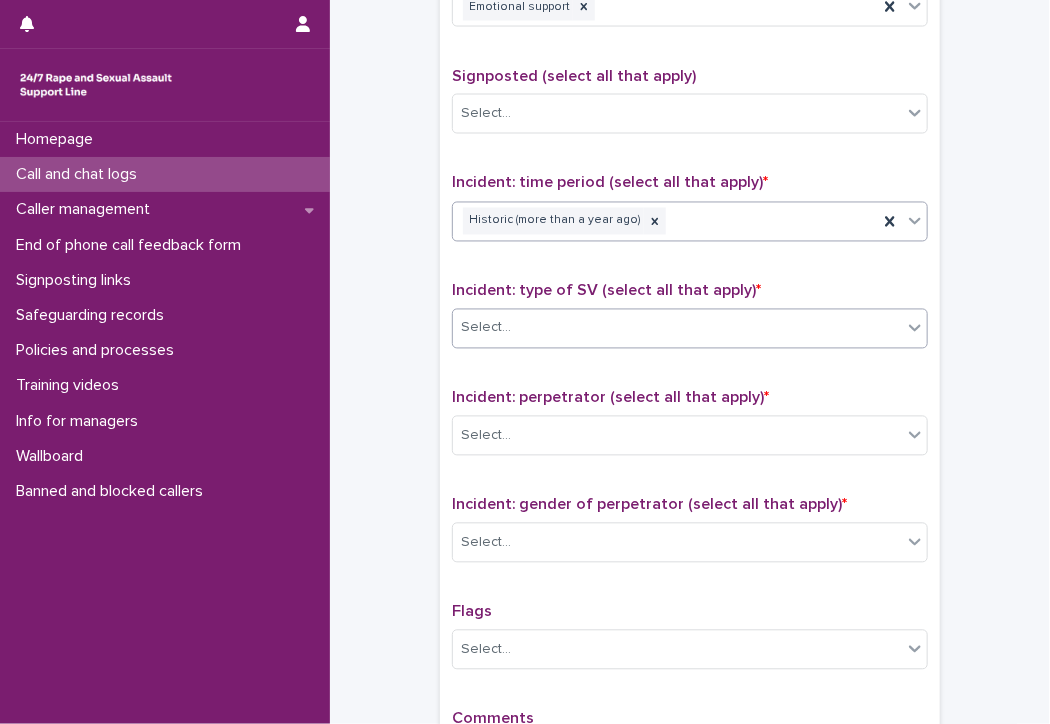 click on "Select..." at bounding box center (677, 328) 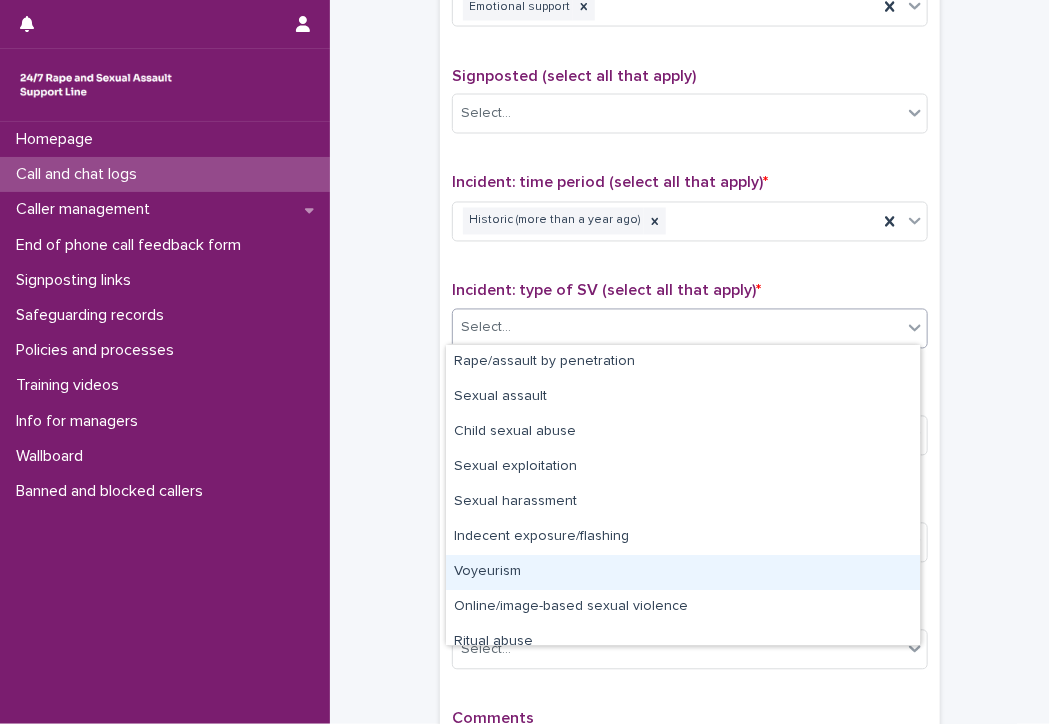 scroll, scrollTop: 50, scrollLeft: 0, axis: vertical 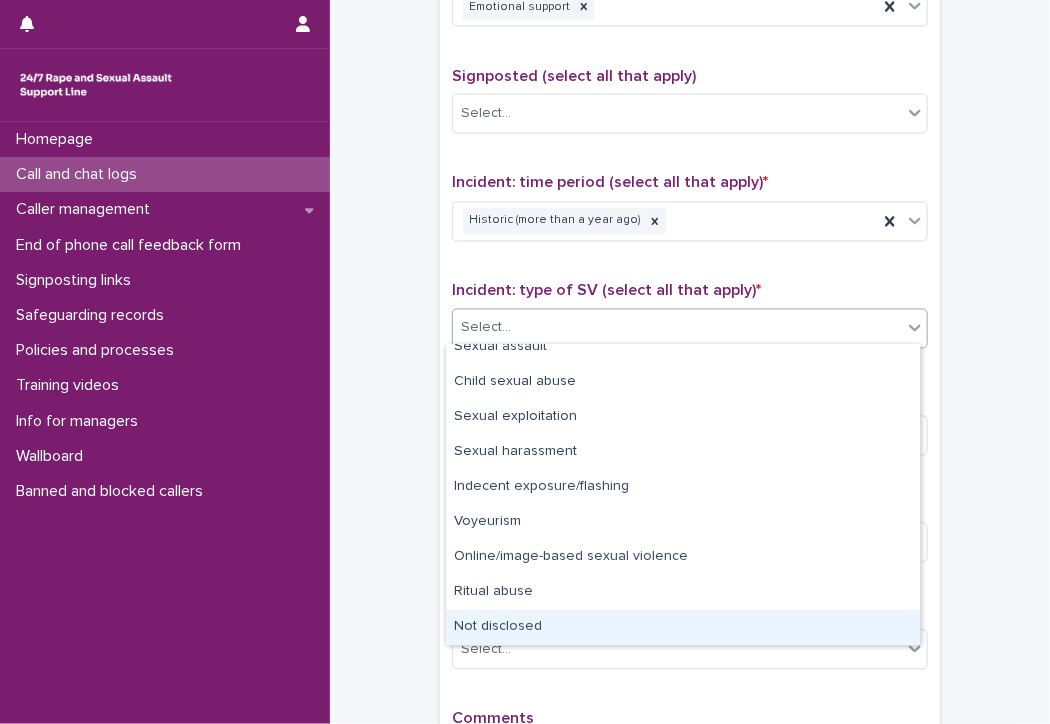 click on "Not disclosed" at bounding box center (683, 627) 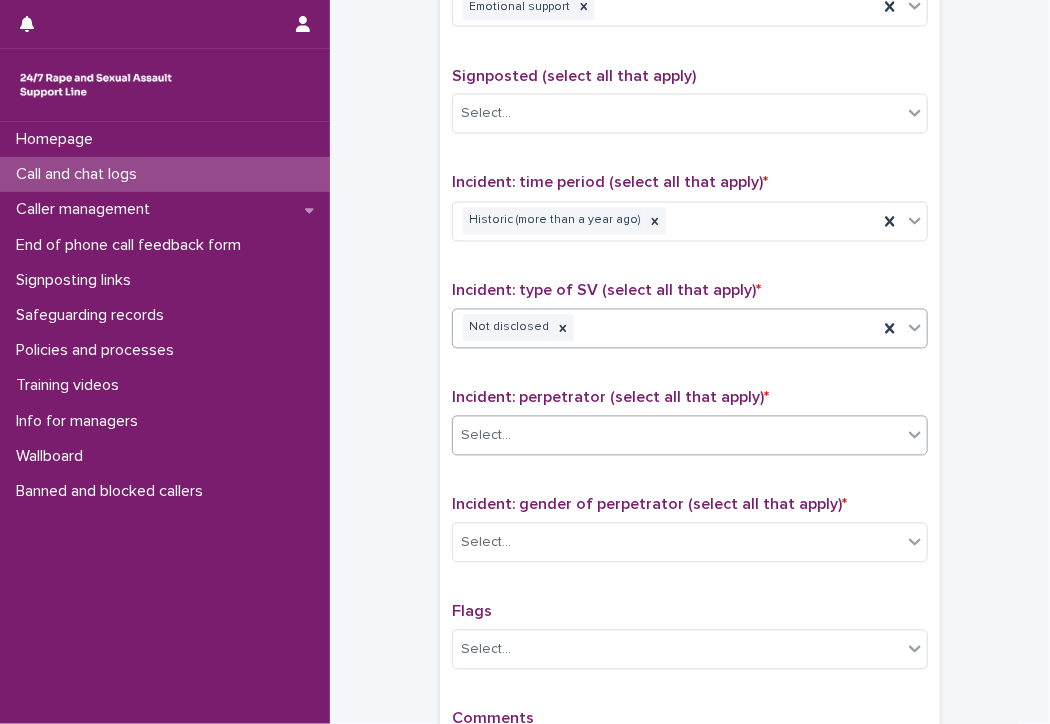 click on "Select..." at bounding box center [677, 436] 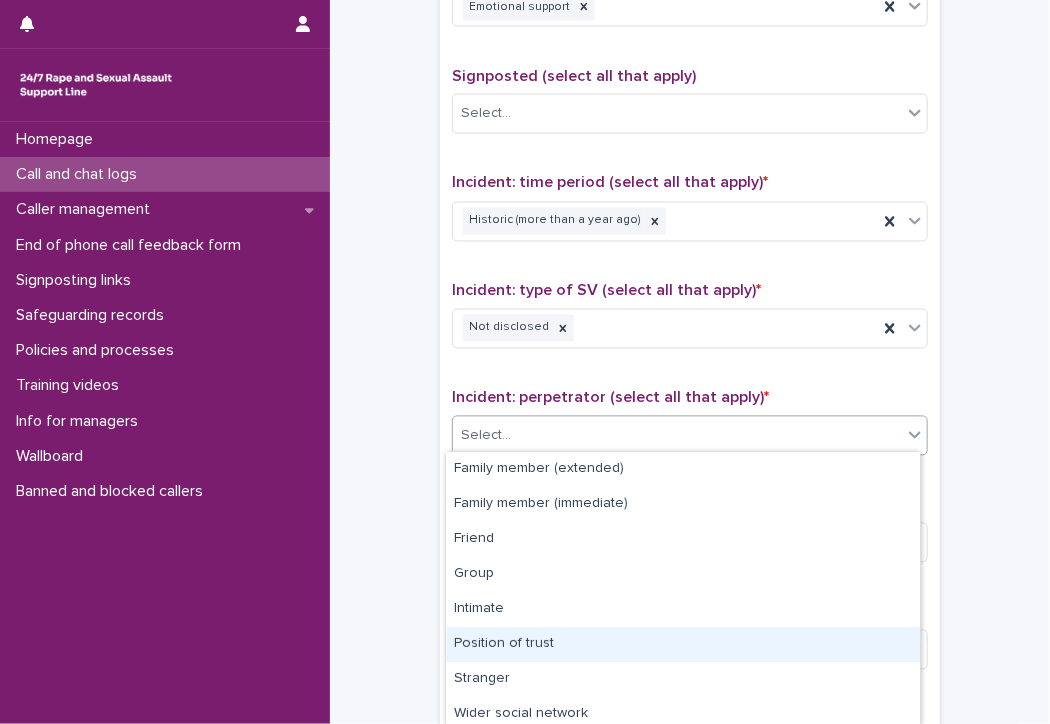scroll, scrollTop: 112, scrollLeft: 0, axis: vertical 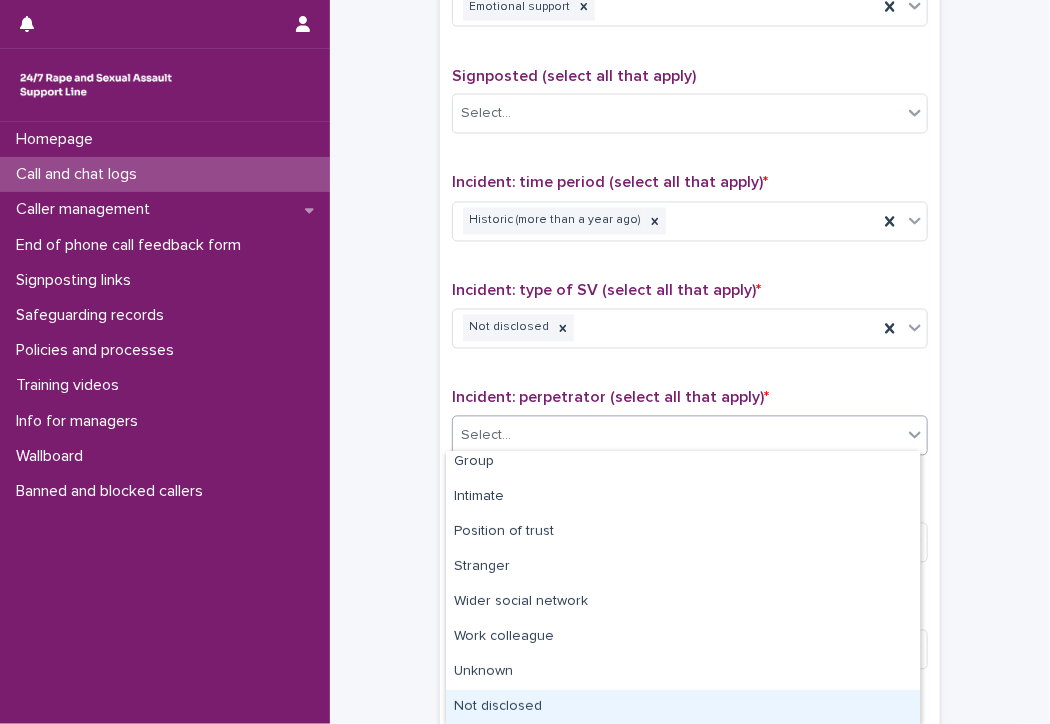 click on "Not disclosed" at bounding box center (683, 707) 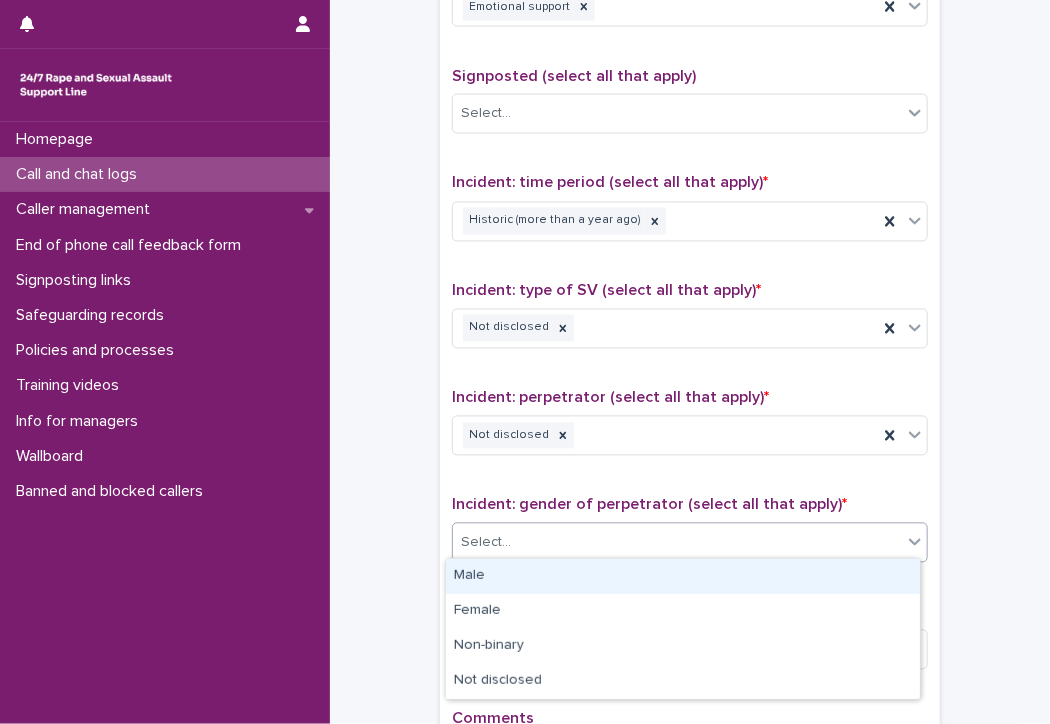 click on "Select..." at bounding box center [677, 543] 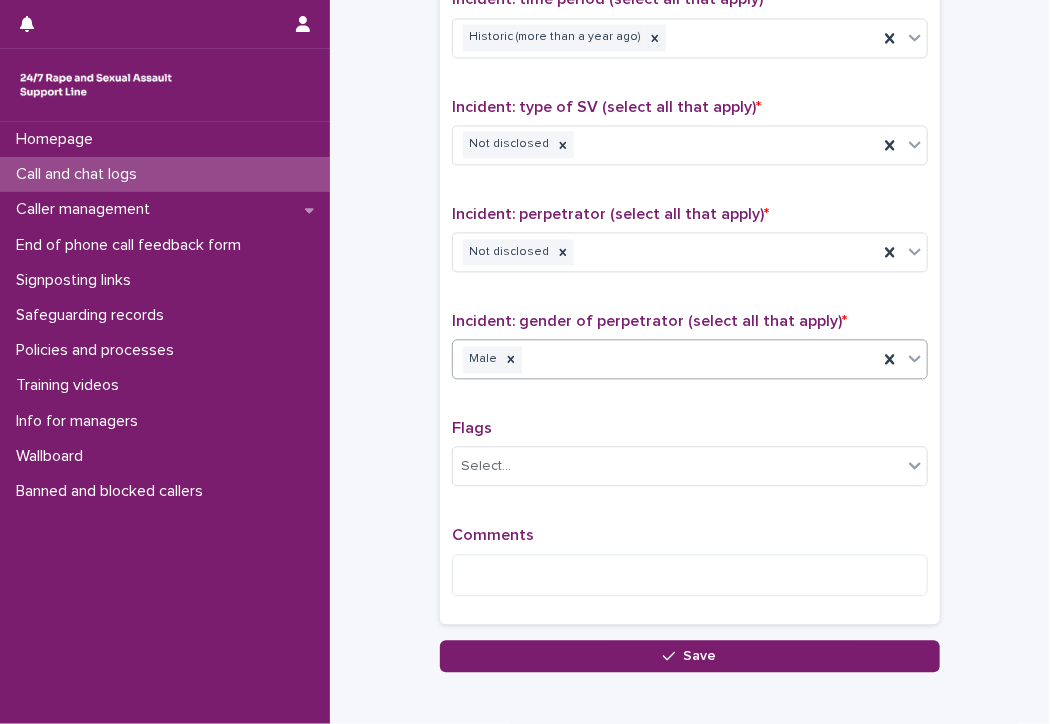 scroll, scrollTop: 1383, scrollLeft: 0, axis: vertical 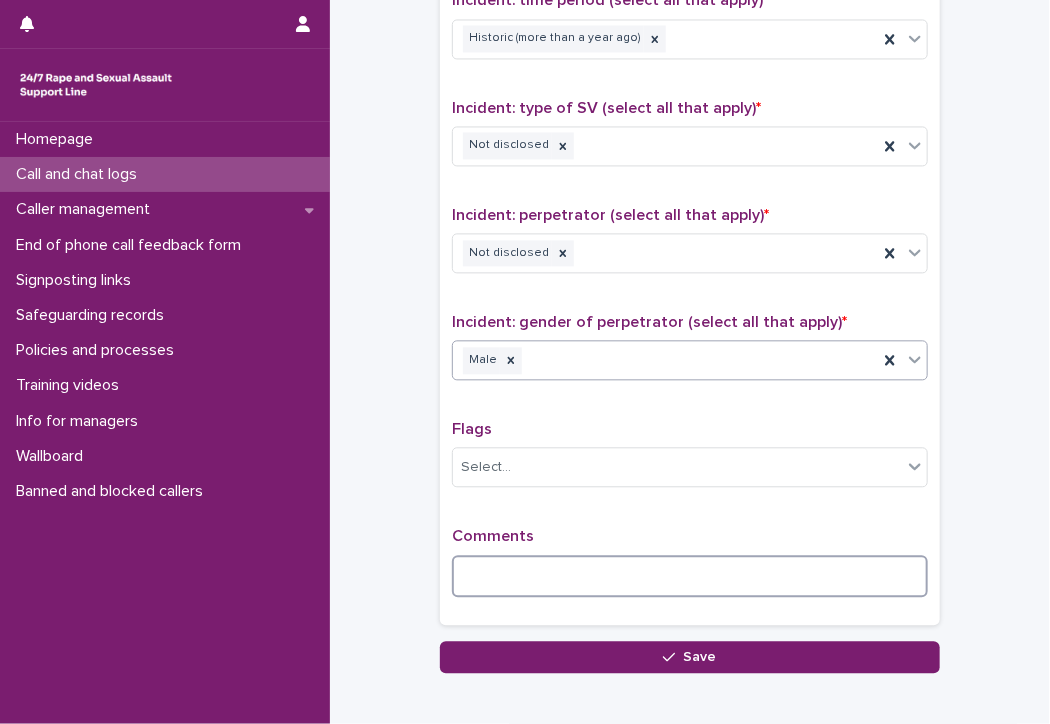 click at bounding box center [690, 576] 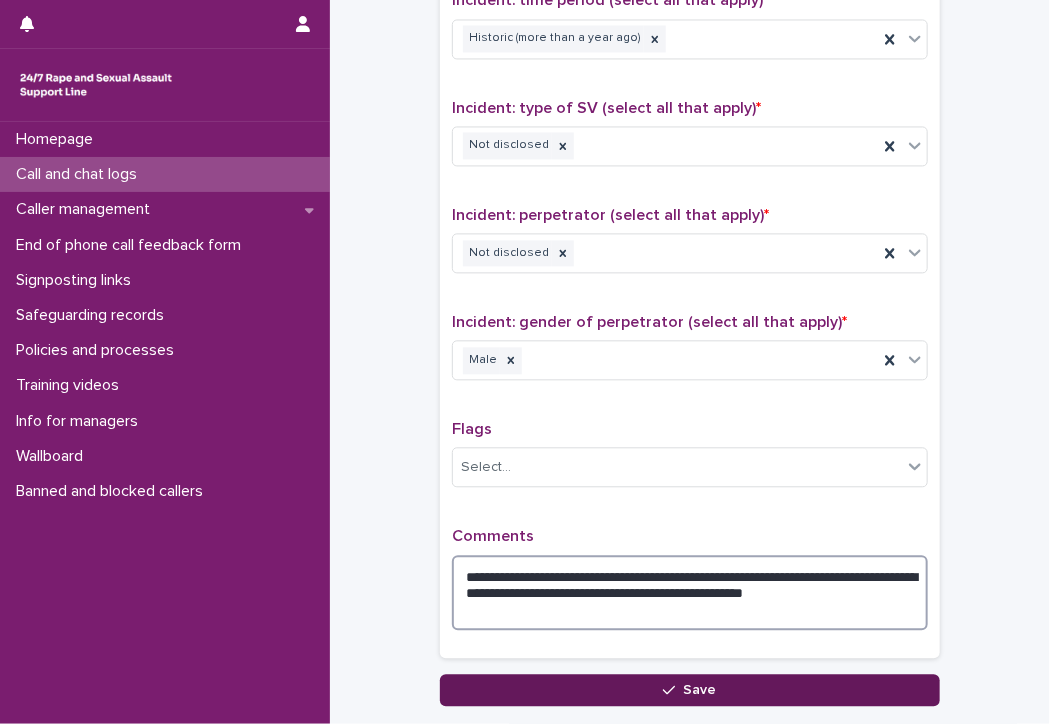 type on "**********" 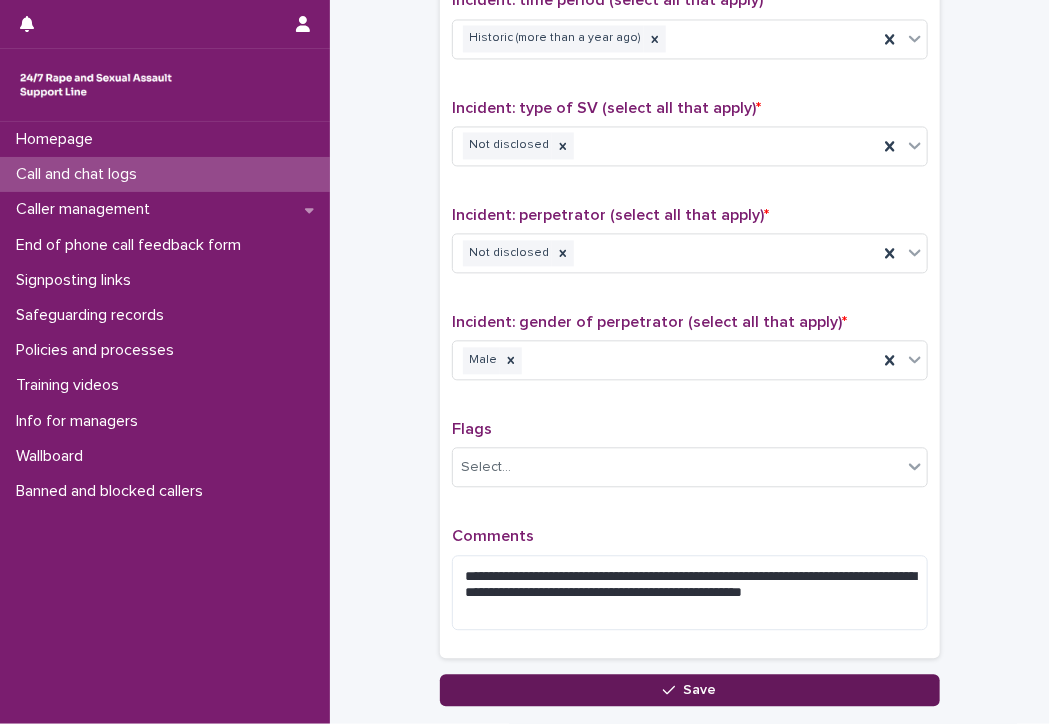 click on "Save" at bounding box center [700, 690] 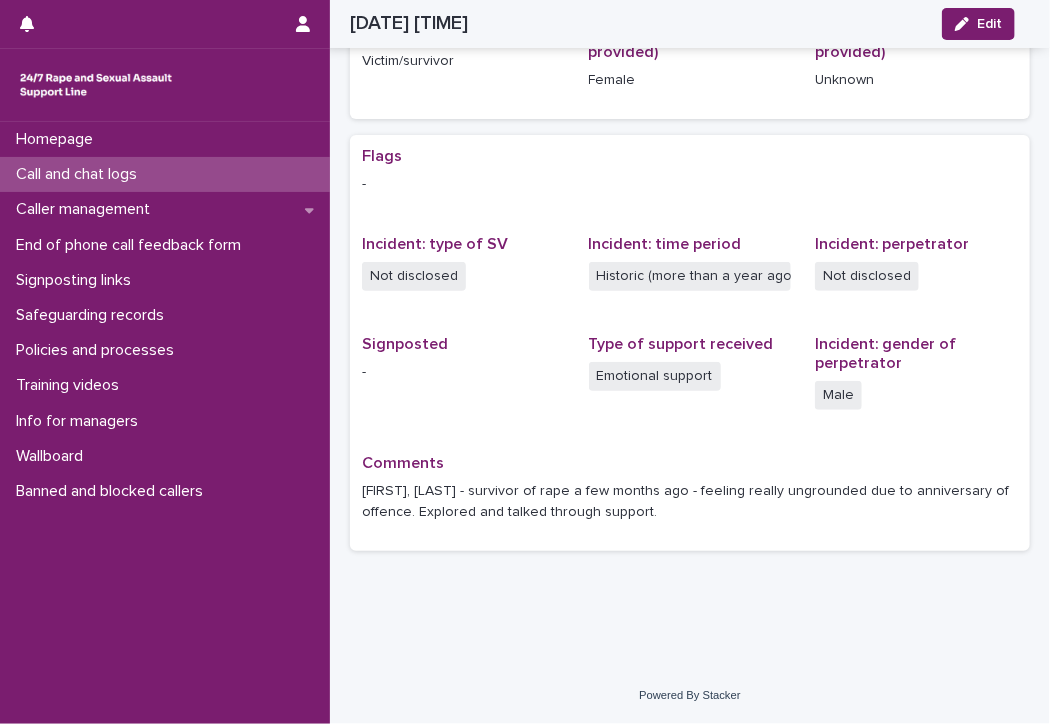 scroll, scrollTop: 319, scrollLeft: 0, axis: vertical 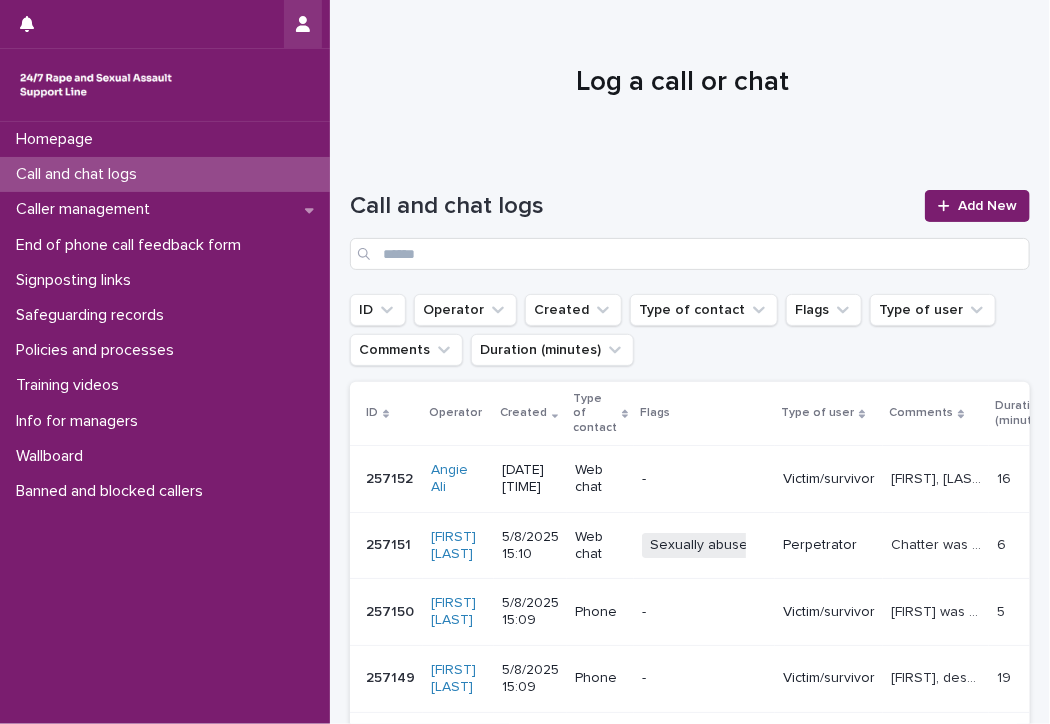 click 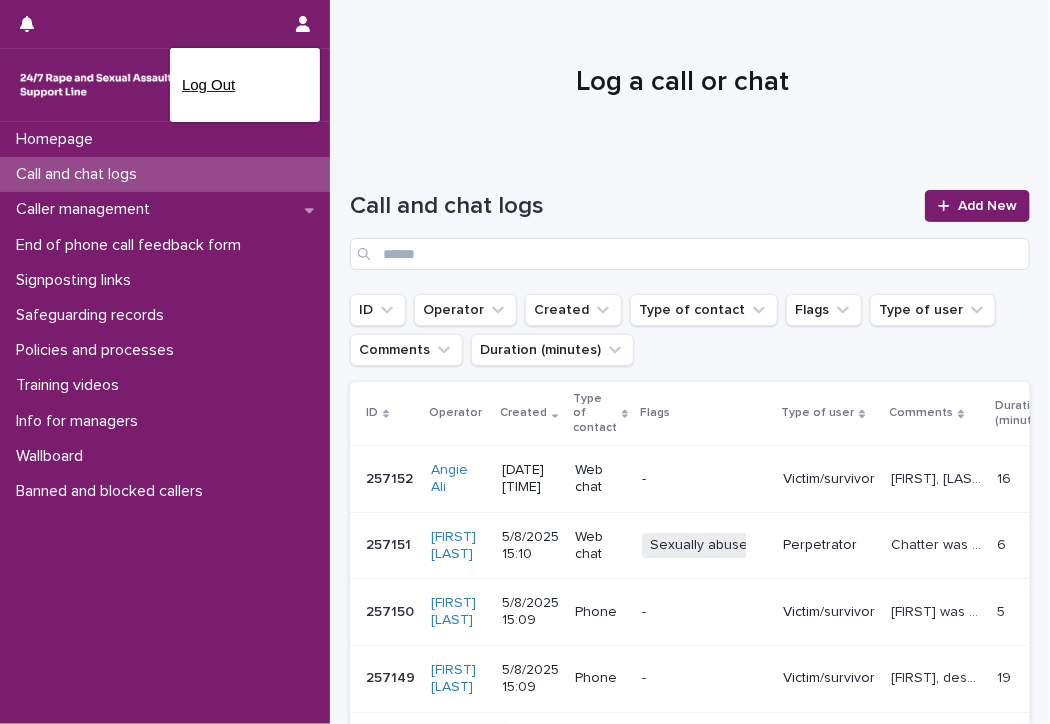 click on "Log Out" at bounding box center (245, 85) 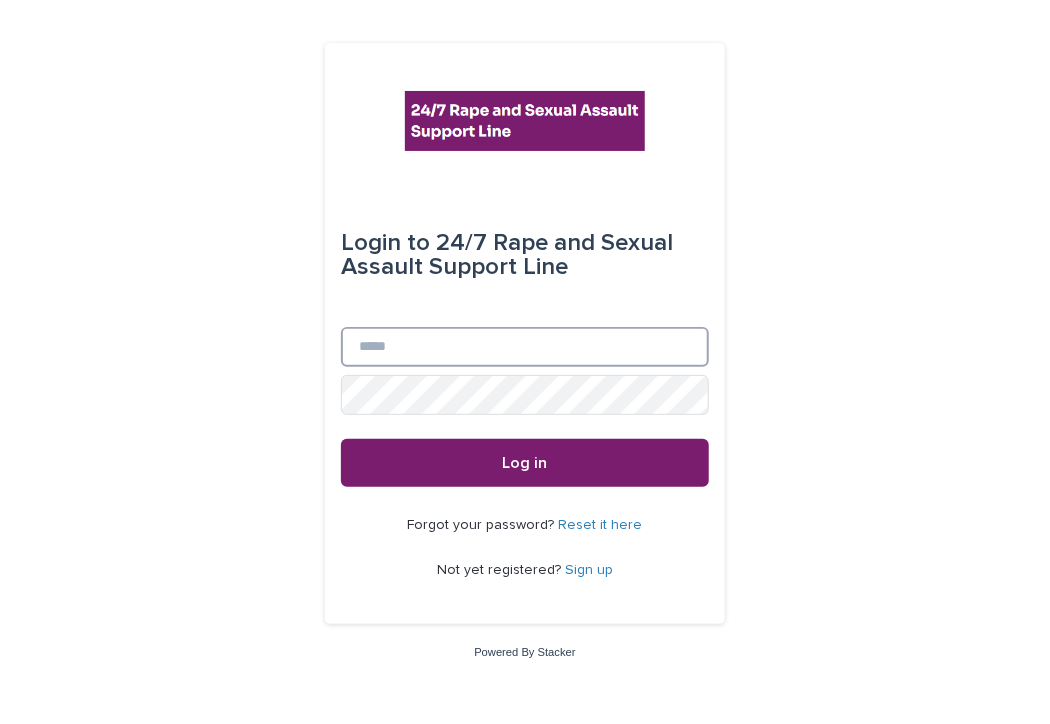 type on "**********" 